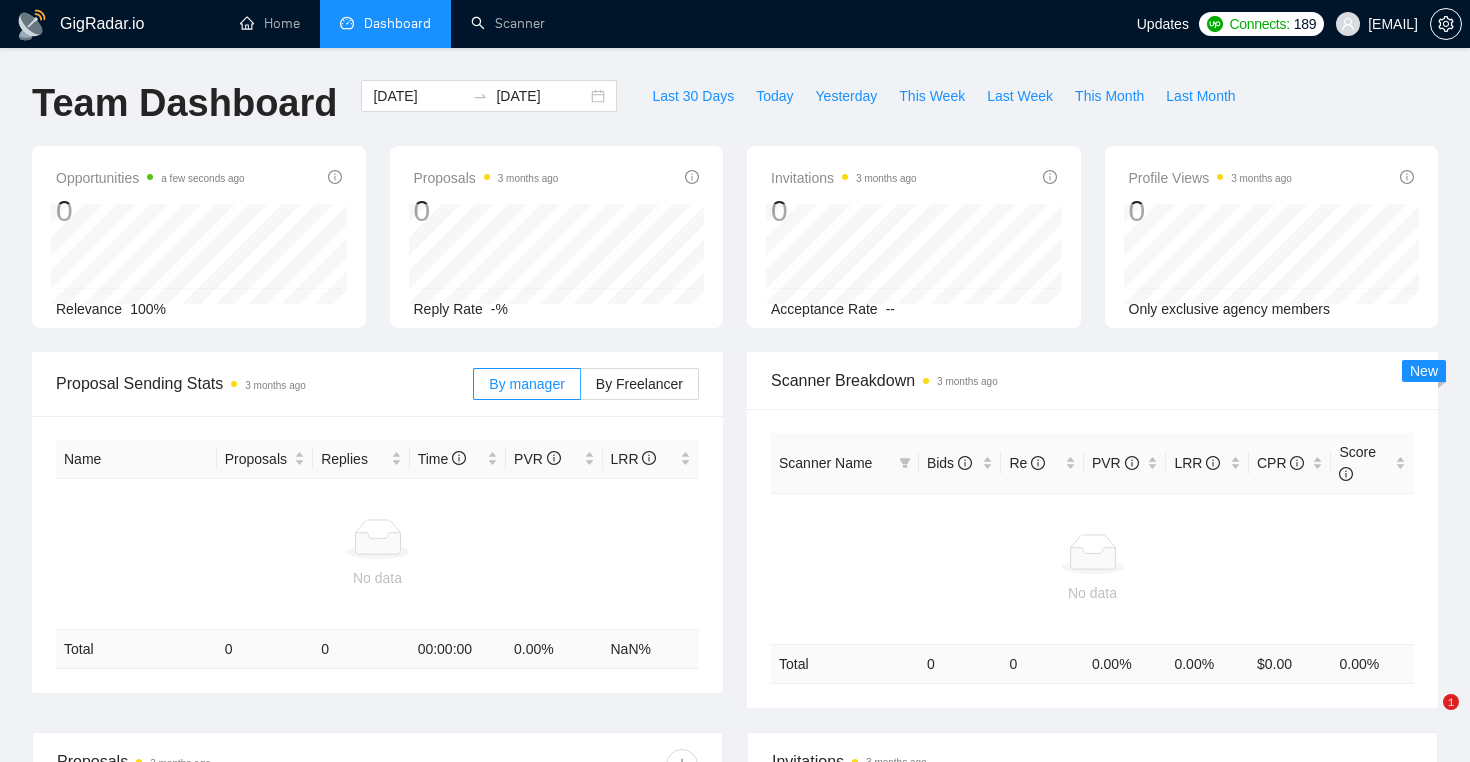 scroll, scrollTop: 0, scrollLeft: 0, axis: both 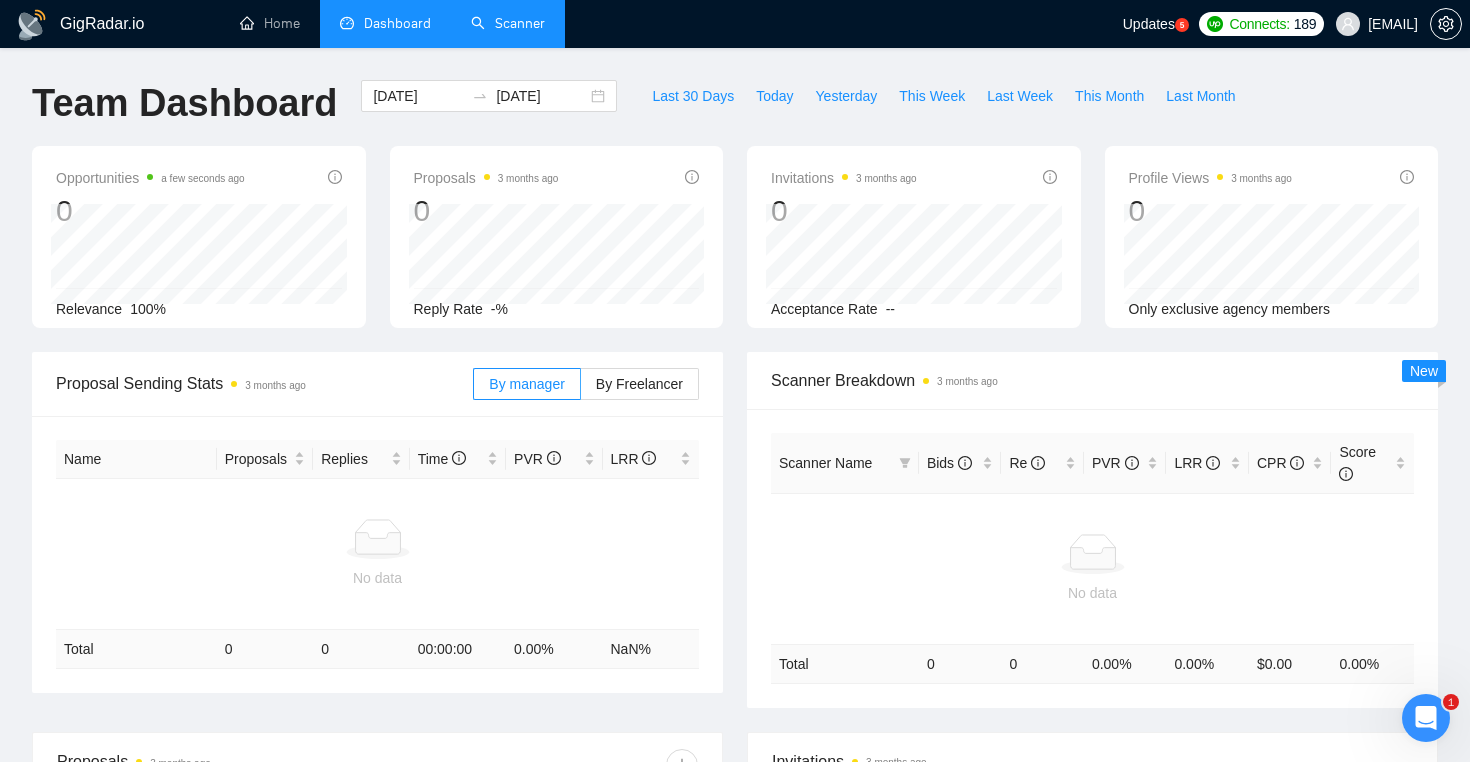 click on "Scanner" at bounding box center (508, 23) 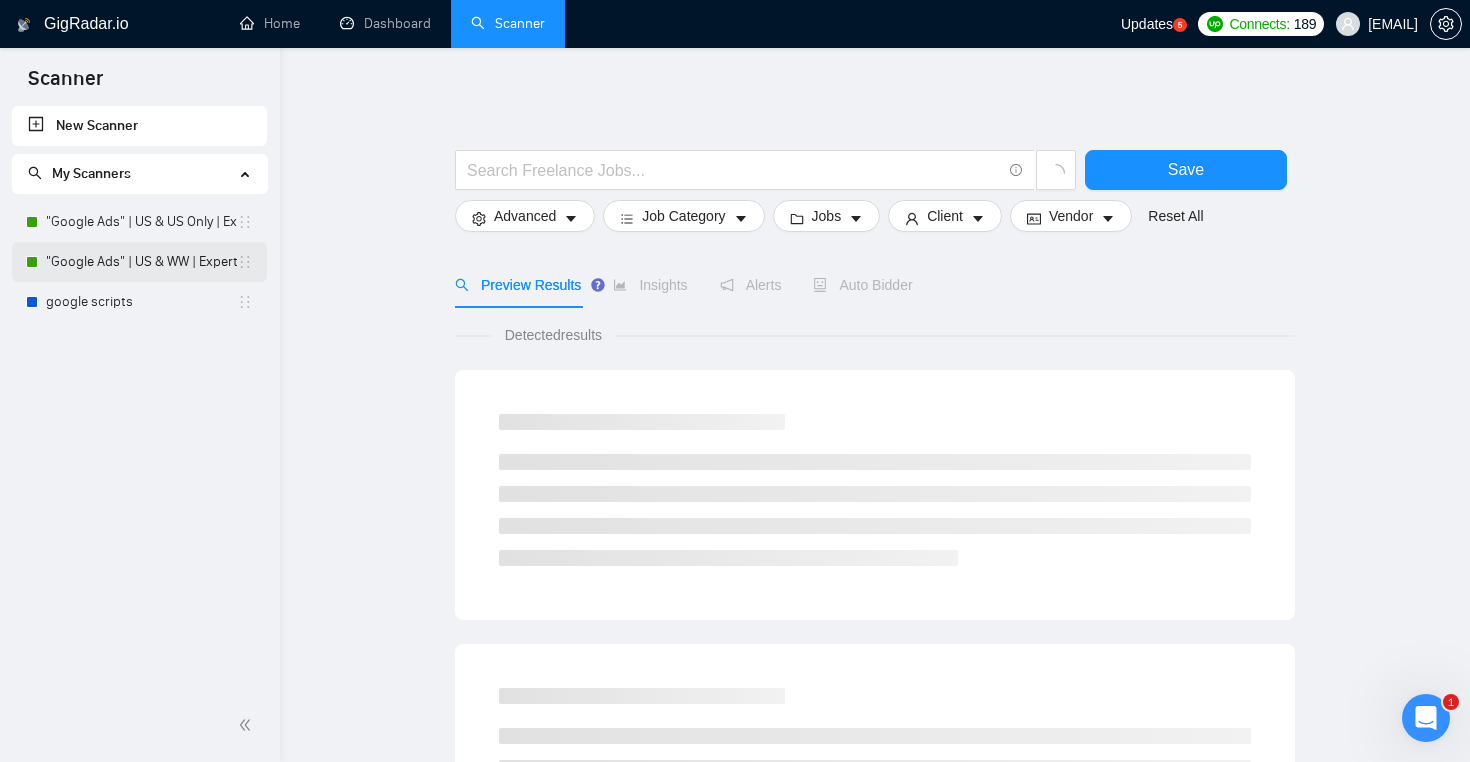 click on ""Google Ads" | US & WW | Expert" at bounding box center [141, 262] 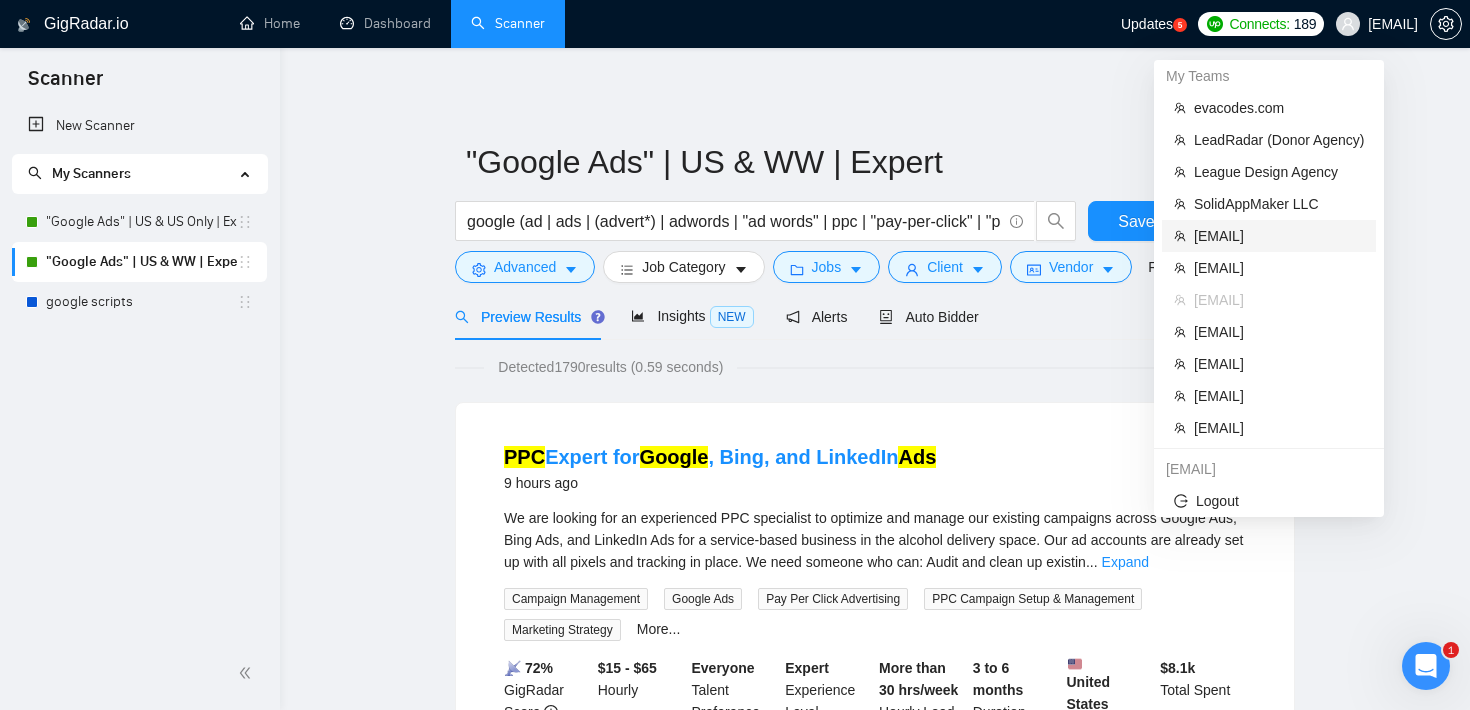 click on "[EMAIL]" at bounding box center [1279, 236] 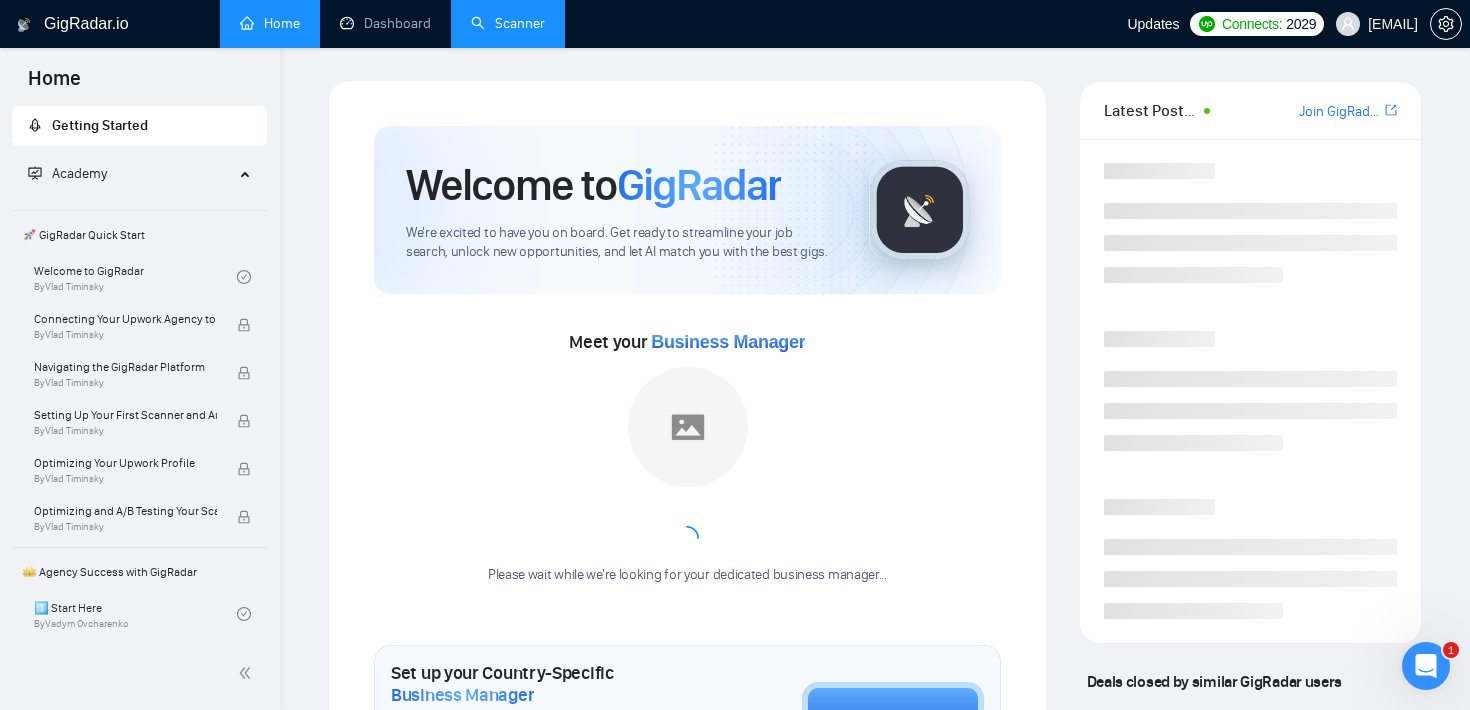 click on "Scanner" at bounding box center (508, 23) 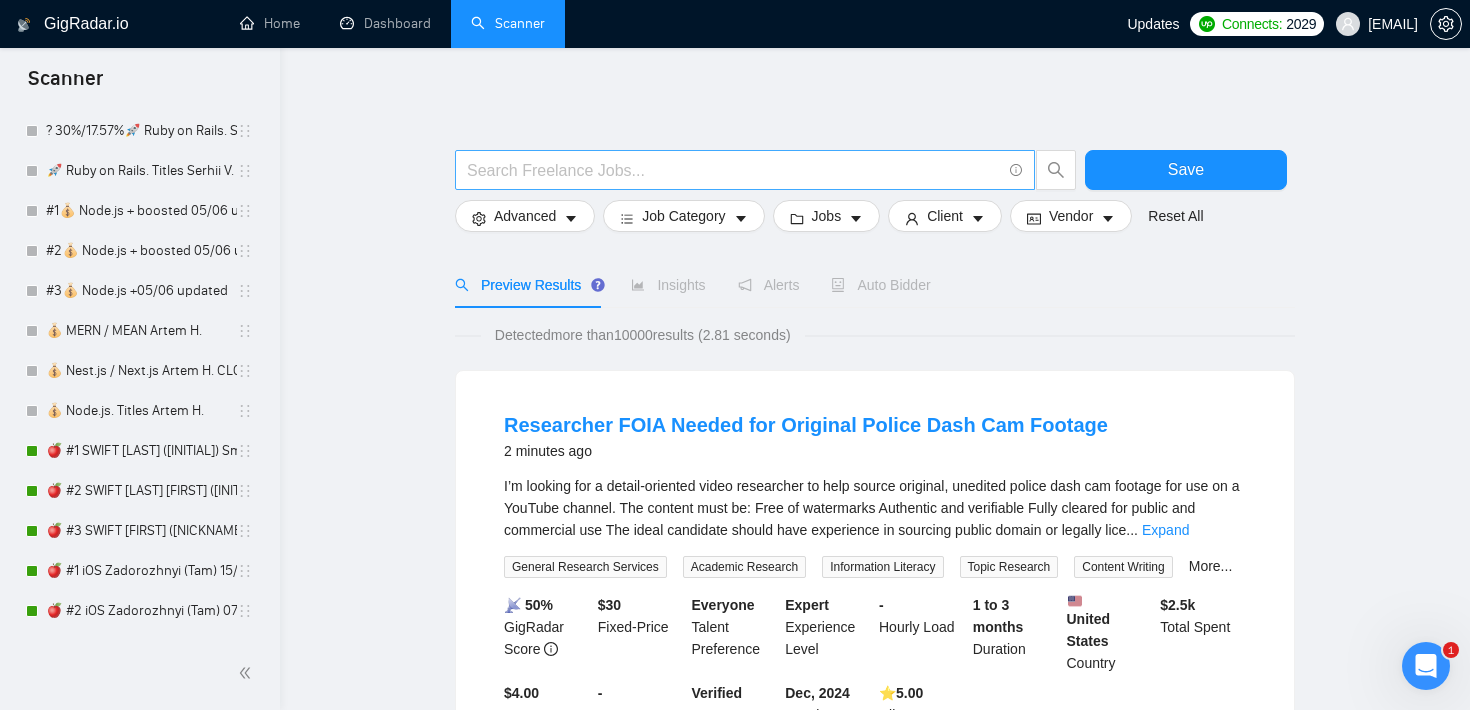 scroll, scrollTop: 0, scrollLeft: 0, axis: both 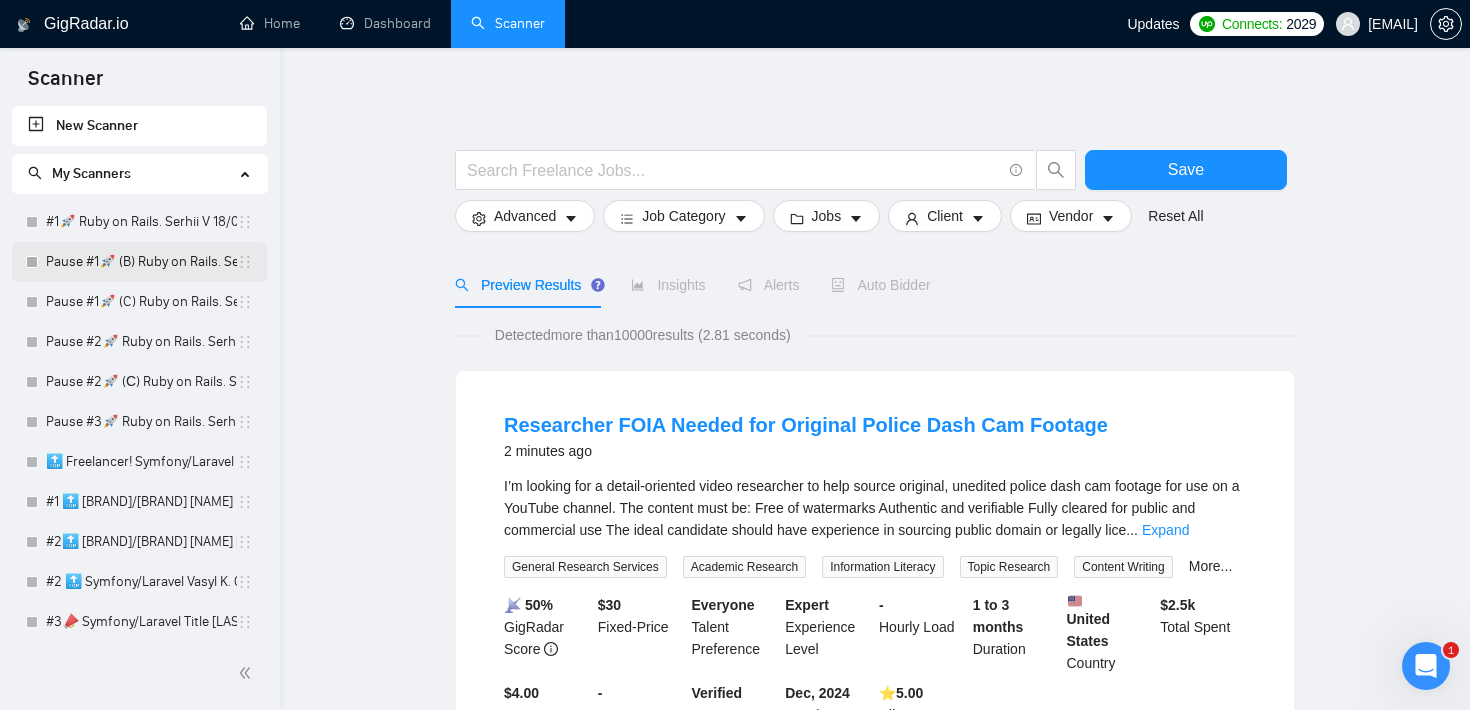 click on "Pause #1🚀 (B) Ruby on Rails. Serhii V 18/03" at bounding box center (141, 262) 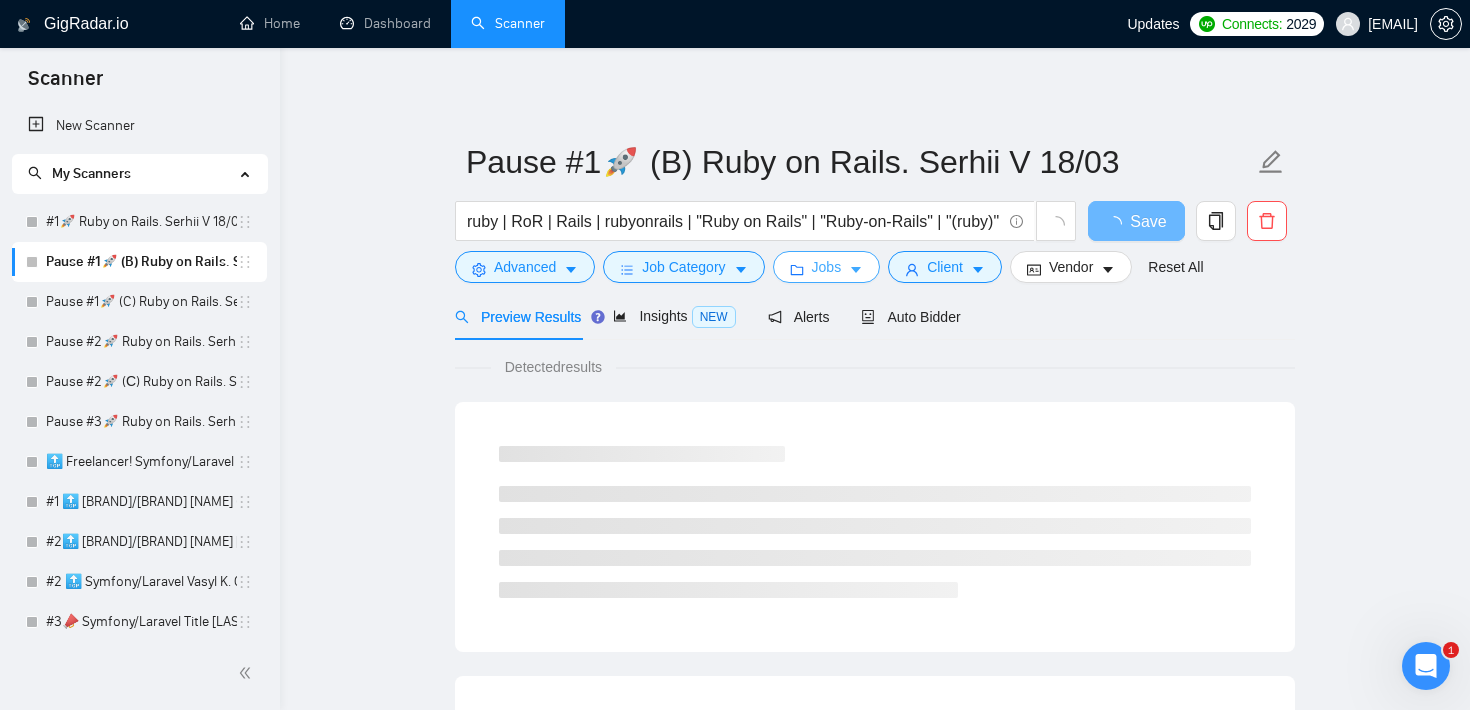click on "Jobs" at bounding box center [827, 267] 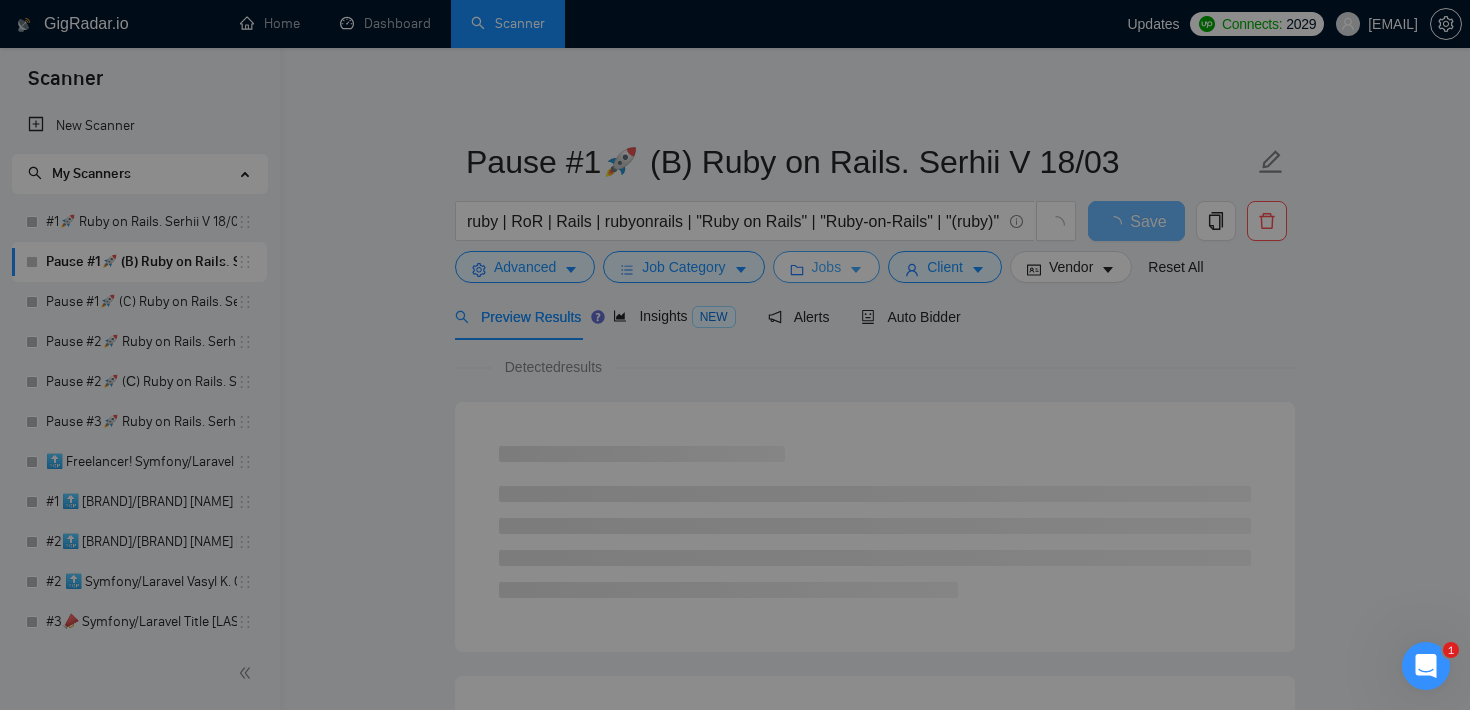 click on "Job Preferences Budget Project Type All Fixed Price Hourly Rate   Fixed Price Budget $ 5000 Min - $ Max Estimate Fixed Price When It’s Not Available New   Hourly Rate Price Budget $ 35 Min - $ Max Estimate Hourly Rate When It’s Not Available New Include Budget Placeholders Include Jobs with Unspecified Budget   Connects Price New Min - Max Project Duration   Unspecified Less than 1 month 1 to 3 months 3 to 6 months More than 6 months Hourly Workload   Unspecified <30 hrs/week >30 hrs/week Hours TBD Unsure Job Posting Questions New   Any posting questions Description Preferences Description Size New   Any description size Reset OK" at bounding box center (735, 710) 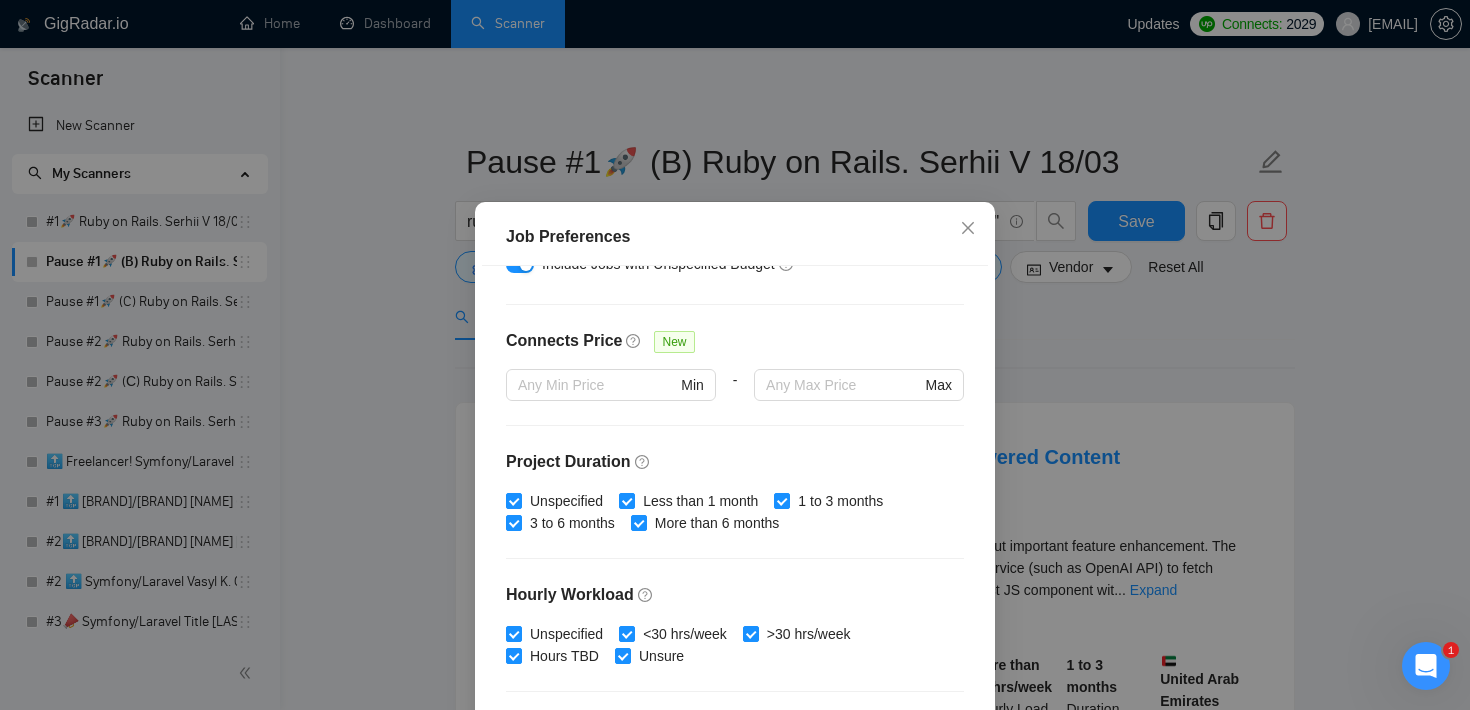 scroll, scrollTop: 436, scrollLeft: 0, axis: vertical 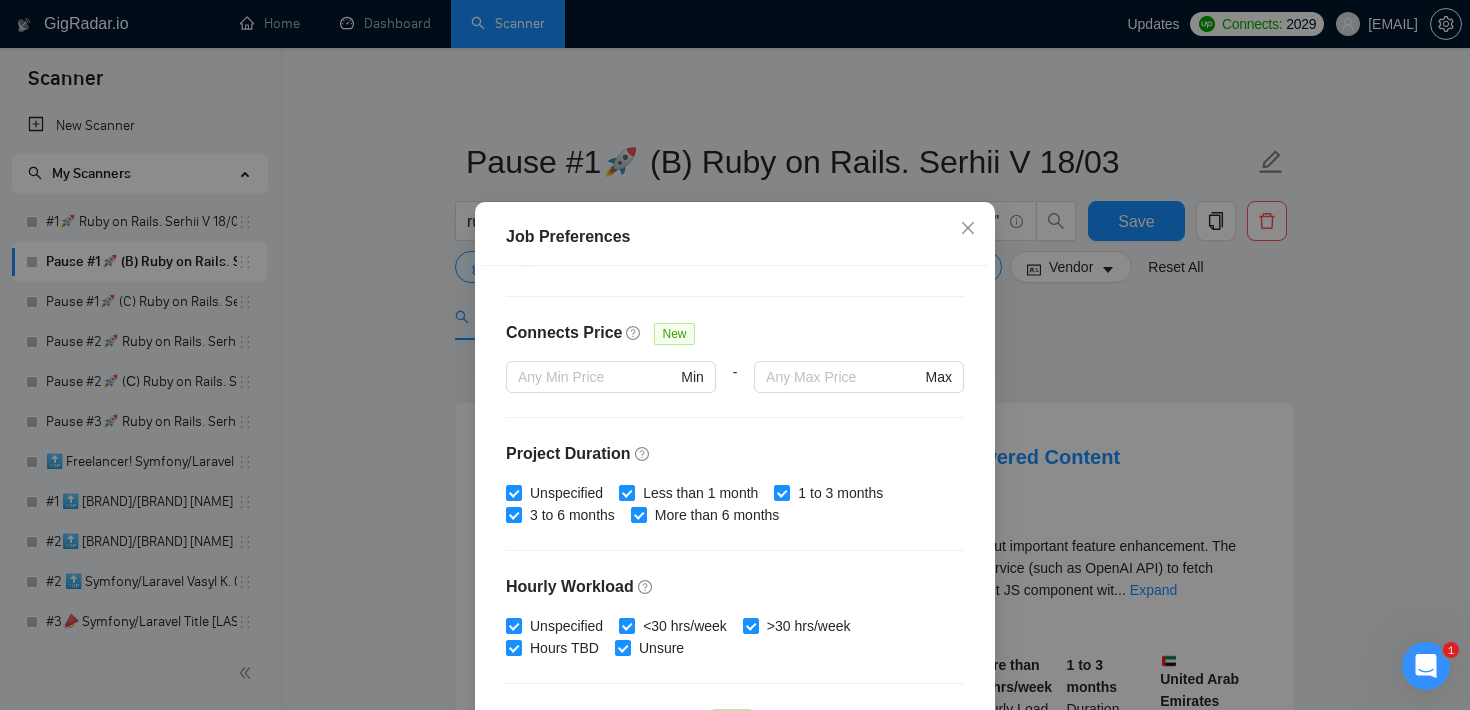 click on "Job Preferences Budget Project Type All Fixed Price Hourly Rate   Fixed Price Budget $ 5000 Min - $ Max Estimate Fixed Price When It’s Not Available New   Hourly Rate Price Budget $ 35 Min - $ Max Estimate Hourly Rate When It’s Not Available New Include Budget Placeholders Include Jobs with Unspecified Budget   Connects Price New Min - Max Project Duration   Unspecified Less than 1 month 1 to 3 months 3 to 6 months More than 6 months Hourly Workload   Unspecified <30 hrs/week >30 hrs/week Hours TBD Unsure Job Posting Questions New   Any posting questions Description Preferences Description Size New   Any description size Reset OK" at bounding box center (735, 355) 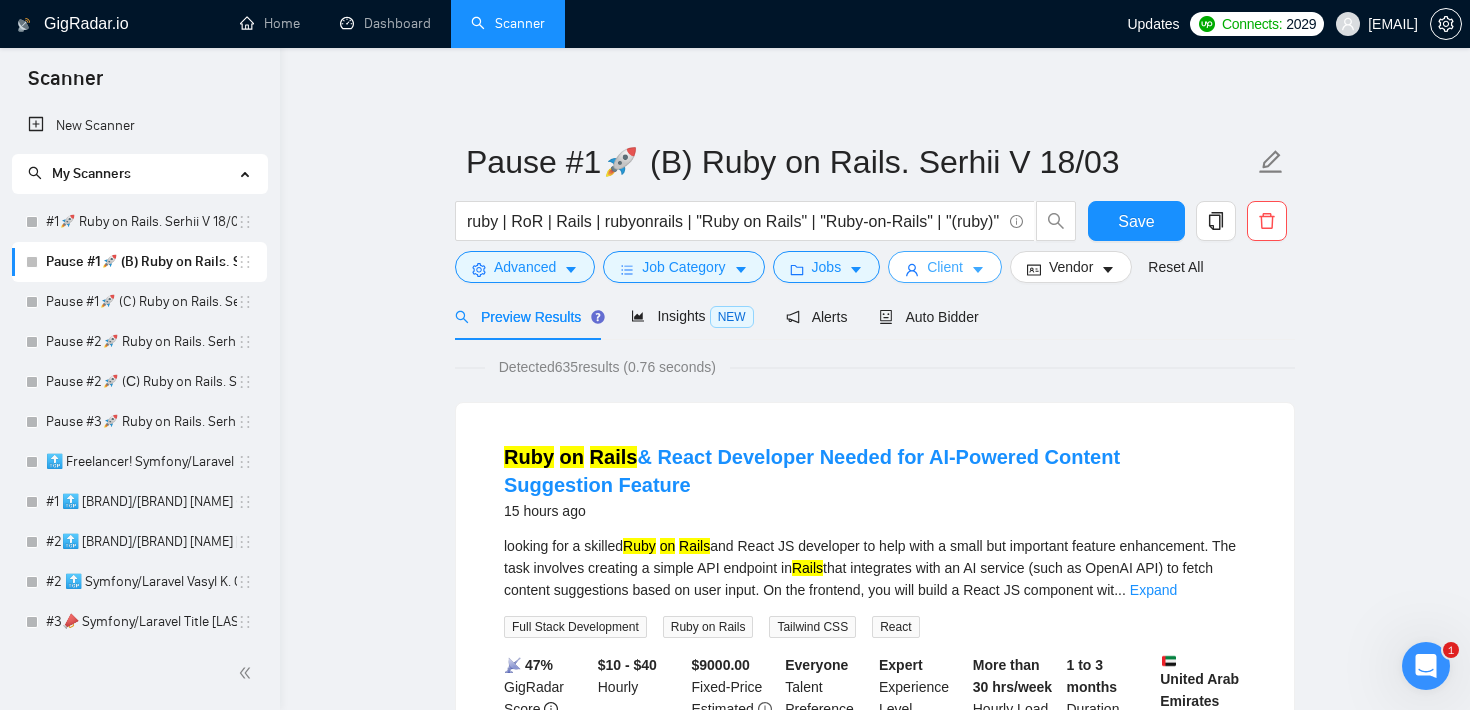 click on "Client" at bounding box center (945, 267) 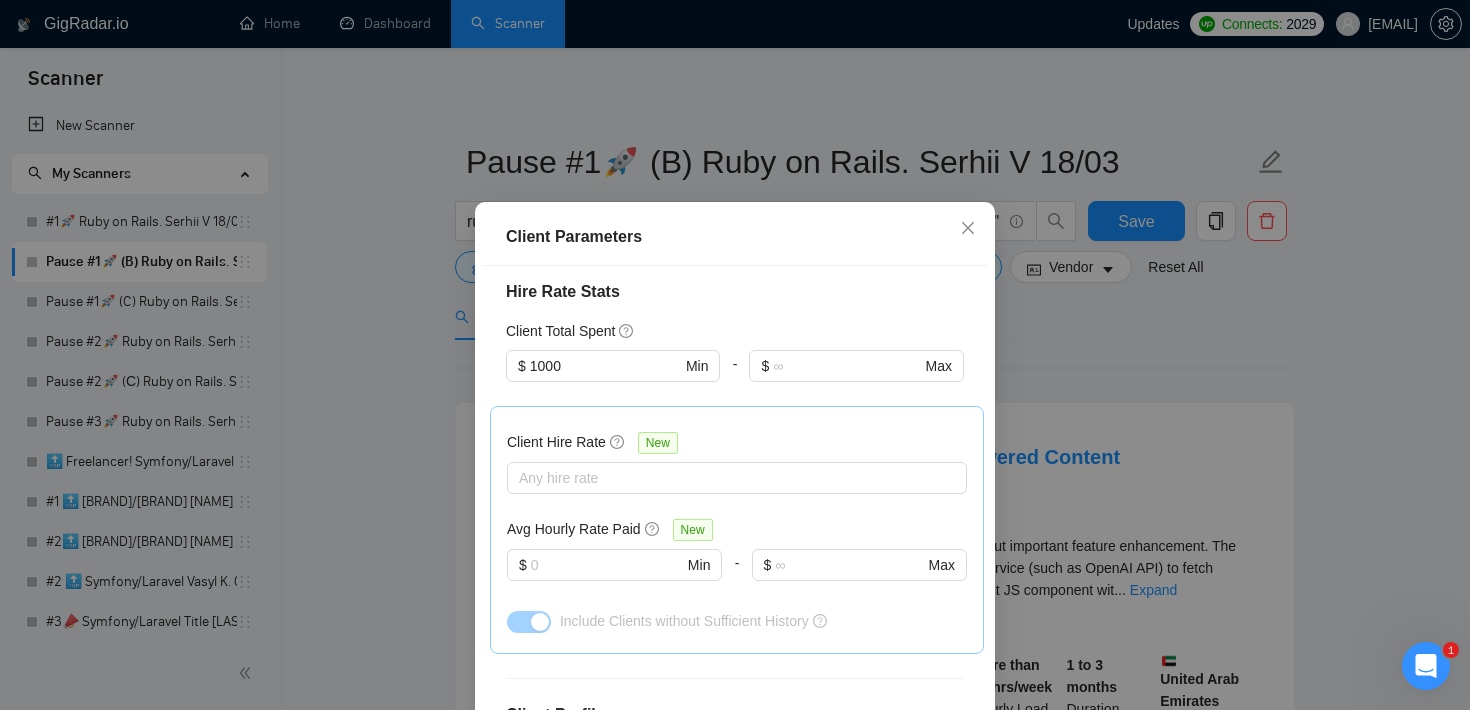 scroll, scrollTop: 601, scrollLeft: 0, axis: vertical 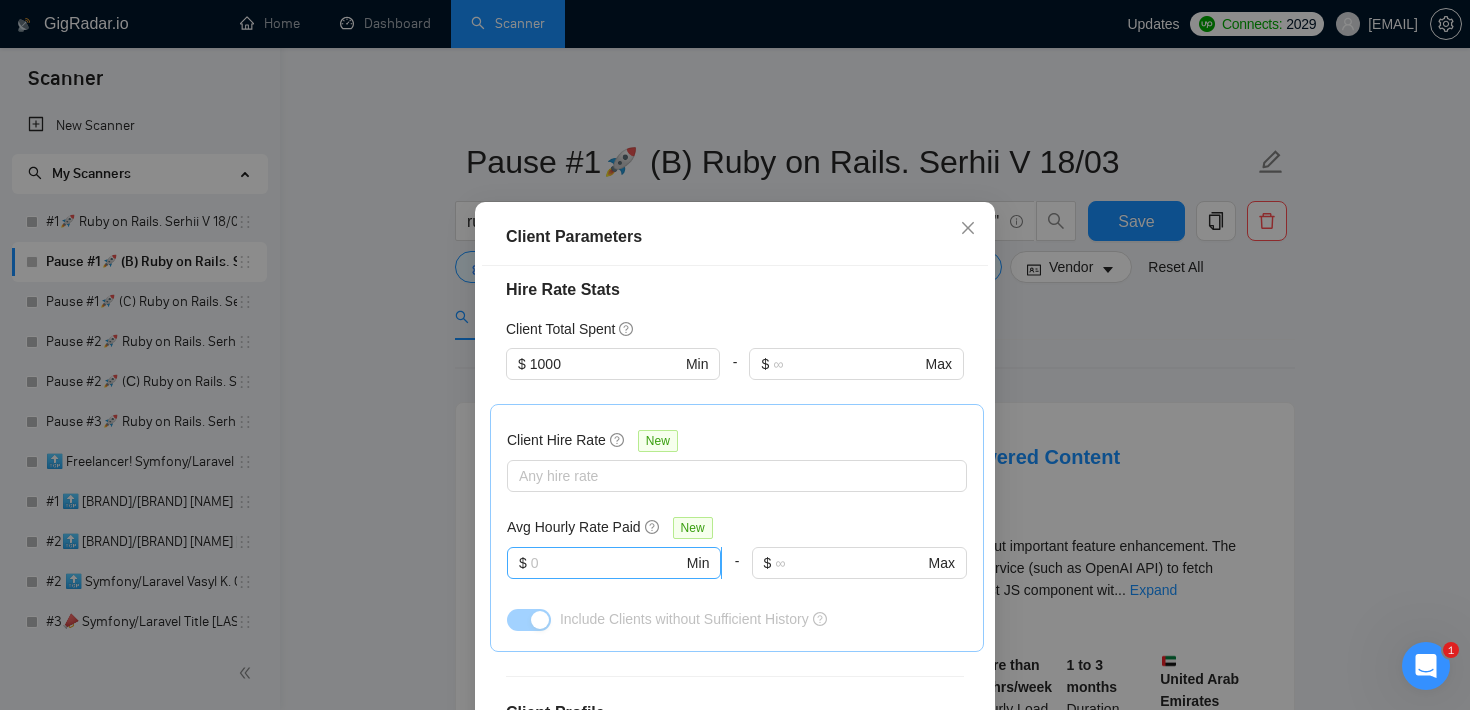 click at bounding box center (607, 563) 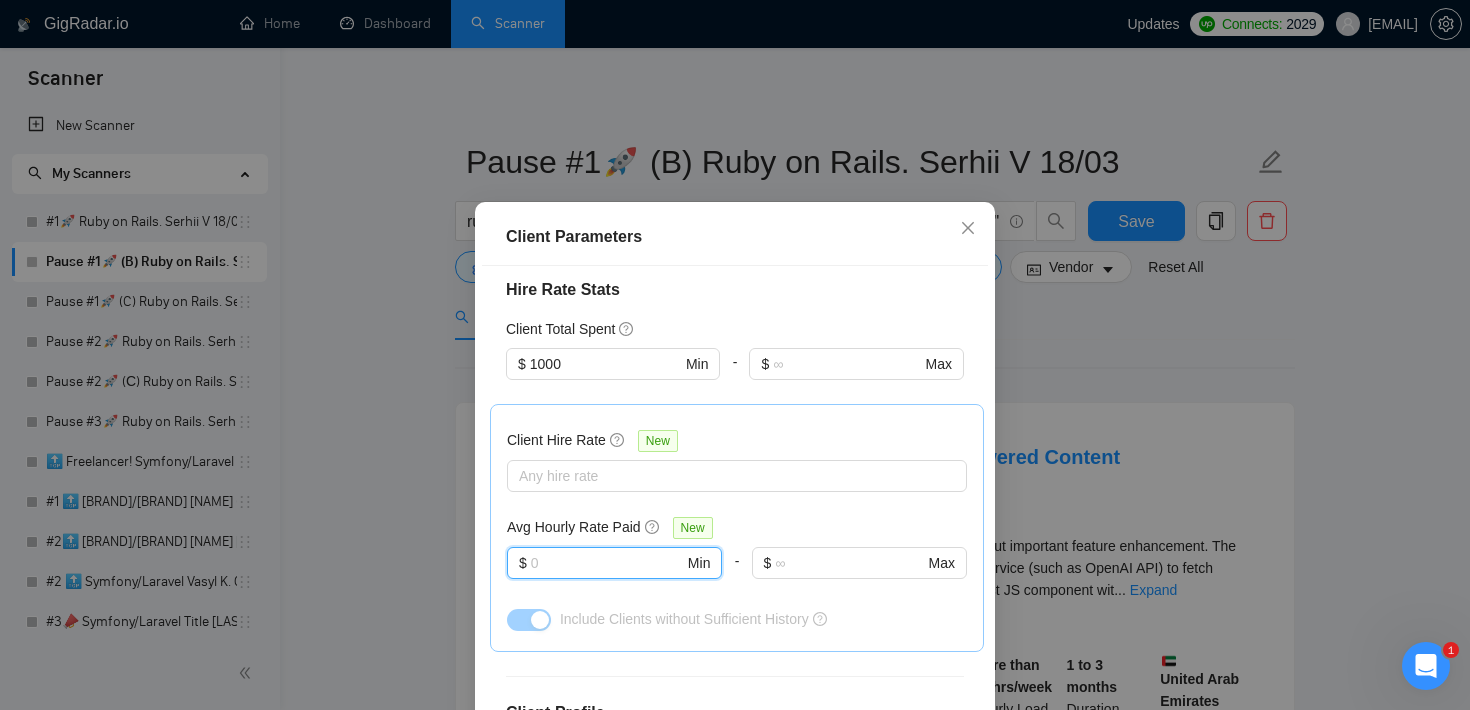 scroll, scrollTop: 880, scrollLeft: 0, axis: vertical 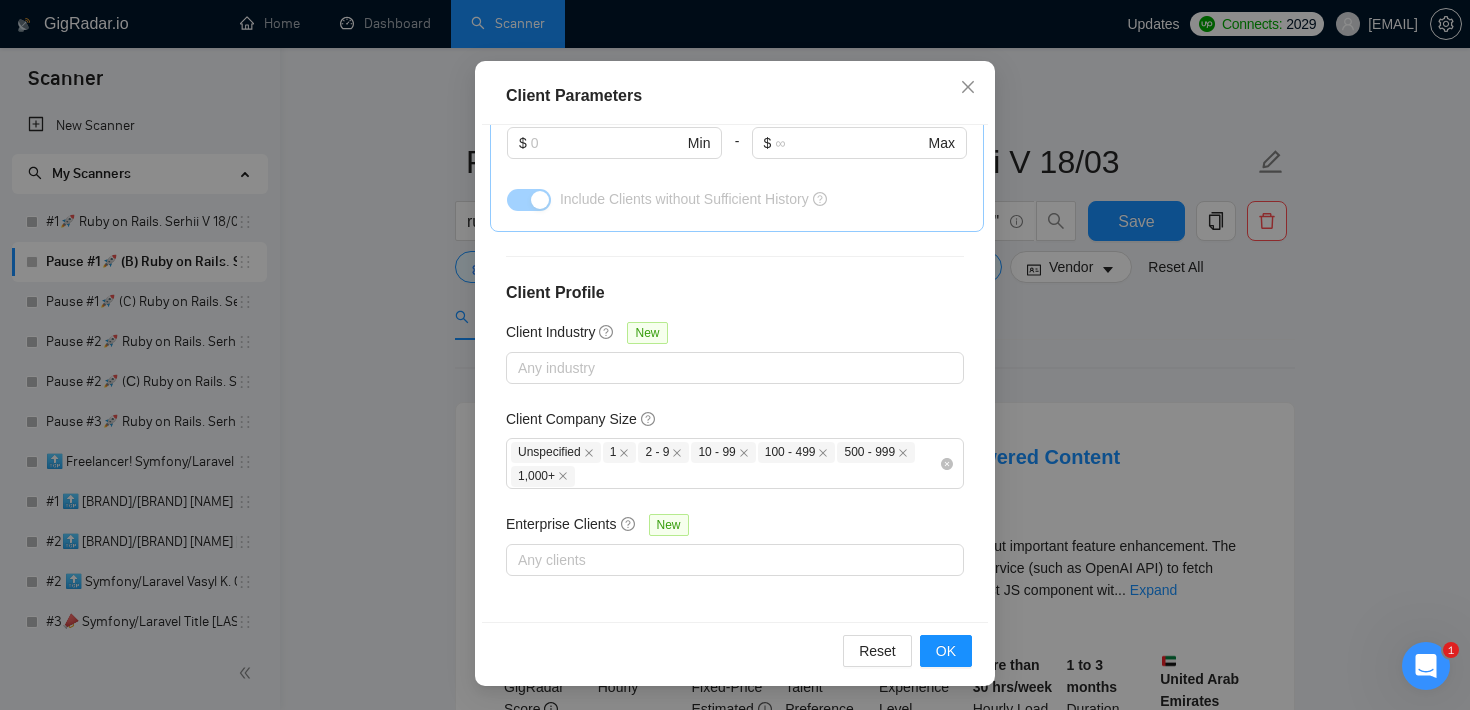 click on "Client Parameters Client Location Include Client Countries   Select Exclude Client Countries Russia Belarus India Pakistan Uzbekistan Azerbaijan Kazakhstan Vietnam Brazil Indonesia Hong Kong Philippines China Nigeria Egypt Bangladesh Angola Algeria Lebanon Ukraine   Client Rating Client Min Average Feedback Include clients with no feedback Client Payment Details Payment Verified Hire Rate Stats   Client Total Spent $ 1000 Min - $ Max Client Hire Rate New   Any hire rate   Avg Hourly Rate Paid New $ Min - $ Max Include Clients without Sufficient History Client Profile Client Industry New   Any industry Client Company Size Unspecified 1 2 - 9 10 - 99 100 - 499 500 - 999 1,000+   Enterprise Clients New   Any clients Reset OK" at bounding box center [735, 355] 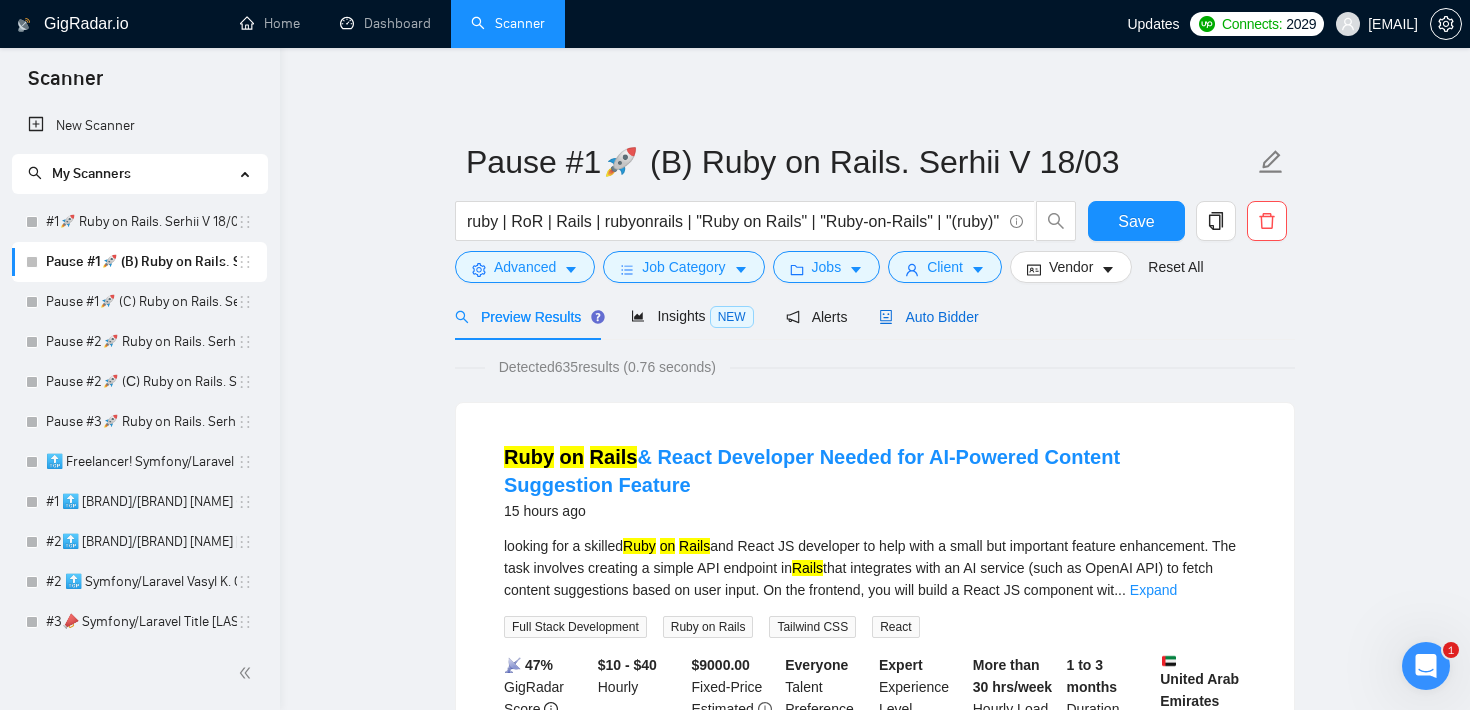 click on "Auto Bidder" at bounding box center (928, 317) 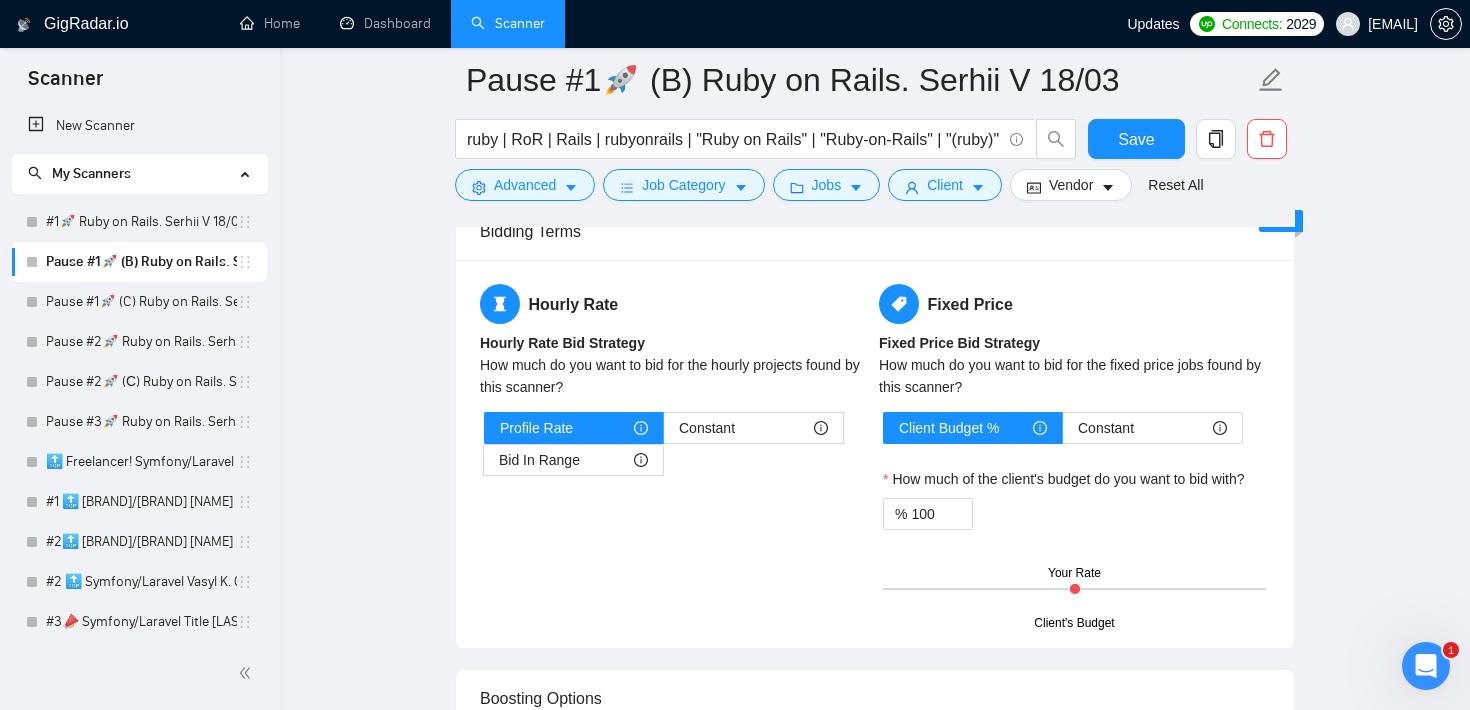scroll, scrollTop: 2305, scrollLeft: 0, axis: vertical 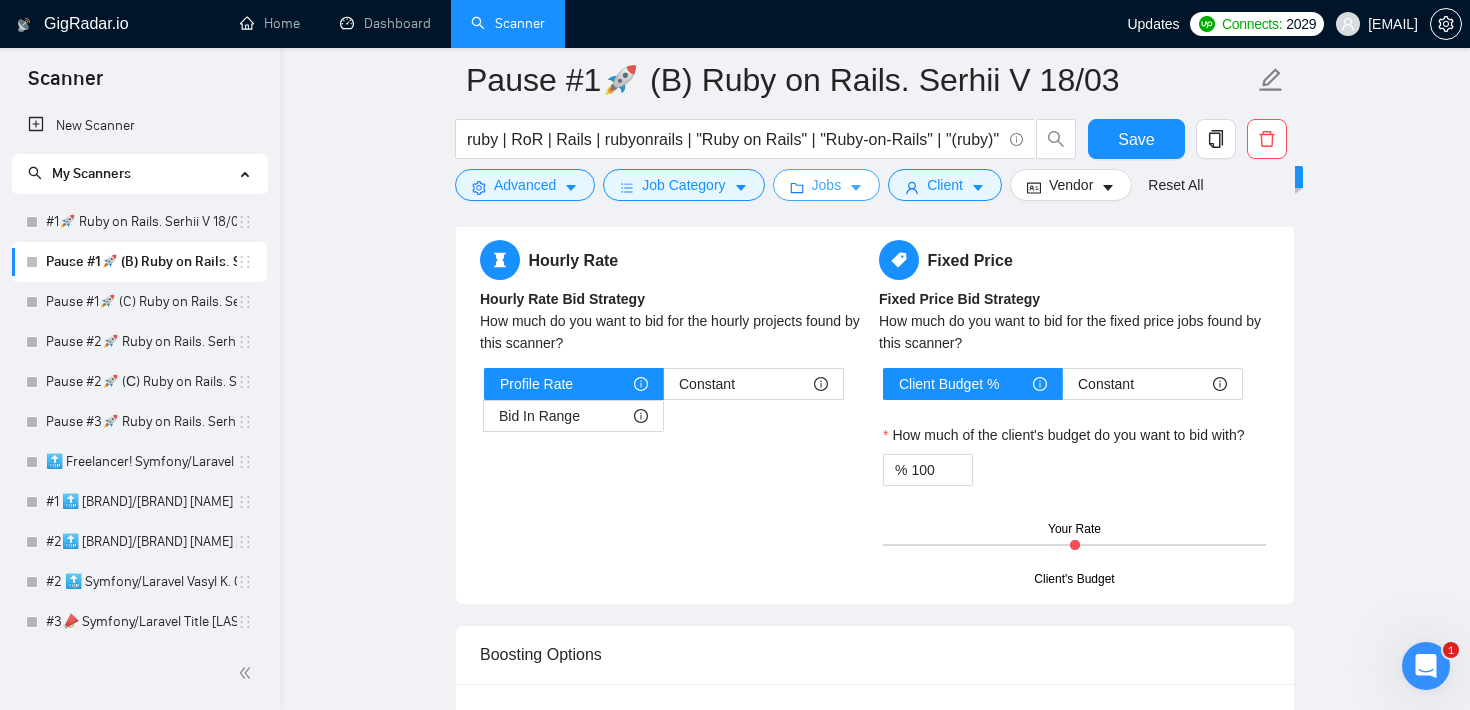 click 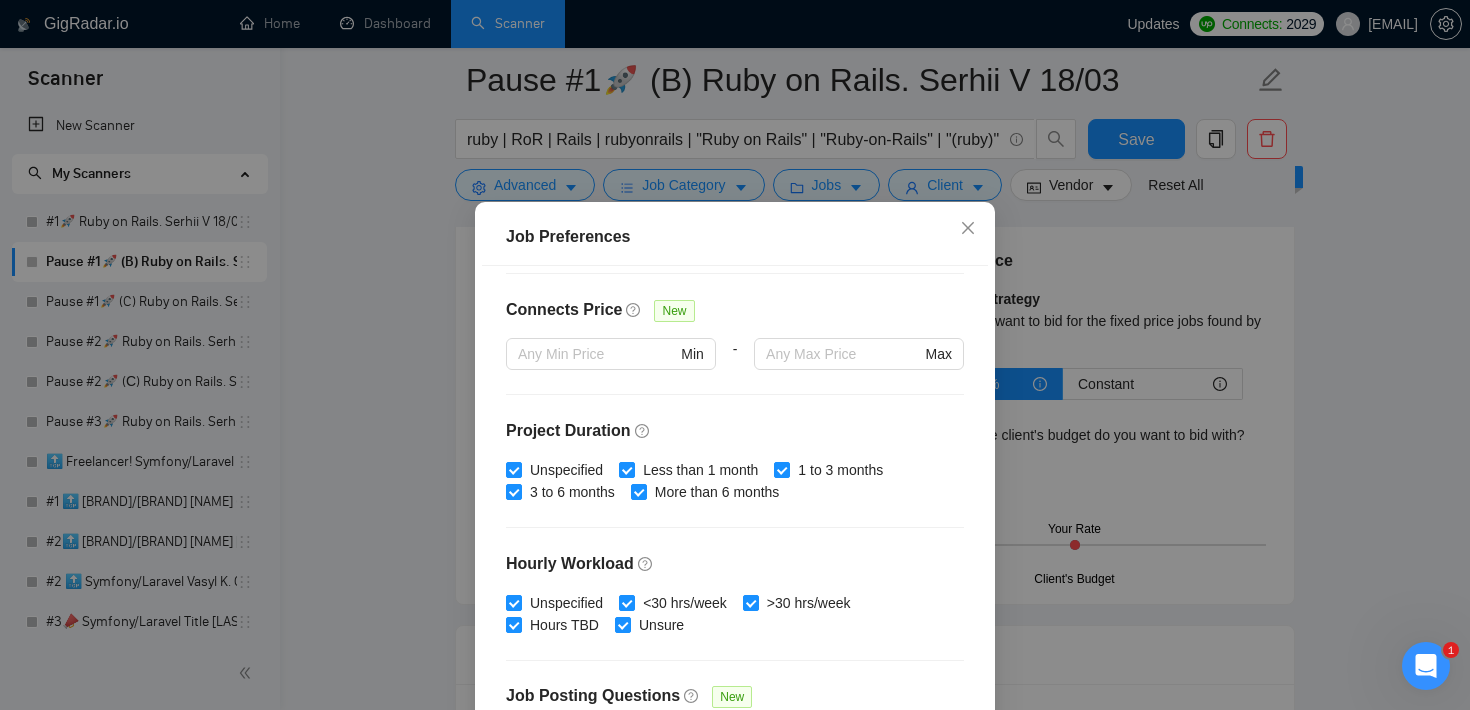 scroll, scrollTop: 466, scrollLeft: 0, axis: vertical 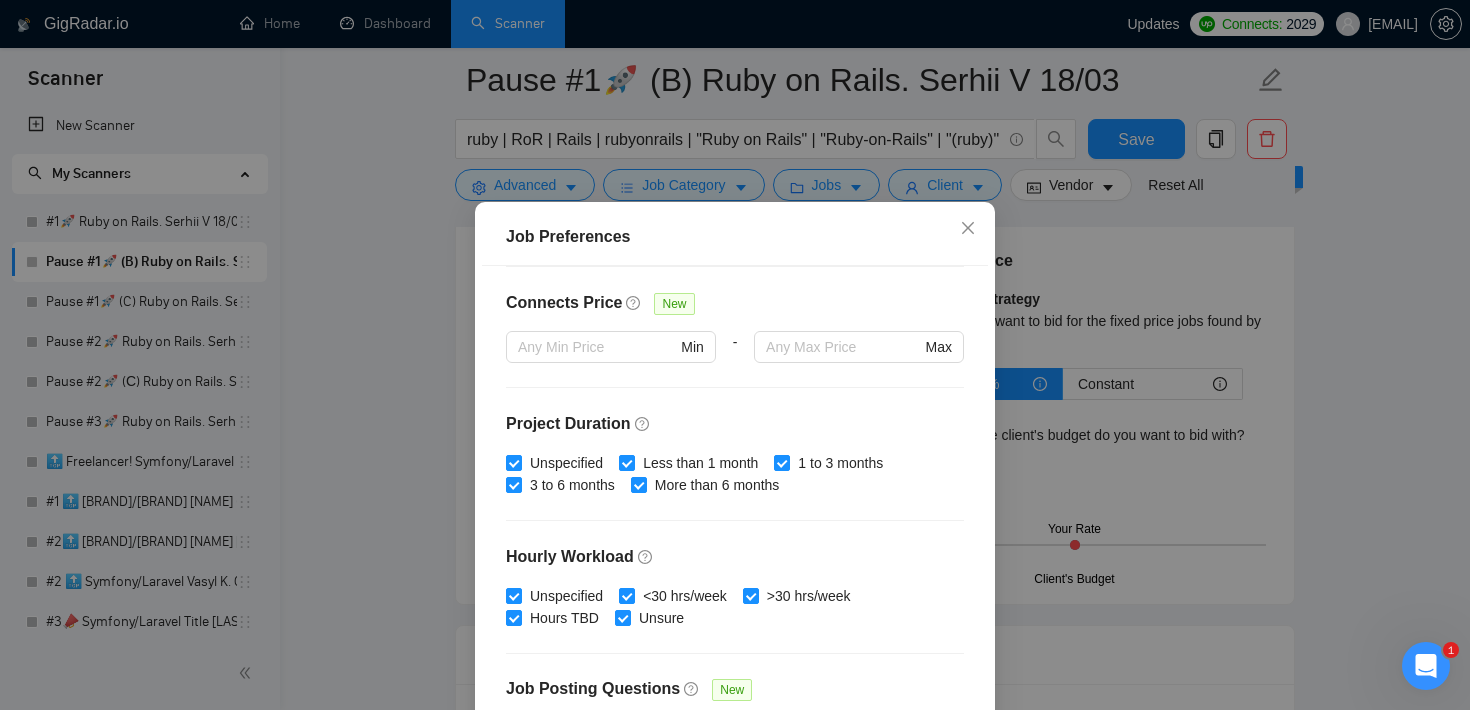 click on "Job Preferences Budget Project Type All Fixed Price Hourly Rate   Fixed Price Budget $ 5000 Min - $ Max Estimate Fixed Price When It’s Not Available New   Hourly Rate Price Budget $ 35 Min - $ Max Estimate Hourly Rate When It’s Not Available New Include Budget Placeholders Include Jobs with Unspecified Budget   Connects Price New Min - Max Project Duration   Unspecified Less than 1 month 1 to 3 months 3 to 6 months More than 6 months Hourly Workload   Unspecified <30 hrs/week >30 hrs/week Hours TBD Unsure Job Posting Questions New   Any posting questions Description Preferences Description Size New   Any description size Reset OK" at bounding box center (735, 355) 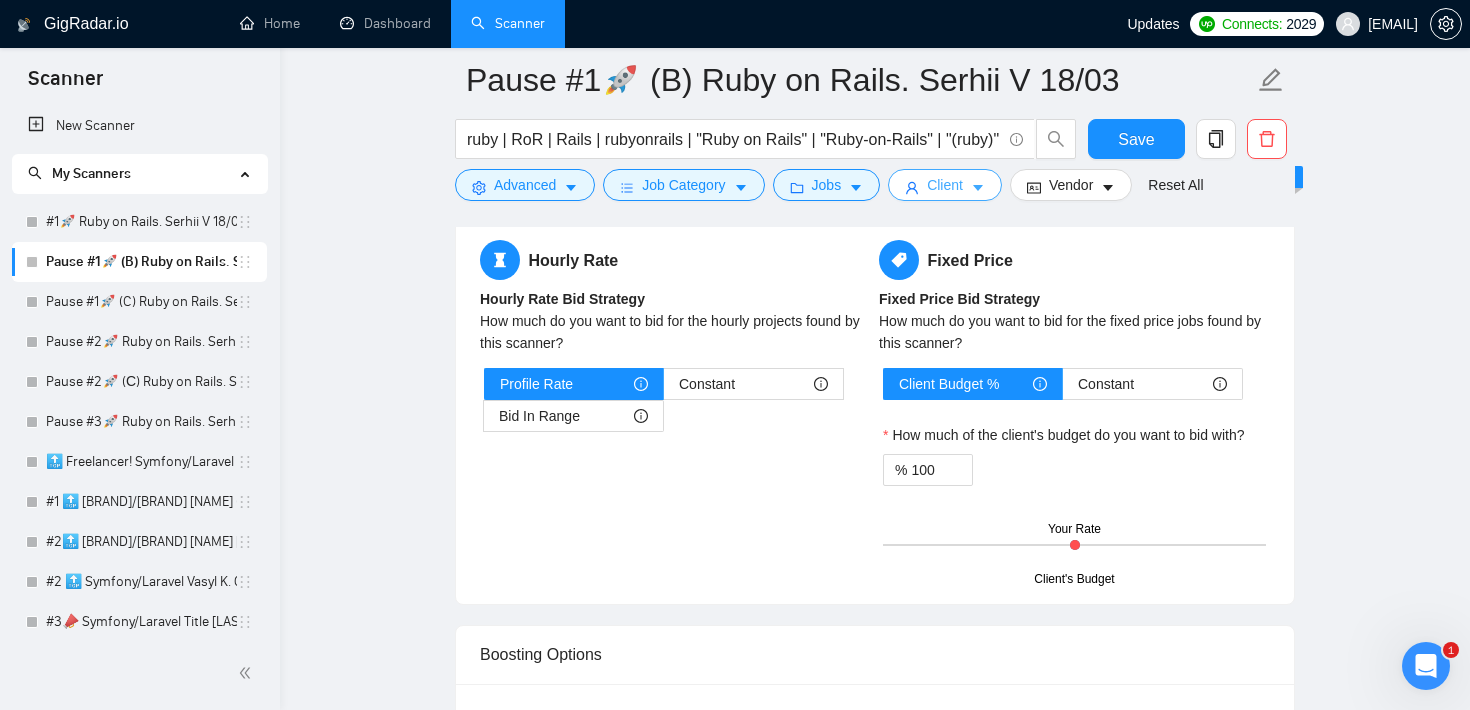 click on "Client" at bounding box center [945, 185] 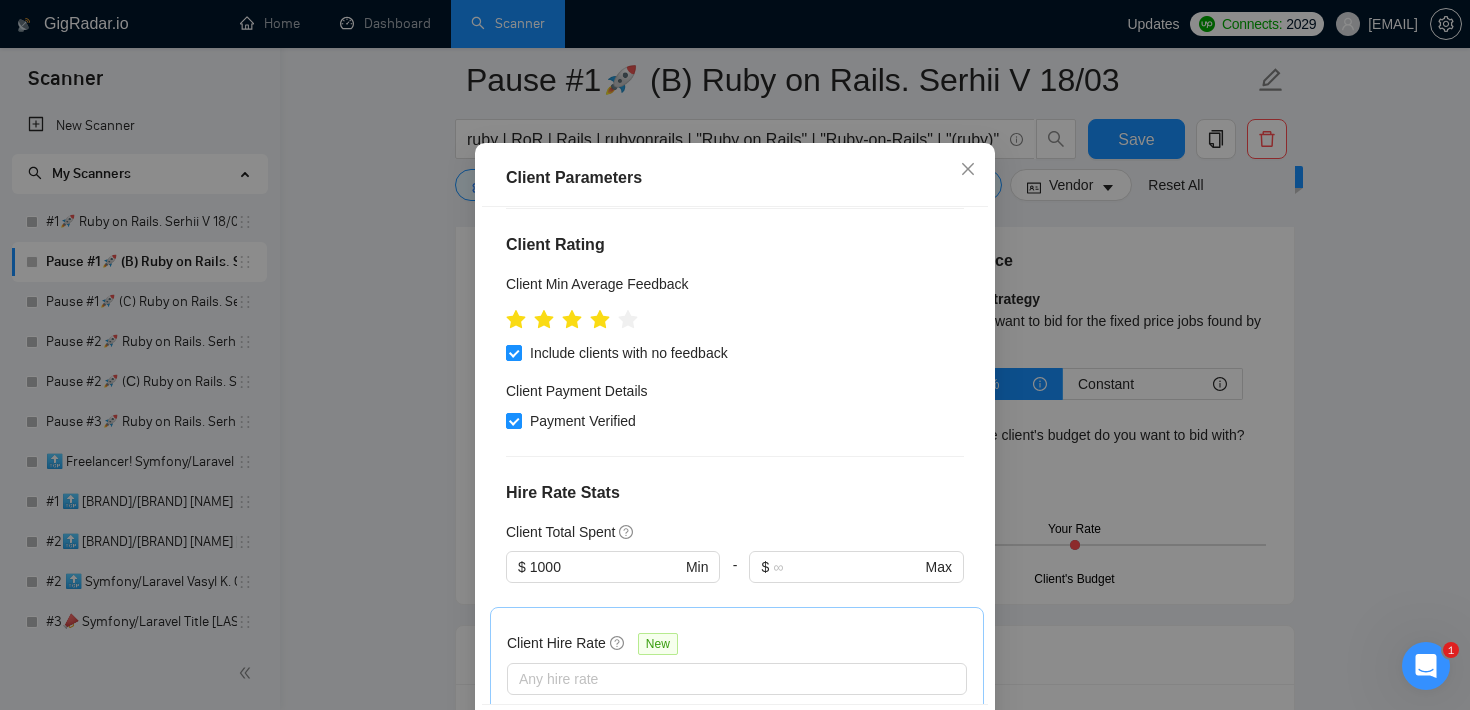 scroll, scrollTop: 340, scrollLeft: 0, axis: vertical 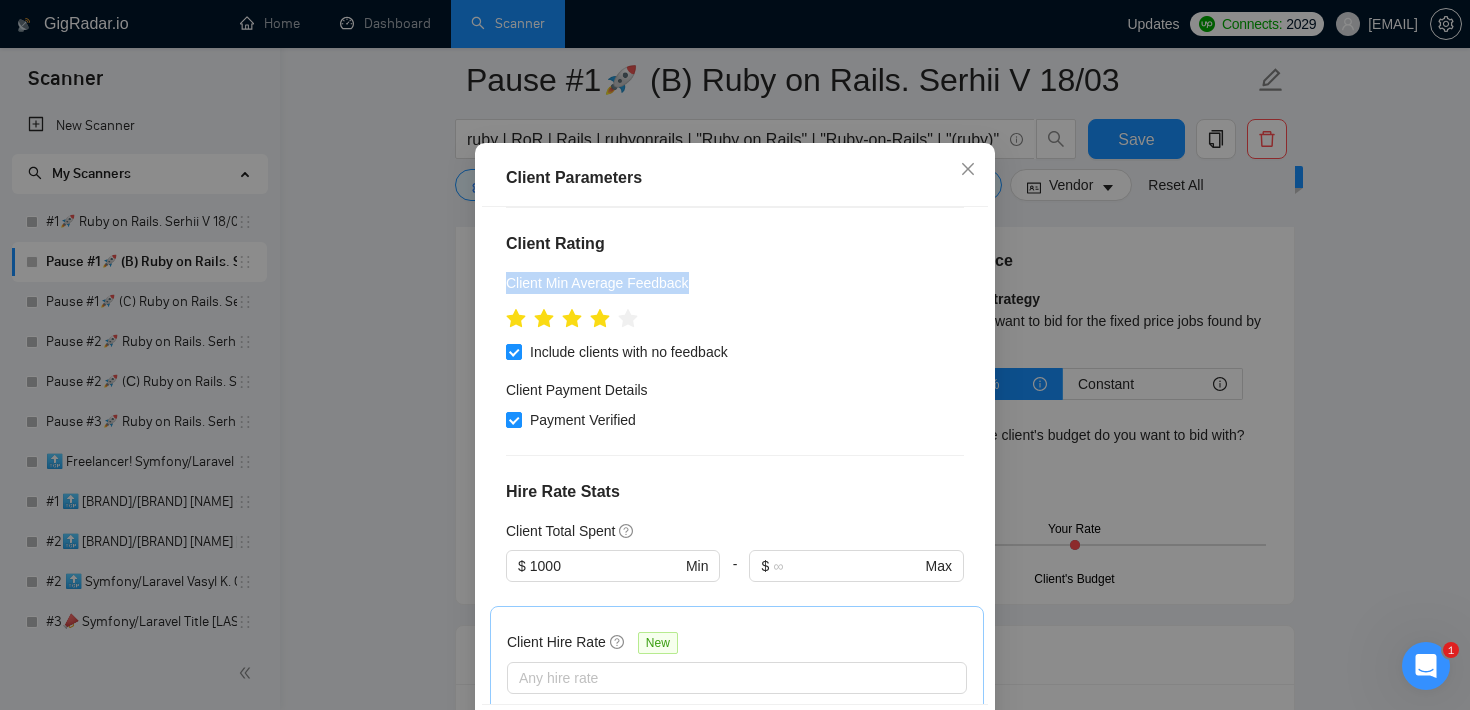 drag, startPoint x: 707, startPoint y: 346, endPoint x: 496, endPoint y: 339, distance: 211.11609 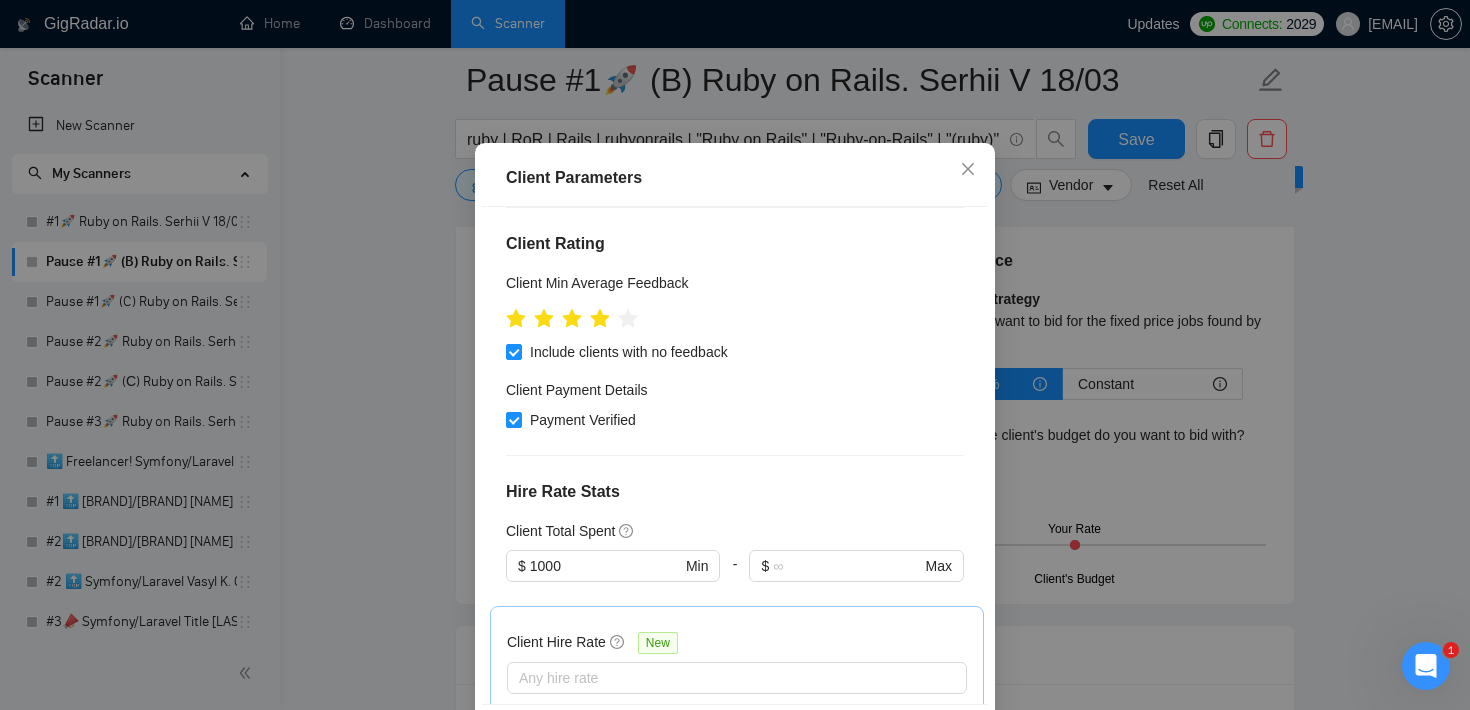 click at bounding box center [735, 317] 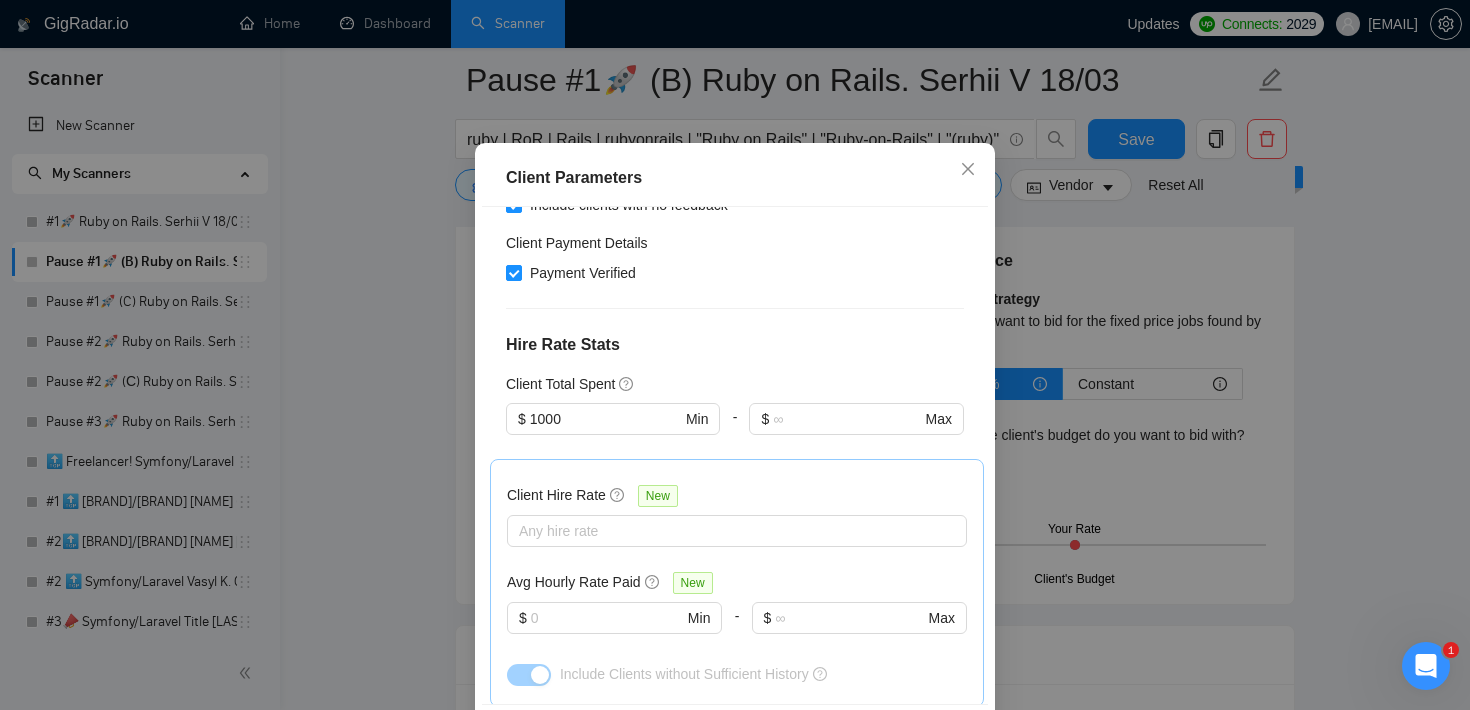 scroll, scrollTop: 489, scrollLeft: 0, axis: vertical 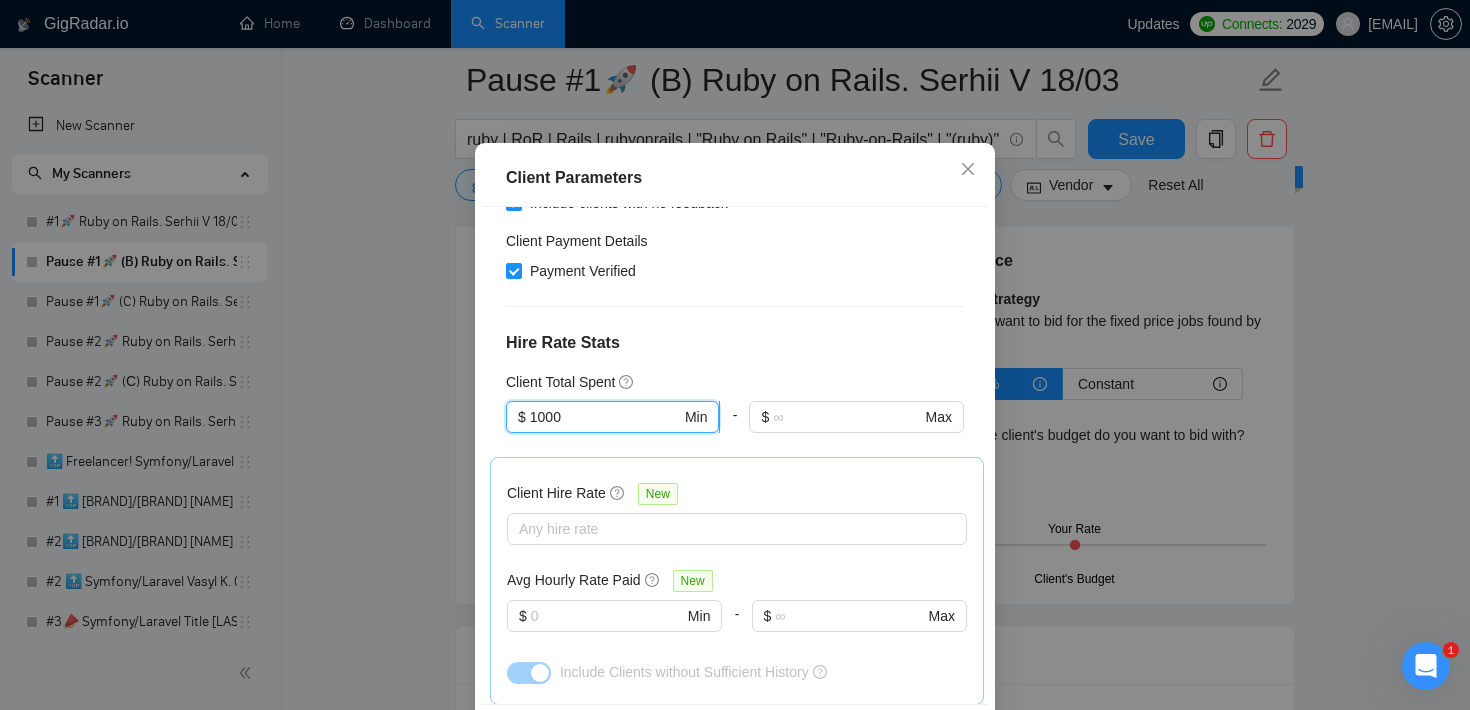 click on "1000" at bounding box center (605, 417) 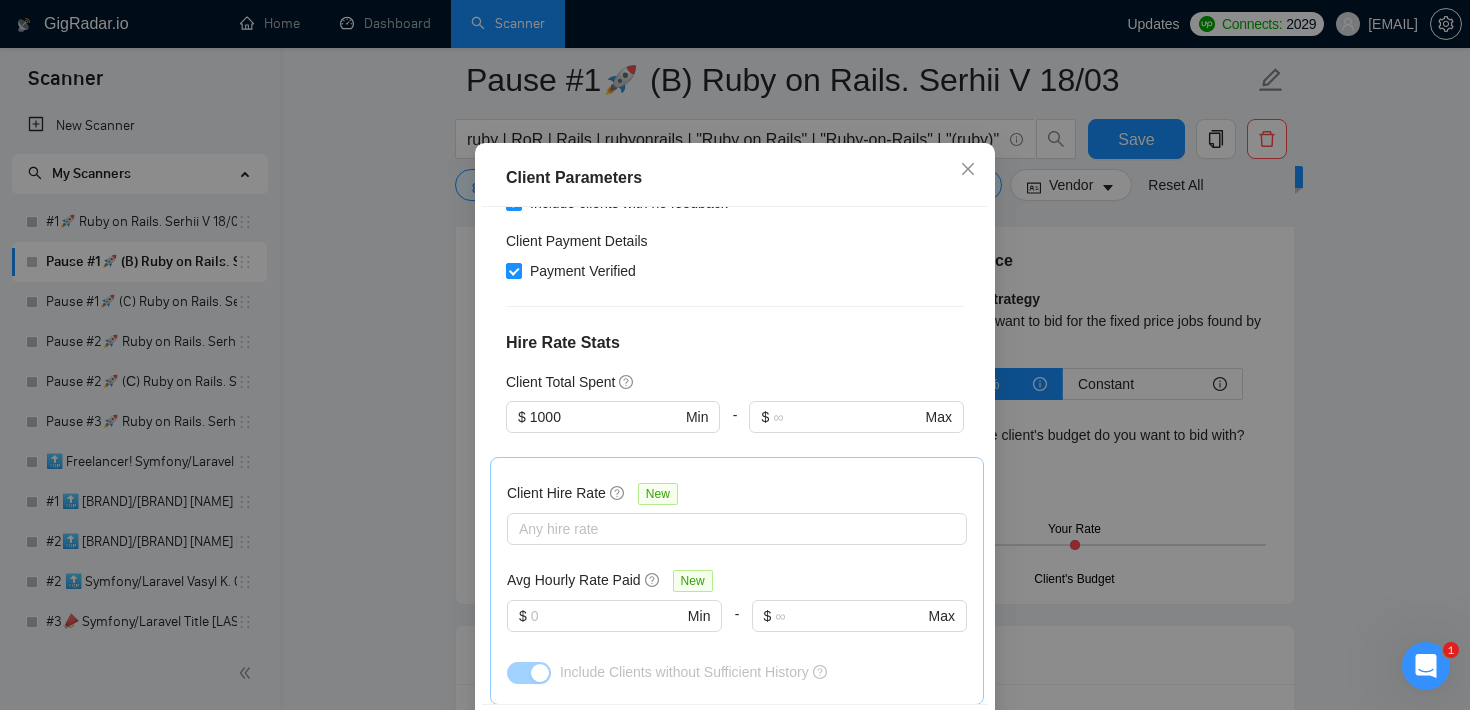 click on "Hire Rate Stats" at bounding box center [735, 343] 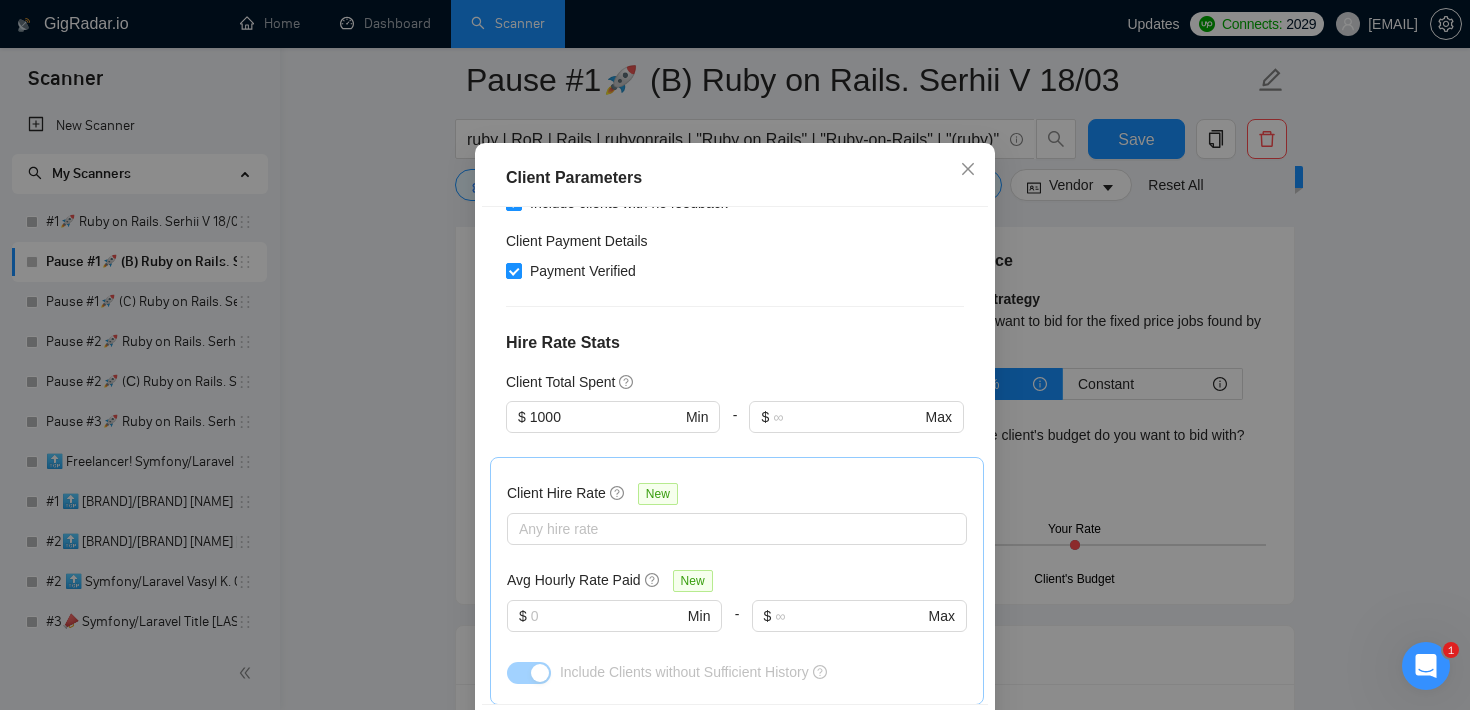 click on "Hire Rate Stats" at bounding box center [735, 343] 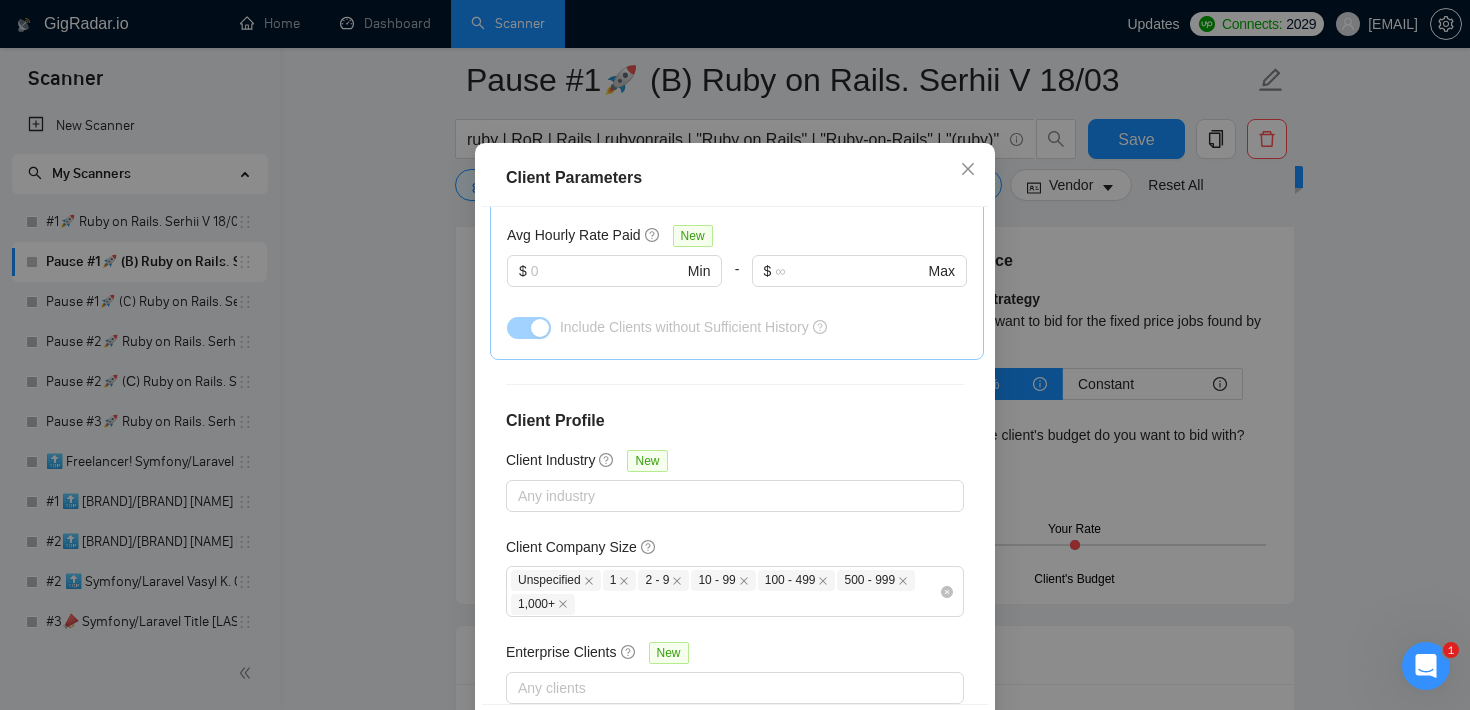 scroll, scrollTop: 880, scrollLeft: 0, axis: vertical 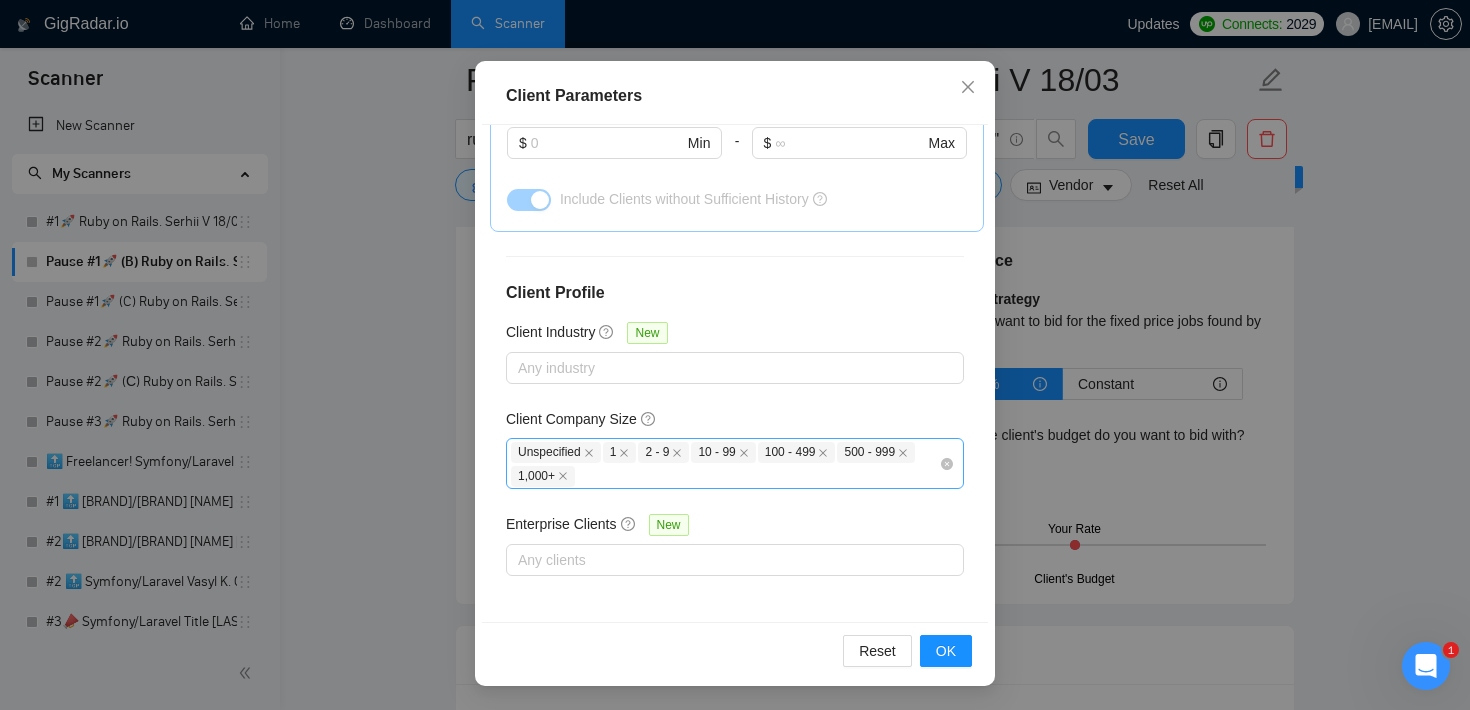 click on "Unspecified 1 2 - 9 10 - 99 100 - 499 500 - 999 1,000+" at bounding box center (725, 463) 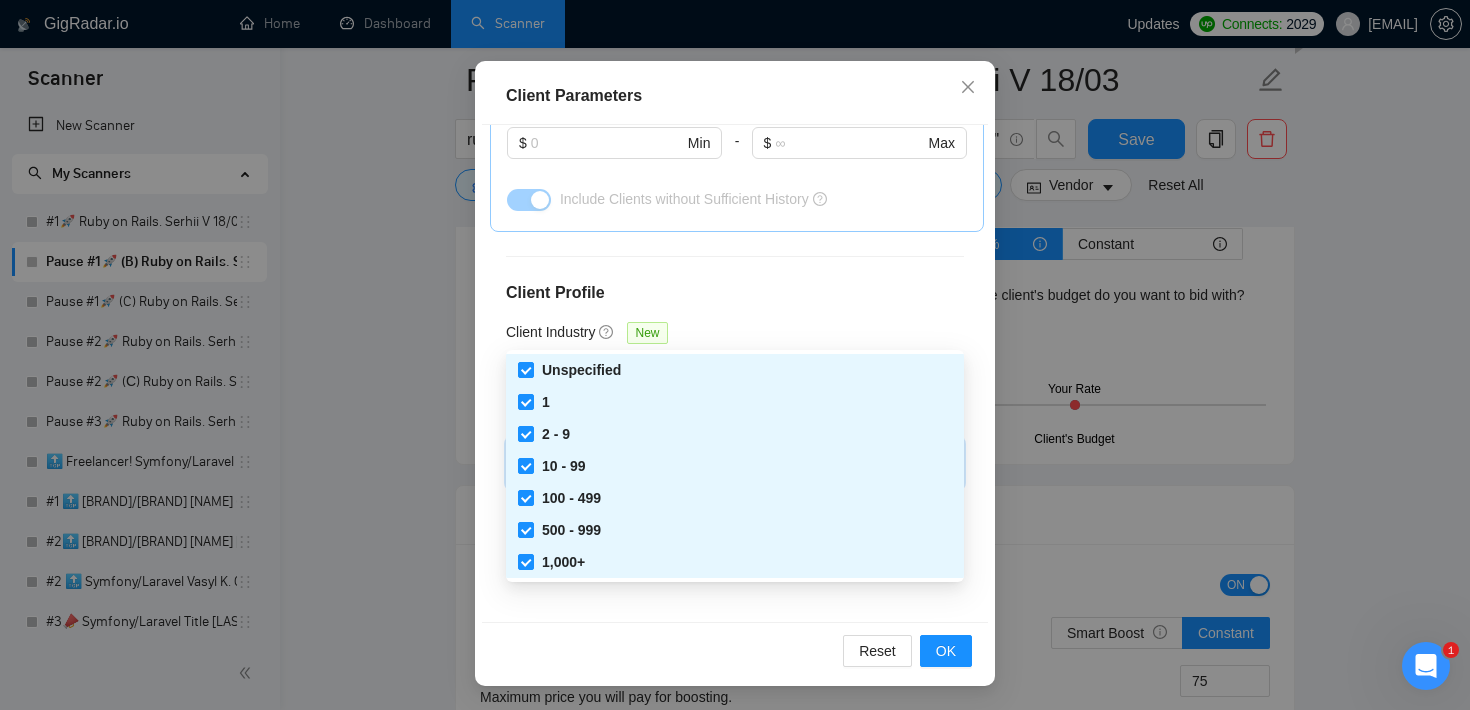 scroll, scrollTop: 2448, scrollLeft: 0, axis: vertical 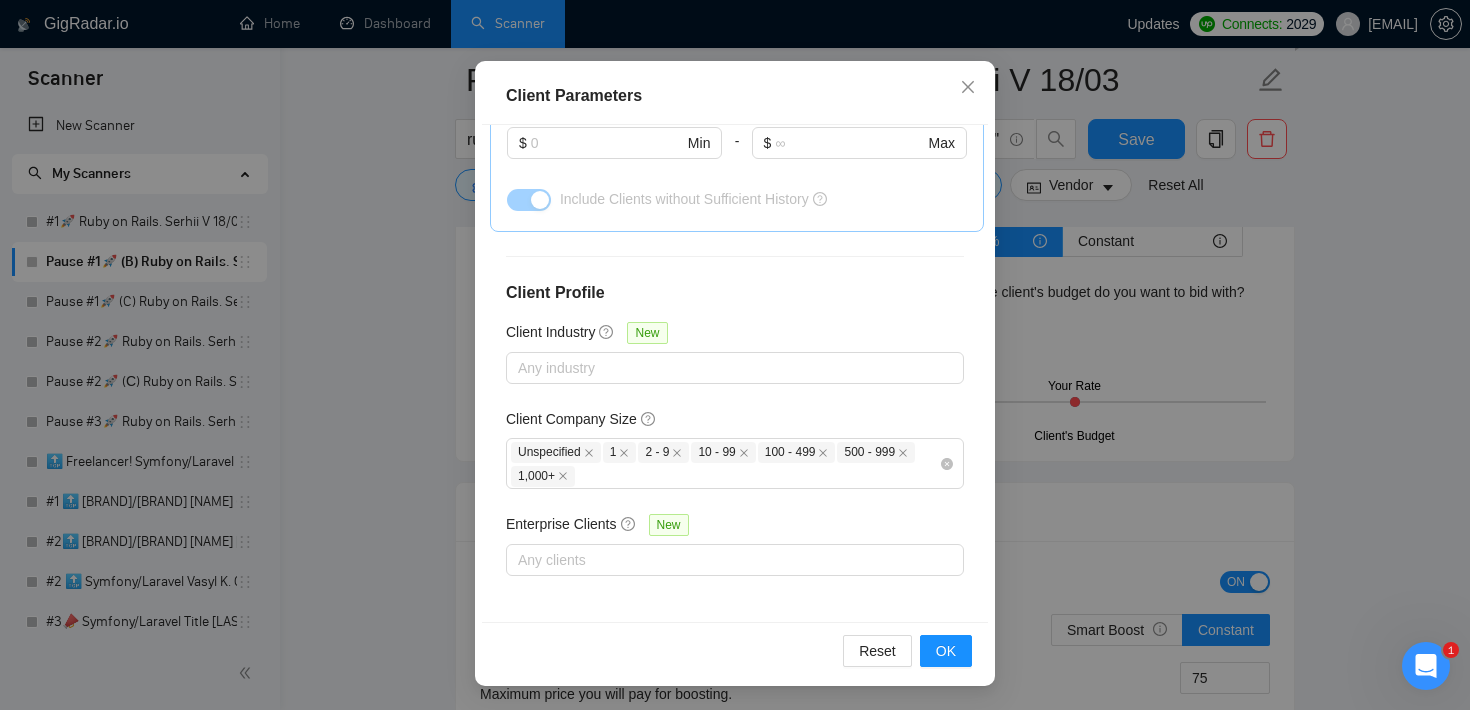 click on "Client Parameters Client Location Include Client Countries   Select Exclude Client Countries Russia Belarus India Pakistan Uzbekistan Azerbaijan Kazakhstan Vietnam Brazil Indonesia Hong Kong Philippines China Nigeria Egypt Bangladesh Angola Algeria Lebanon Ukraine   Client Rating Client Min Average Feedback Include clients with no feedback Client Payment Details Payment Verified Hire Rate Stats   Client Total Spent $ 1000 Min - $ Max Client Hire Rate New   Any hire rate   Avg Hourly Rate Paid New $ Min - $ Max Include Clients without Sufficient History Client Profile Client Industry New   Any industry Client Company Size Unspecified 1 2 - 9 10 - 99 100 - 499 500 - 999 1,000+   Enterprise Clients New   Any clients Reset OK" at bounding box center (735, 355) 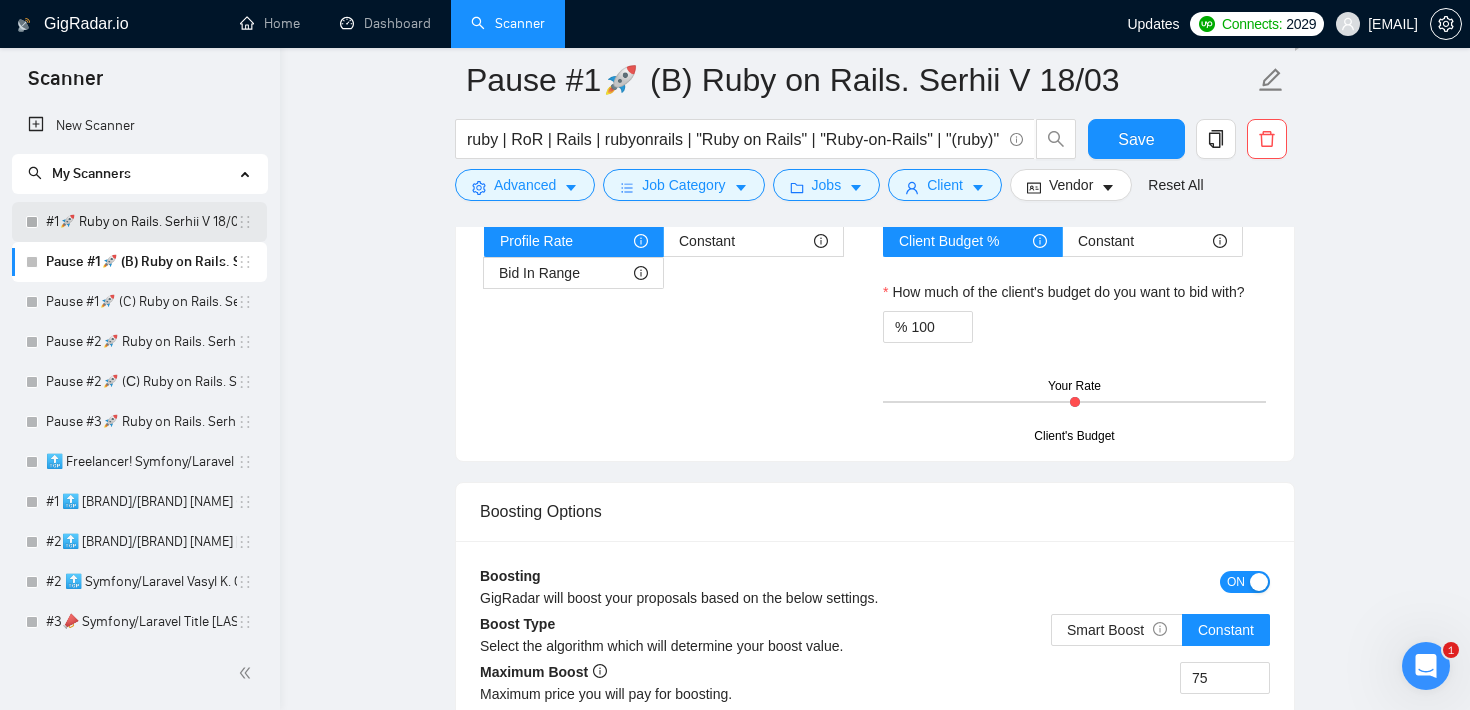 click on "#1🚀 Ruby on Rails. Serhii V 18/03" at bounding box center [141, 222] 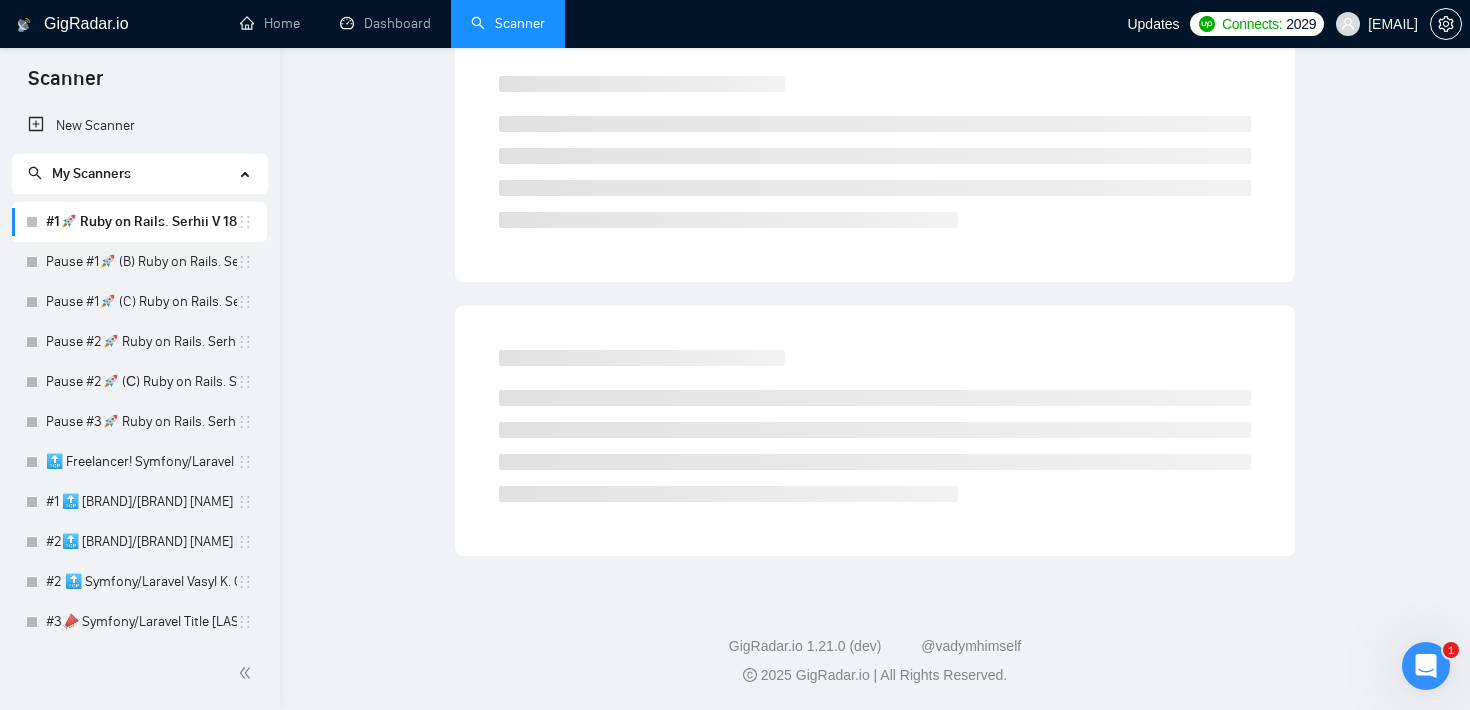 scroll, scrollTop: 20, scrollLeft: 0, axis: vertical 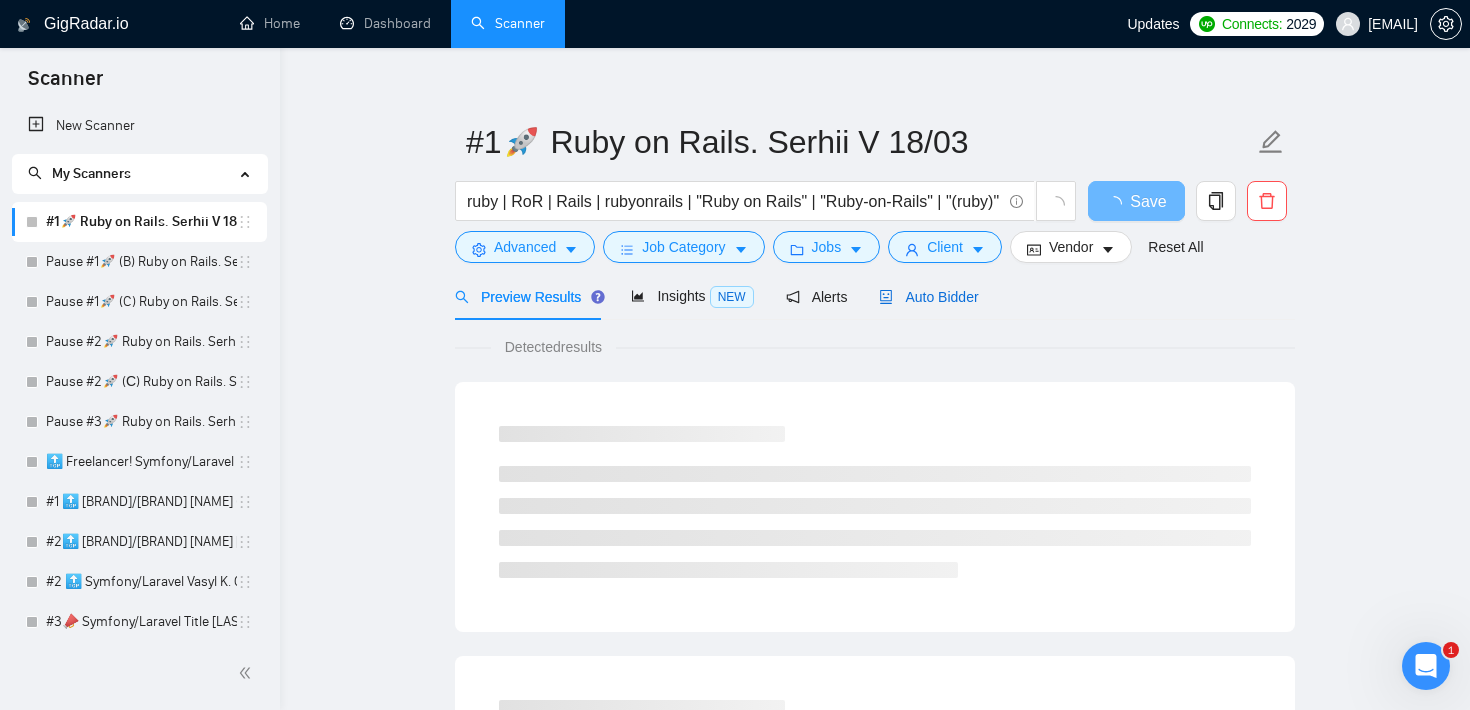 click on "Auto Bidder" at bounding box center (928, 297) 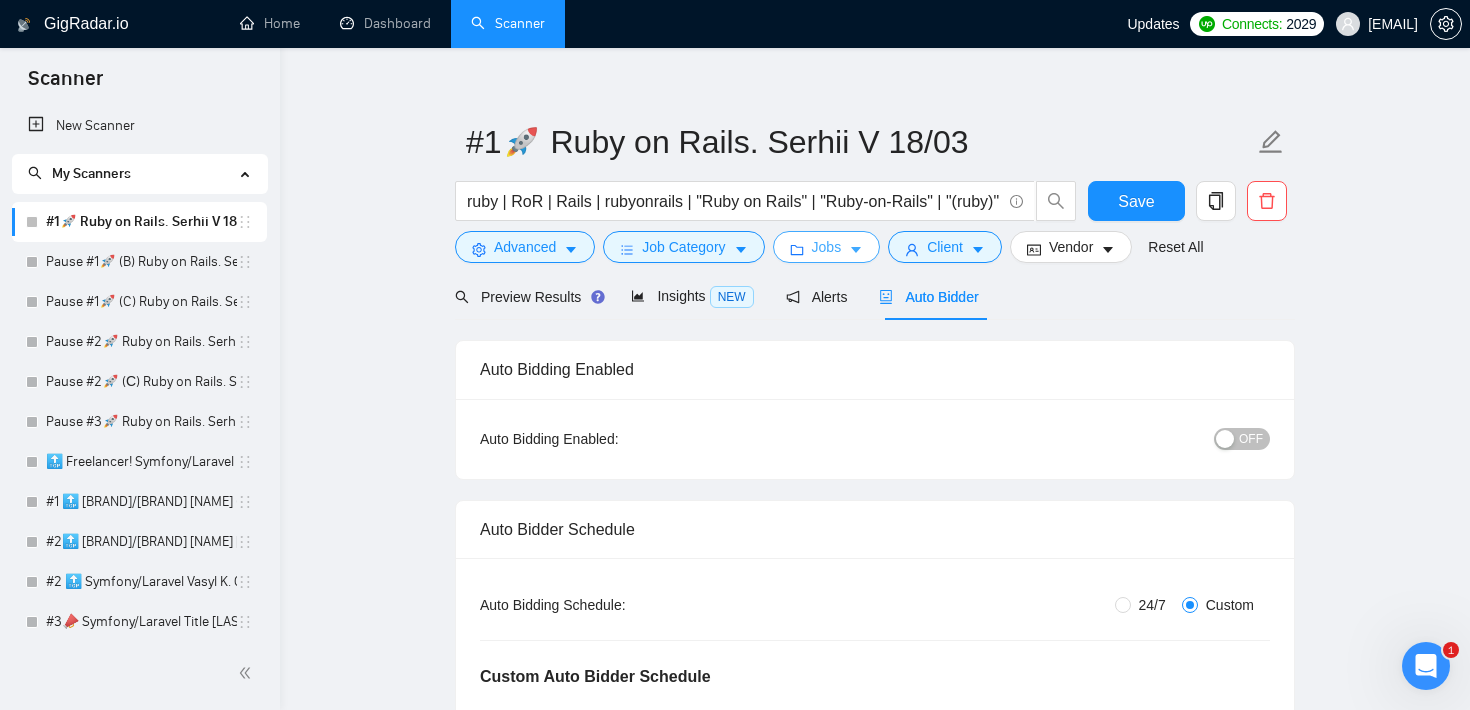 click on "Jobs" at bounding box center (827, 247) 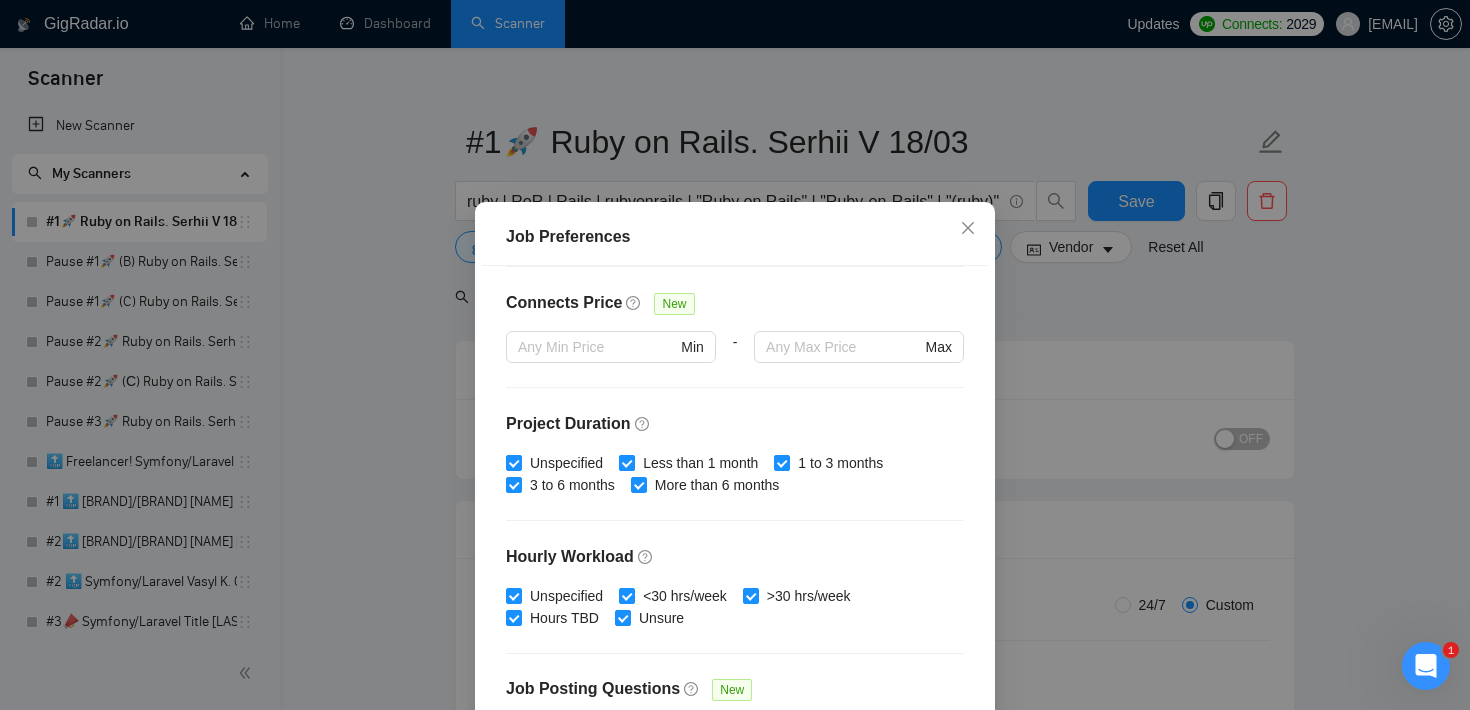 scroll, scrollTop: 0, scrollLeft: 0, axis: both 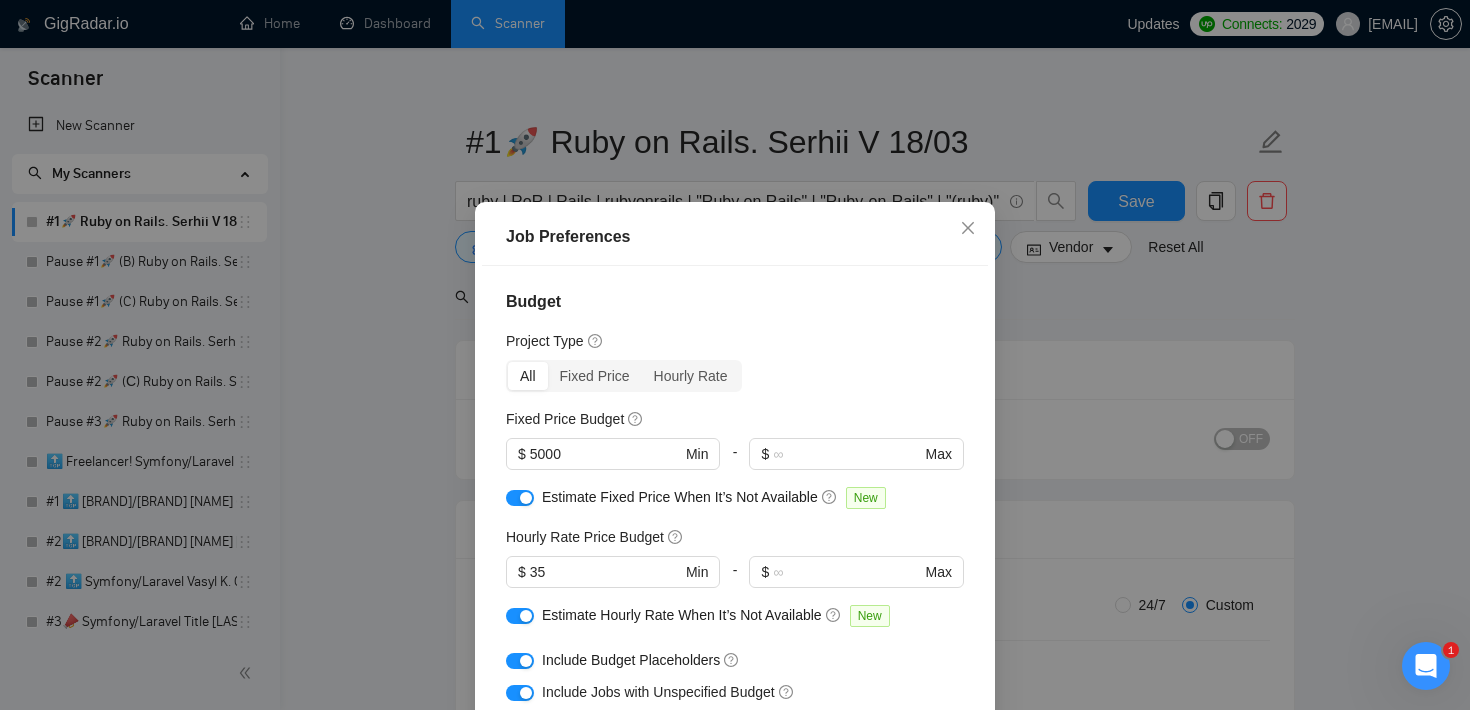 click on "Job Preferences Budget Project Type All Fixed Price Hourly Rate   Fixed Price Budget $ 5000 Min - $ Max Estimate Fixed Price When It’s Not Available New   Hourly Rate Price Budget $ 35 Min - $ Max Estimate Hourly Rate When It’s Not Available New Include Budget Placeholders Include Jobs with Unspecified Budget   Connects Price New Min - Max Project Duration   Unspecified Less than 1 month 1 to 3 months 3 to 6 months More than 6 months Hourly Workload   Unspecified <30 hrs/week >30 hrs/week Hours TBD Unsure Job Posting Questions New   Any posting questions Description Preferences Description Size New   Any description size Reset OK" at bounding box center [735, 355] 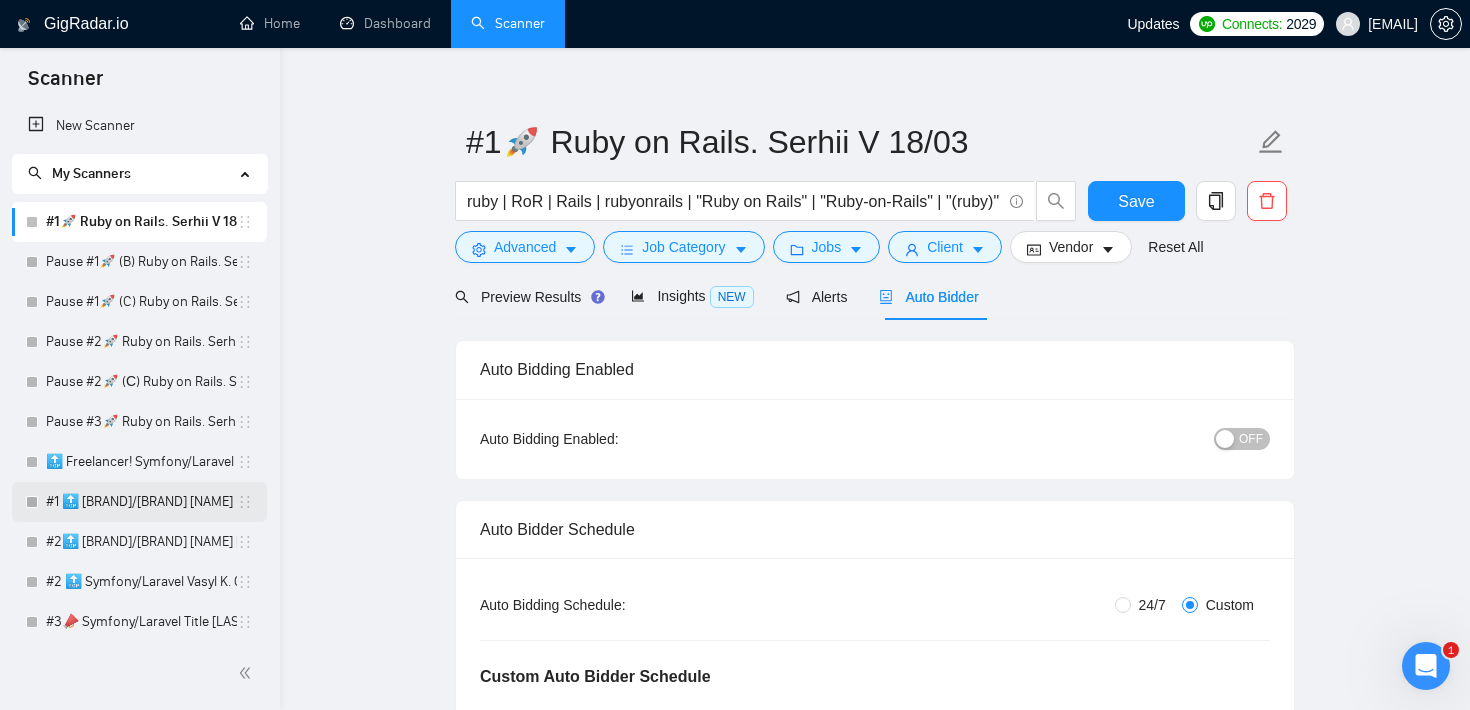 click on "#1 🔝 Symfony/Laravel [FIRSTNAME] [LASTNAME] ([FIRSTNAME])" at bounding box center (141, 502) 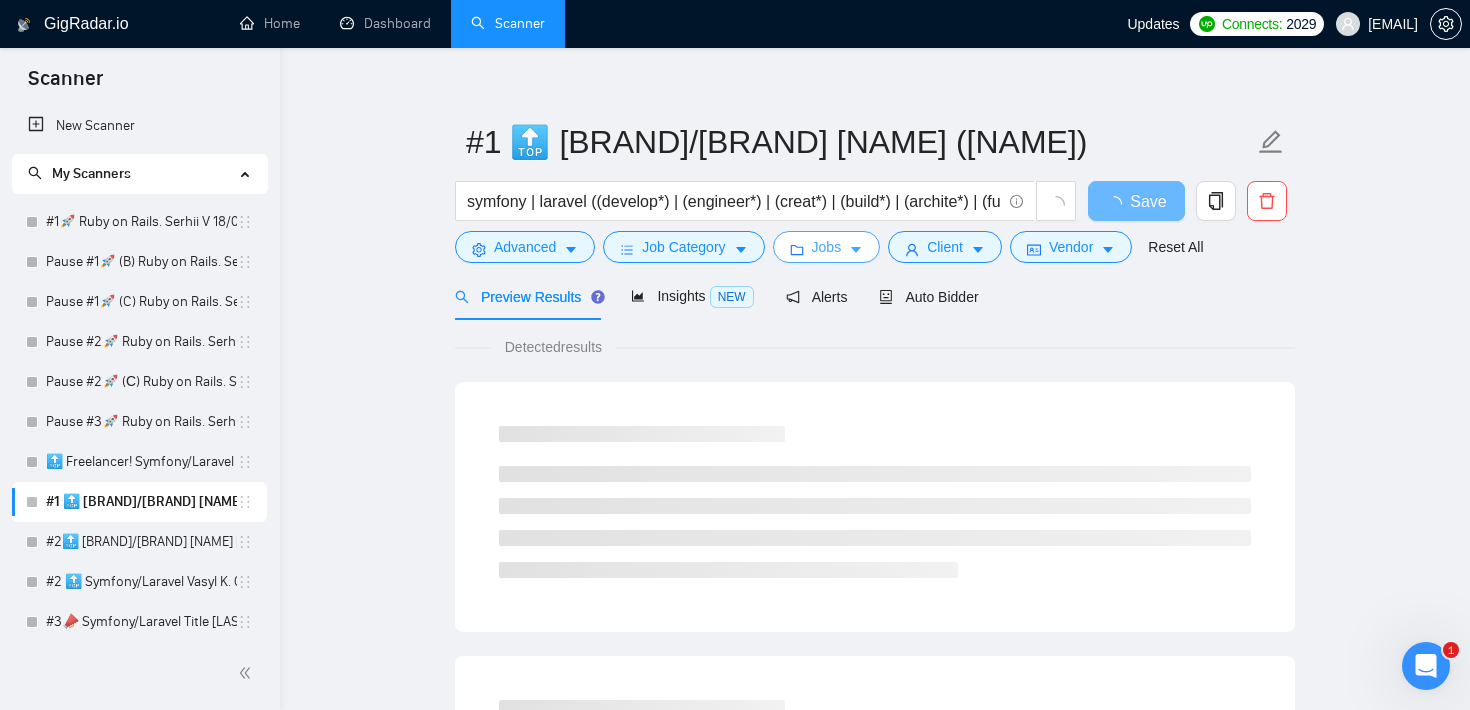 click on "Jobs" at bounding box center [827, 247] 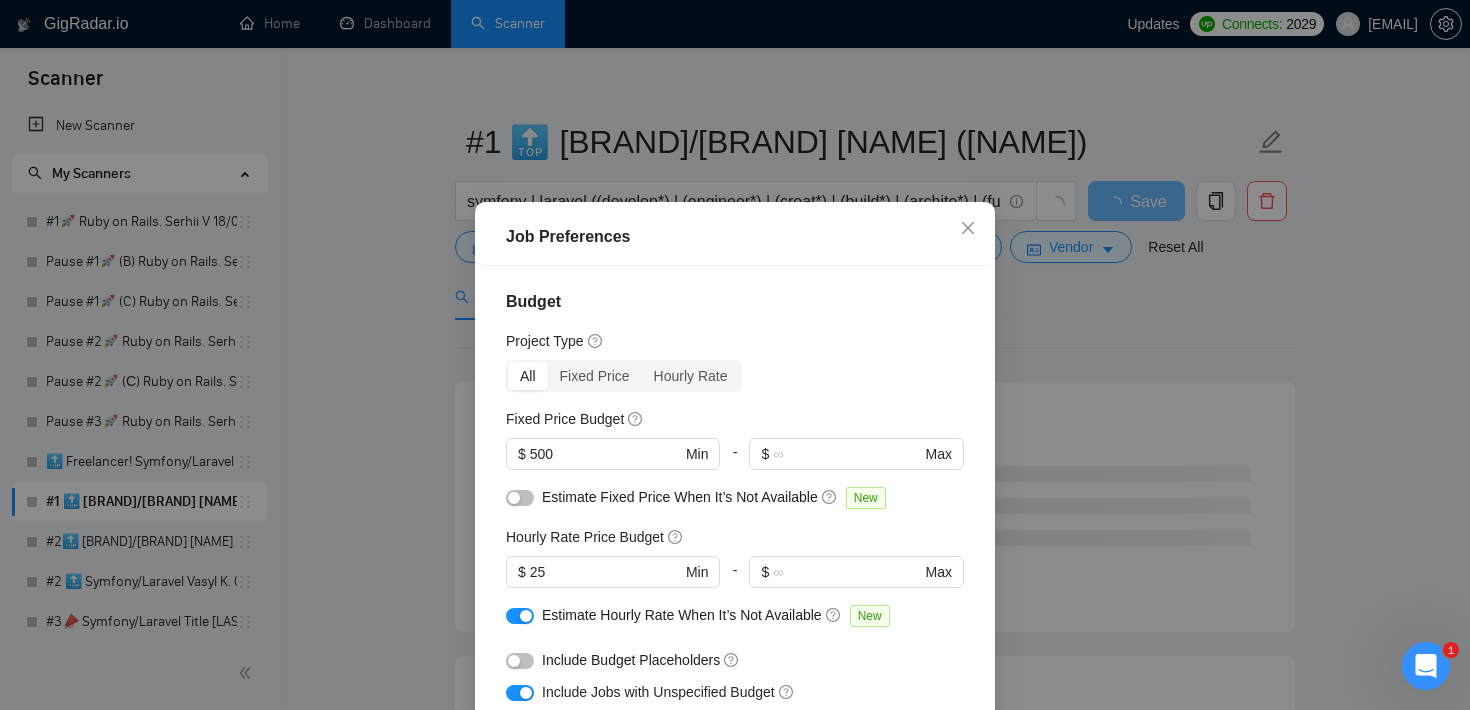 click on "Job Preferences Budget Project Type All Fixed Price Hourly Rate   Fixed Price Budget $ 500 Min - $ Max Estimate Fixed Price When It’s Not Available New   Hourly Rate Price Budget $ 25 Min - $ Max Estimate Hourly Rate When It’s Not Available New Include Budget Placeholders Include Jobs with Unspecified Budget   Connects Price New Min - Max Project Duration   Unspecified Less than 1 month 1 to 3 months 3 to 6 months More than 6 months Hourly Workload   Unspecified <30 hrs/week >30 hrs/week Hours TBD Unsure Job Posting Questions New   Any posting questions Description Preferences Description Size New   Any description size Reset OK" at bounding box center [735, 355] 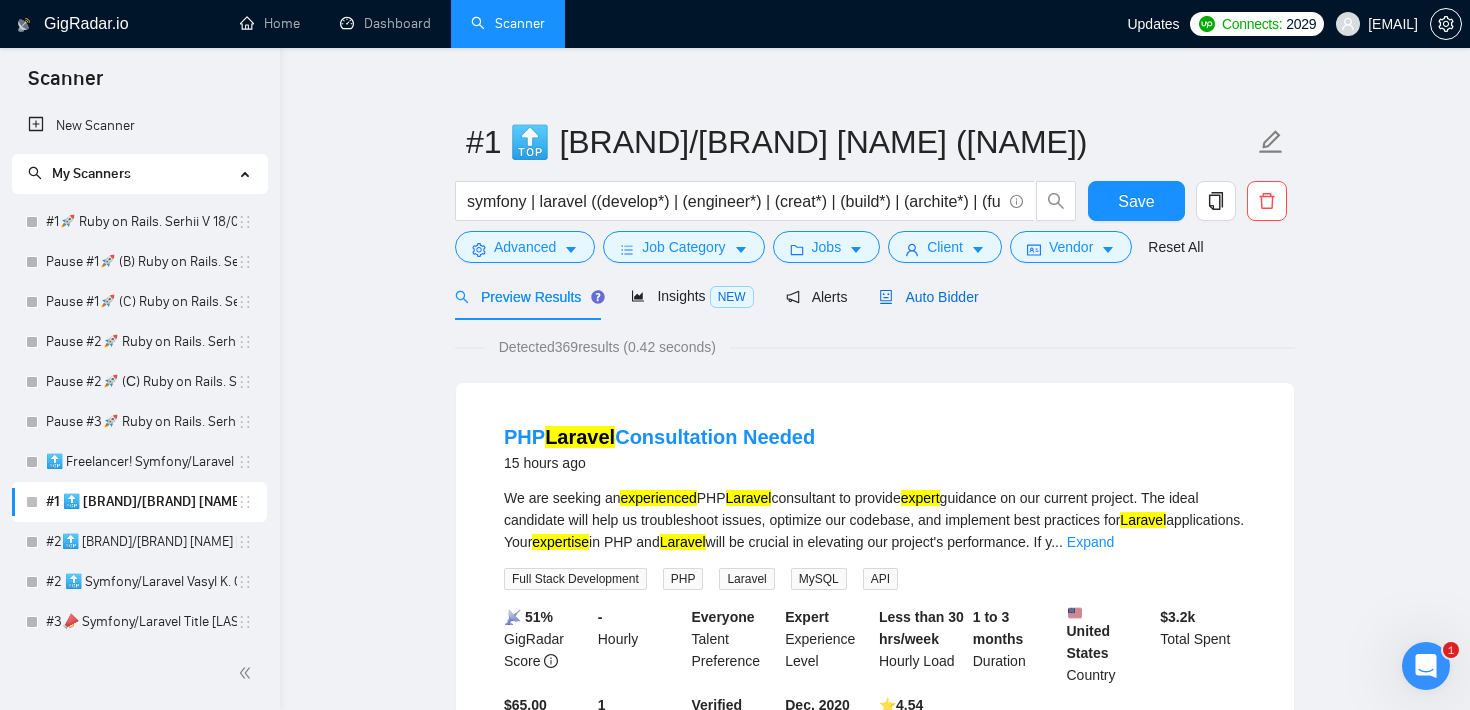click on "Auto Bidder" at bounding box center [928, 297] 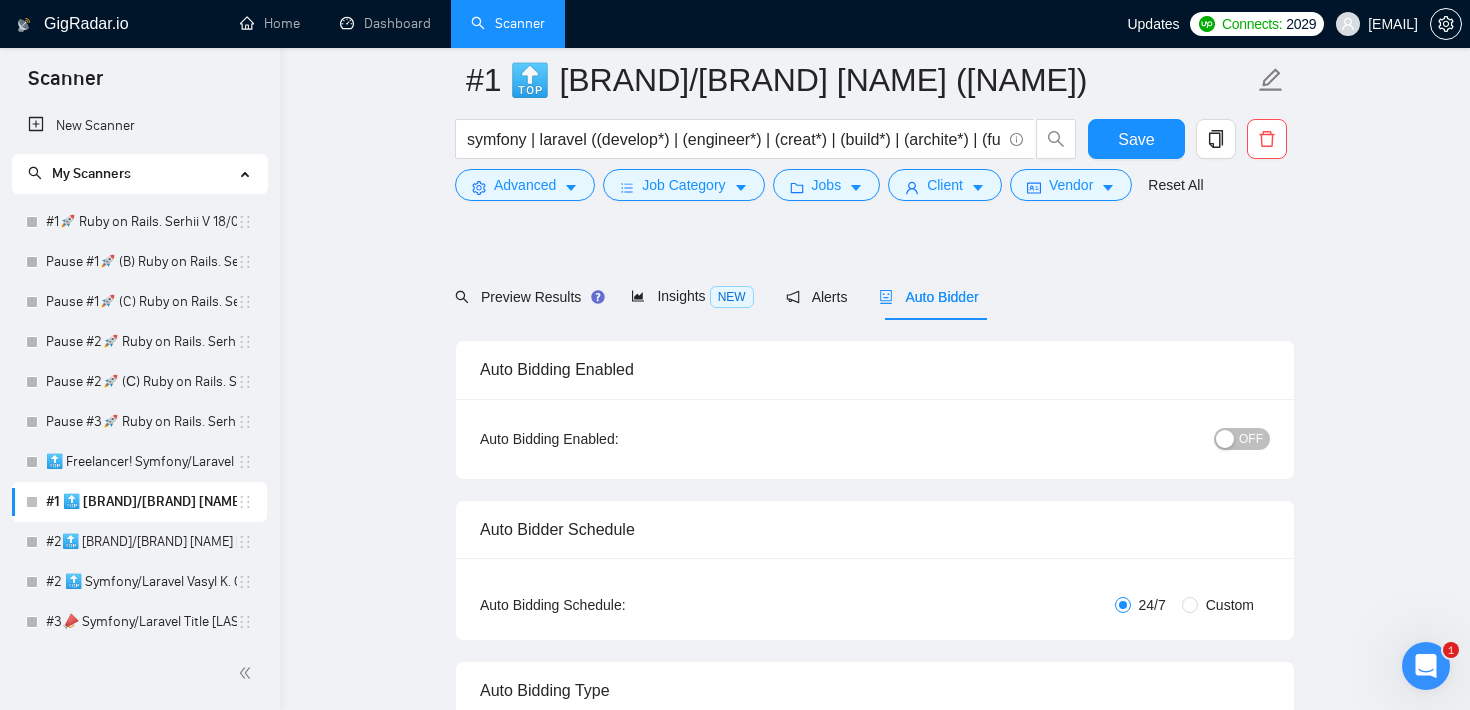 type 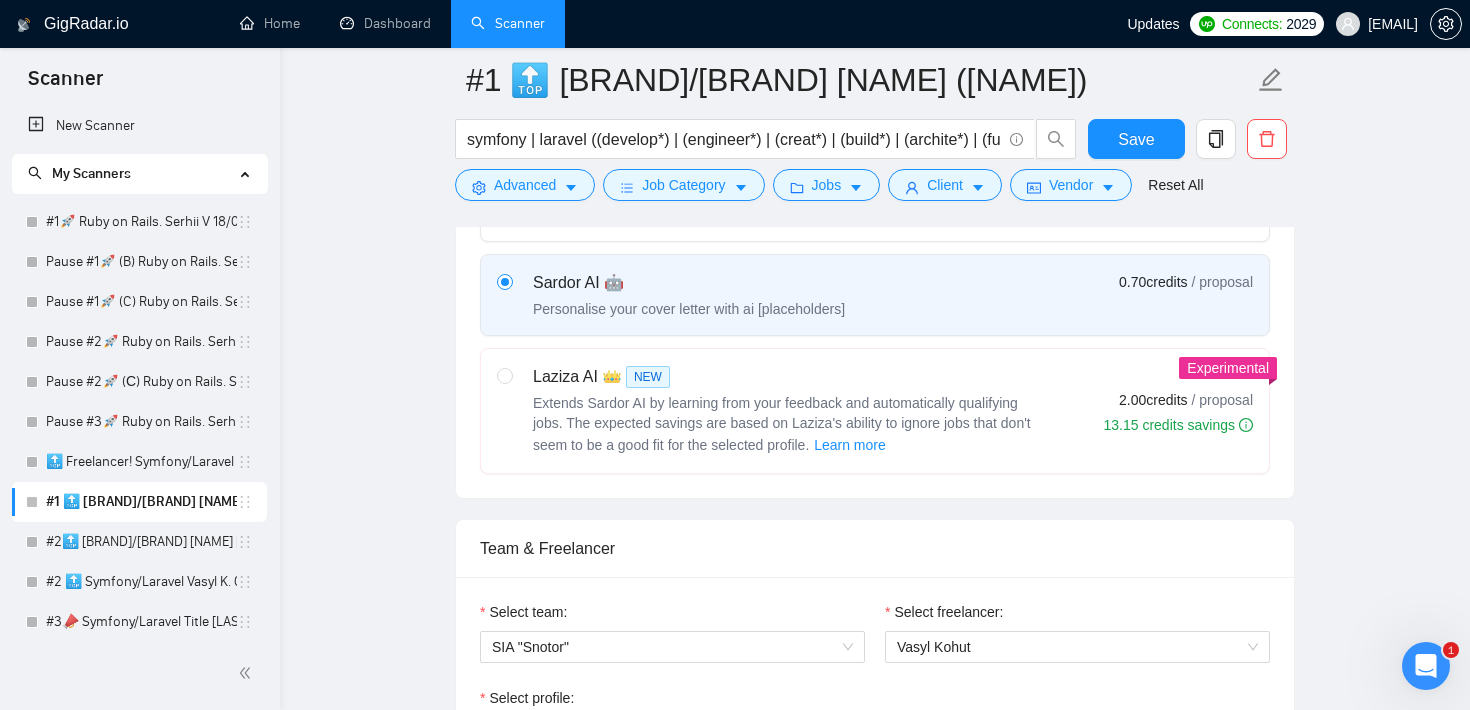scroll, scrollTop: 1285, scrollLeft: 0, axis: vertical 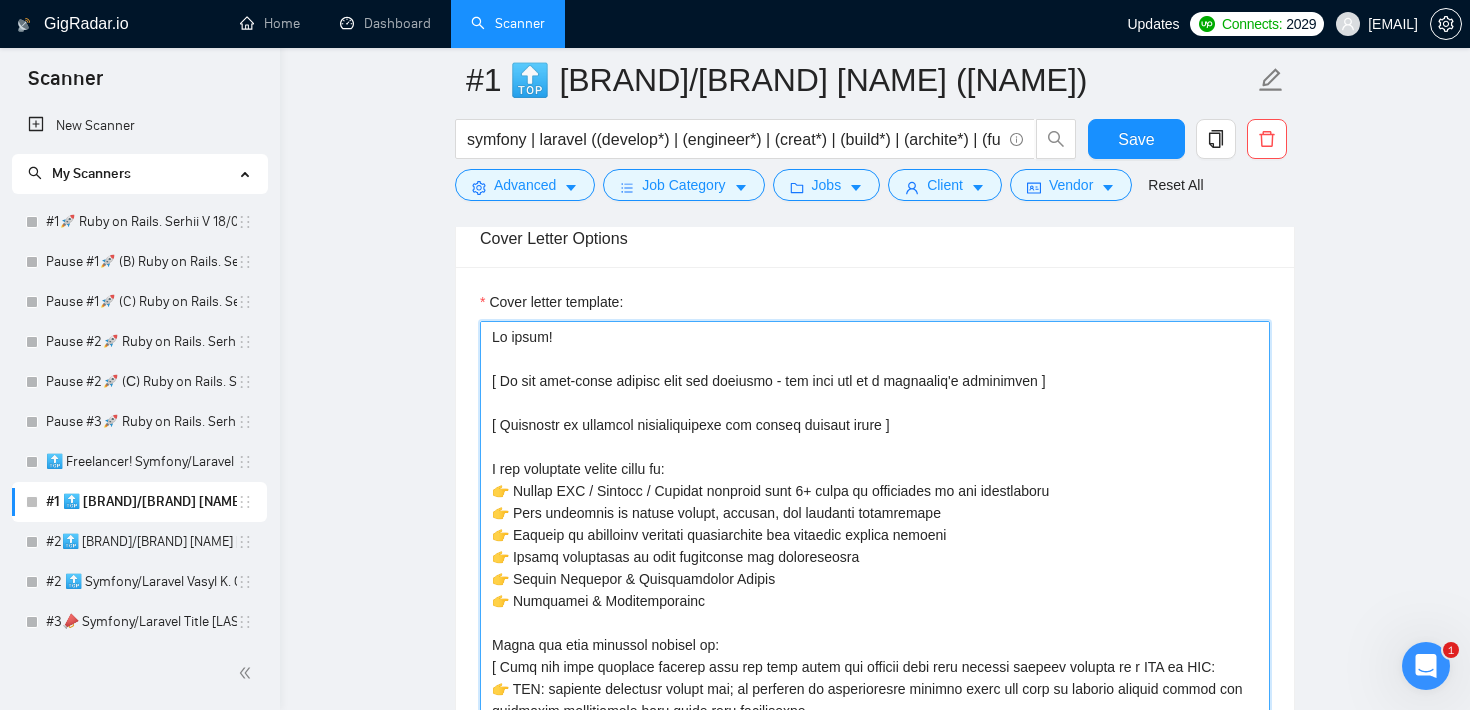 click on "Cover letter template:" at bounding box center (875, 546) 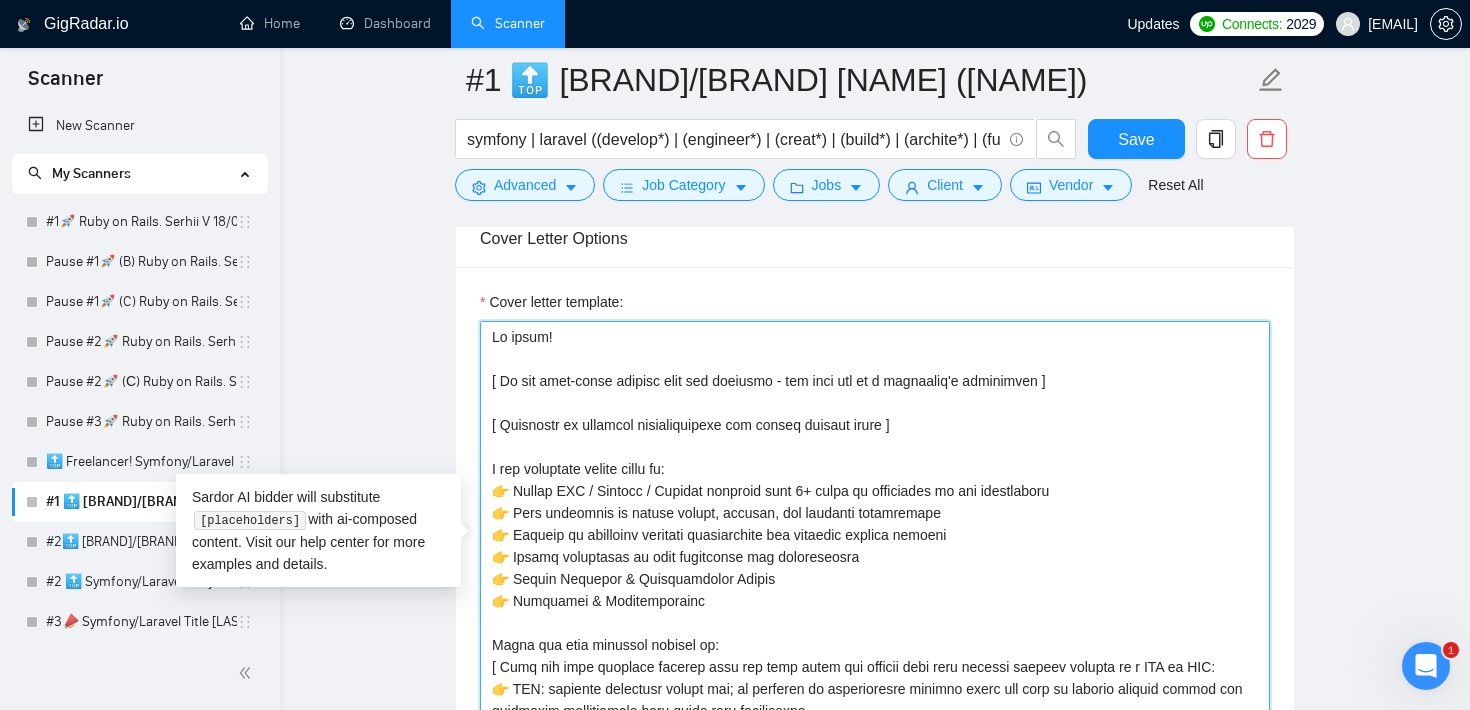 click on "Cover letter template:" at bounding box center [875, 546] 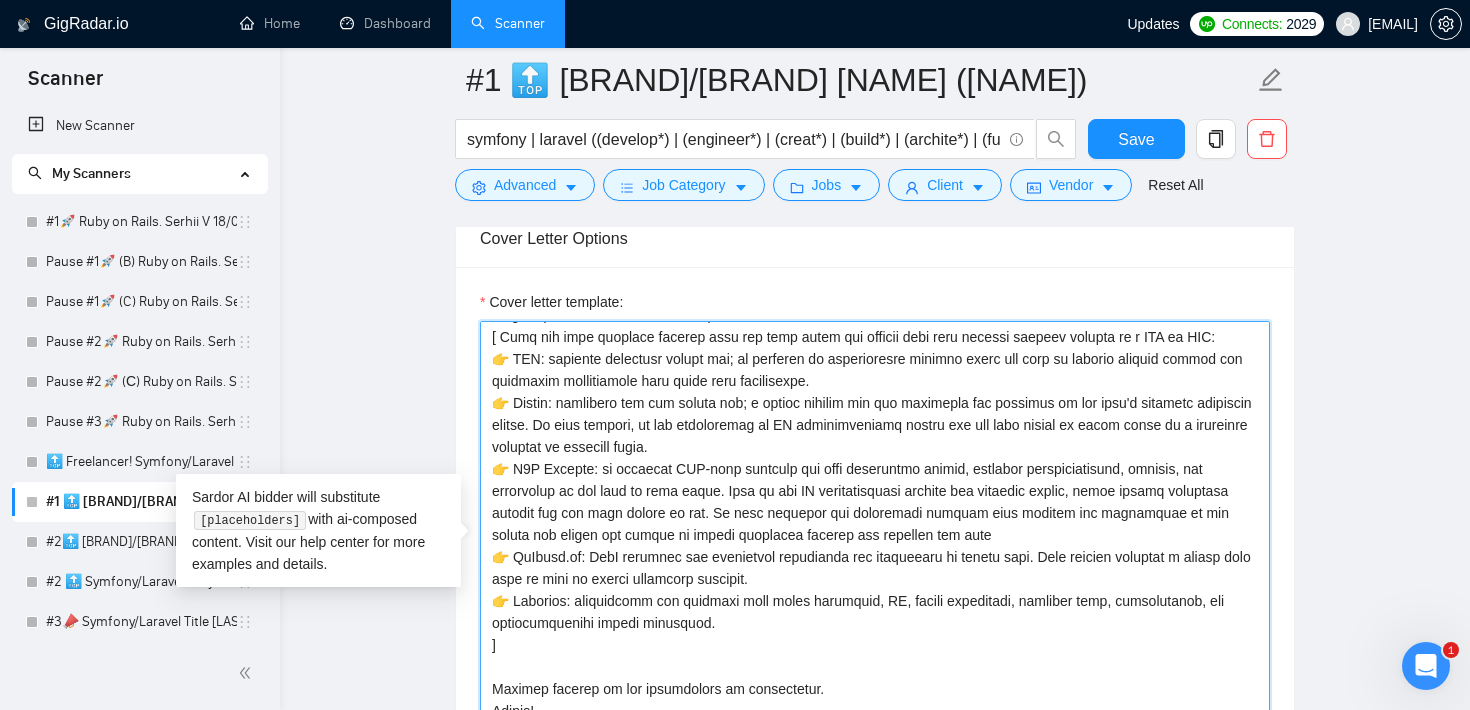 scroll, scrollTop: 352, scrollLeft: 0, axis: vertical 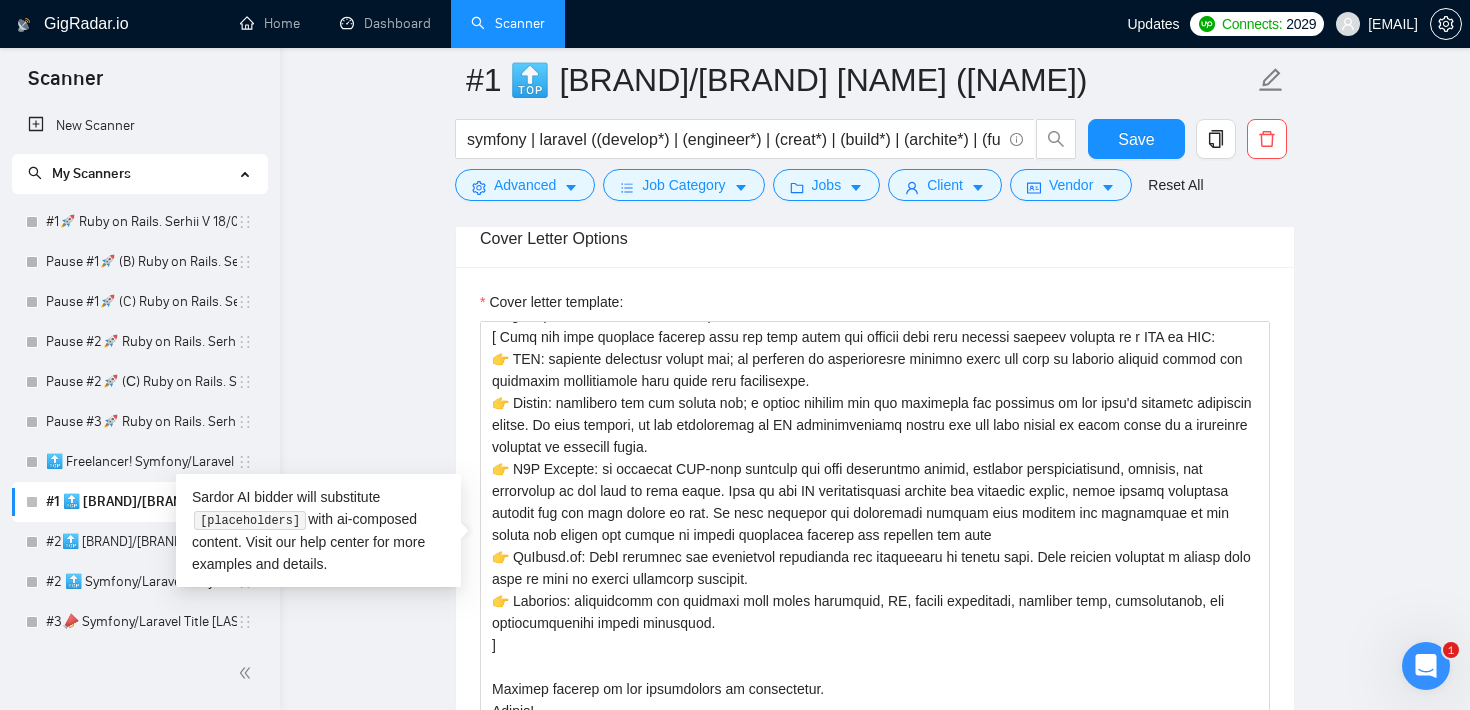 click on "Cover letter template:" at bounding box center [875, 543] 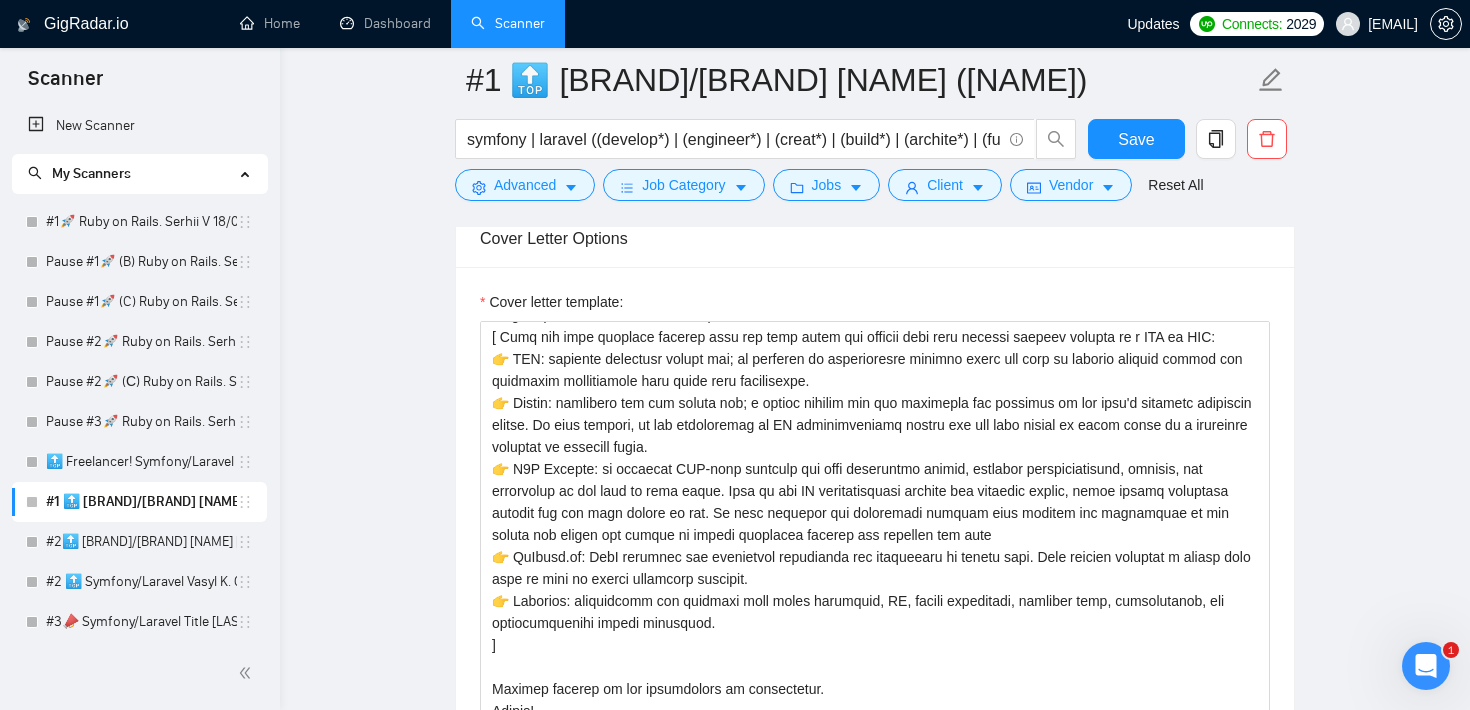 click on "Cover Letter Options Cover letter template:" at bounding box center [875, 514] 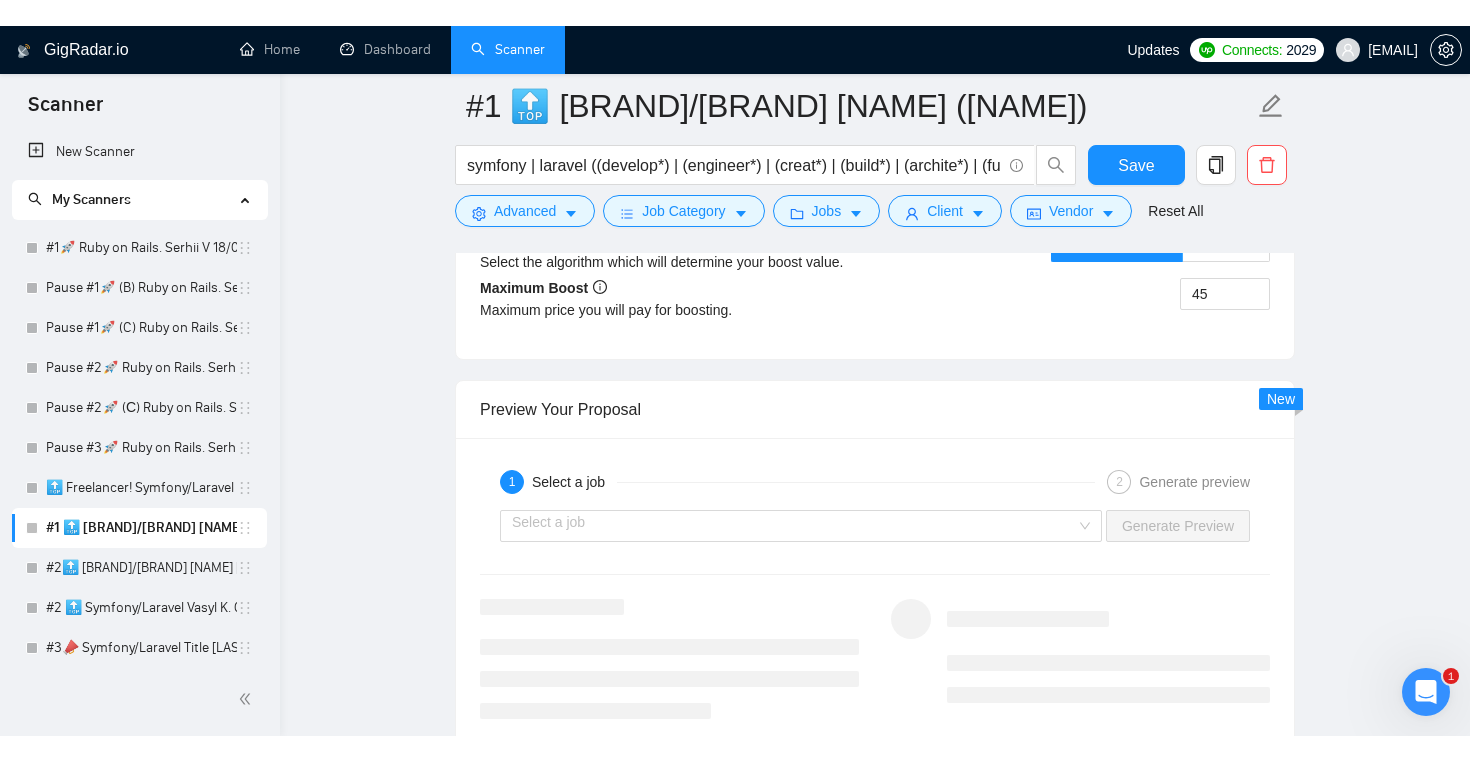 scroll, scrollTop: 2930, scrollLeft: 0, axis: vertical 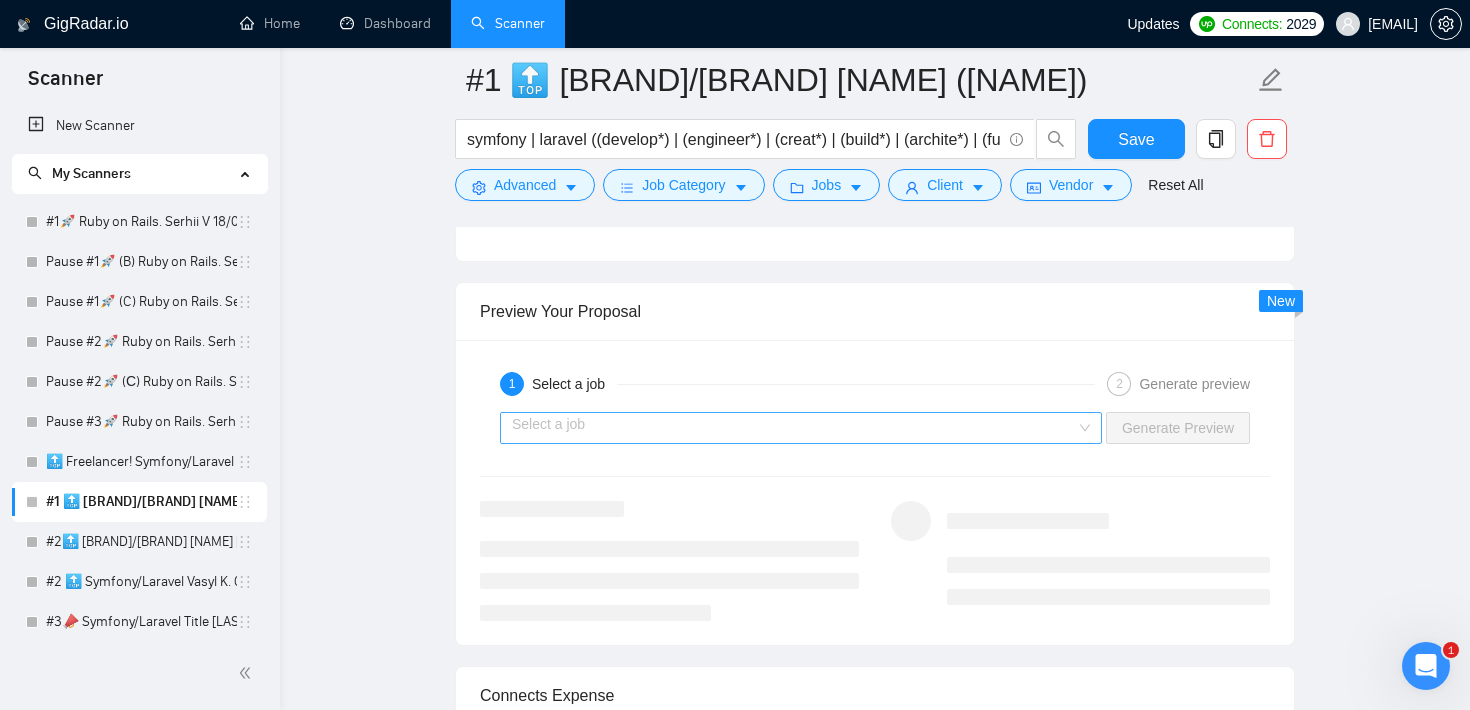 click at bounding box center [794, 428] 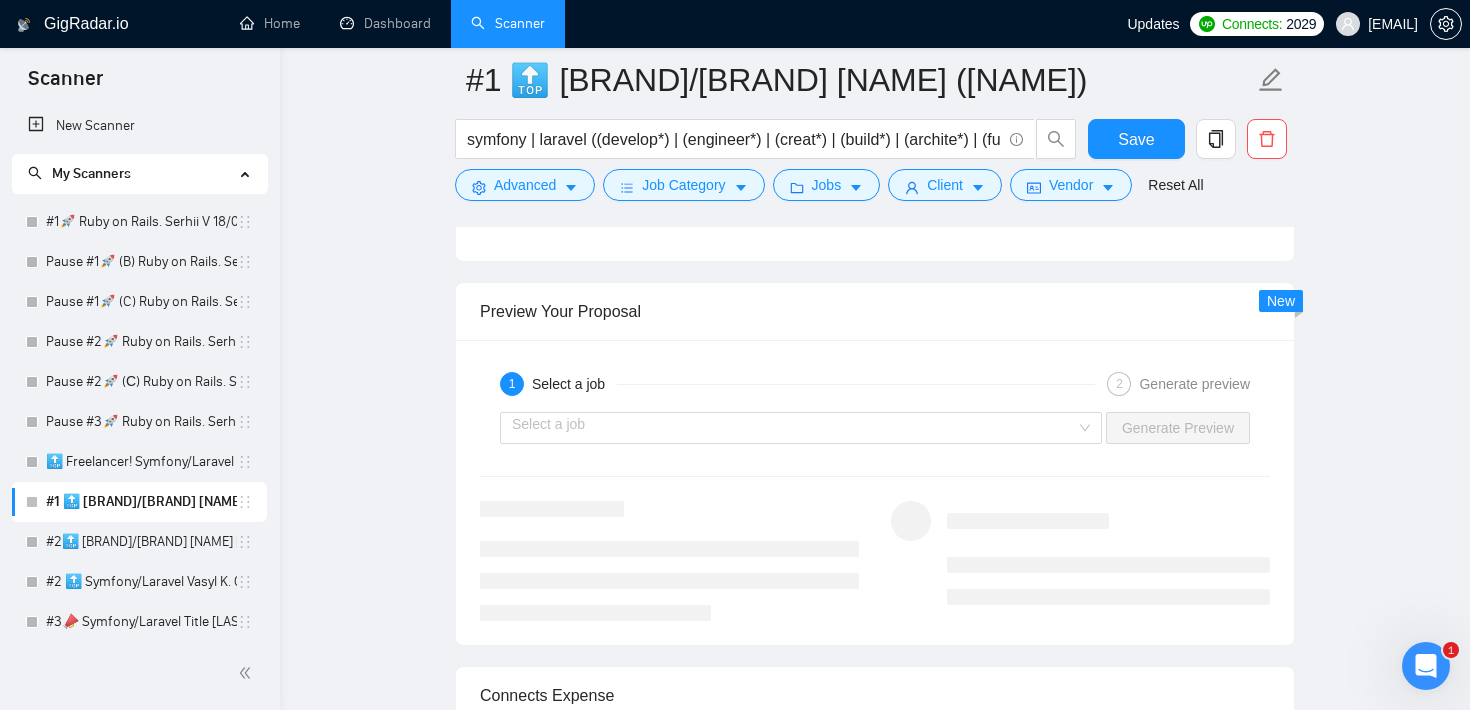 click on "Preview Your Proposal" at bounding box center [875, 311] 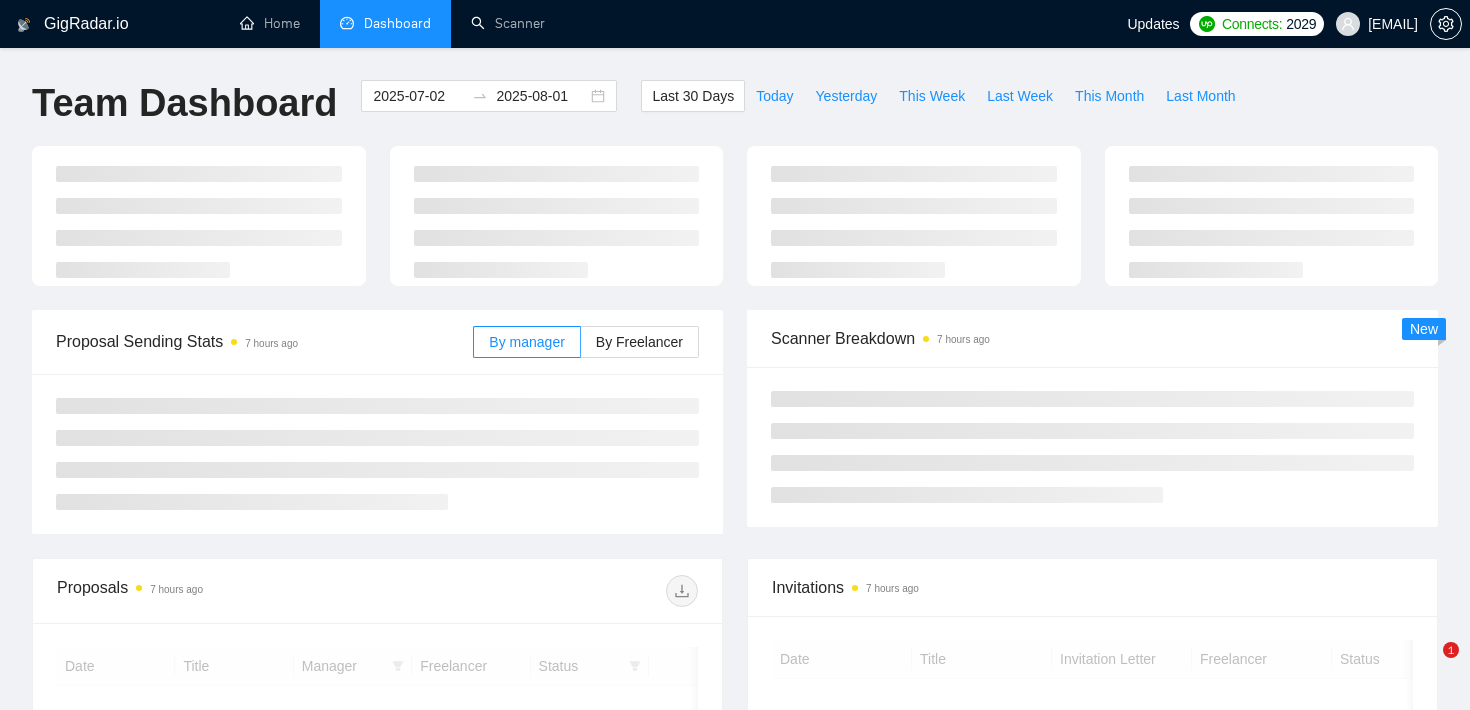 scroll, scrollTop: 0, scrollLeft: 0, axis: both 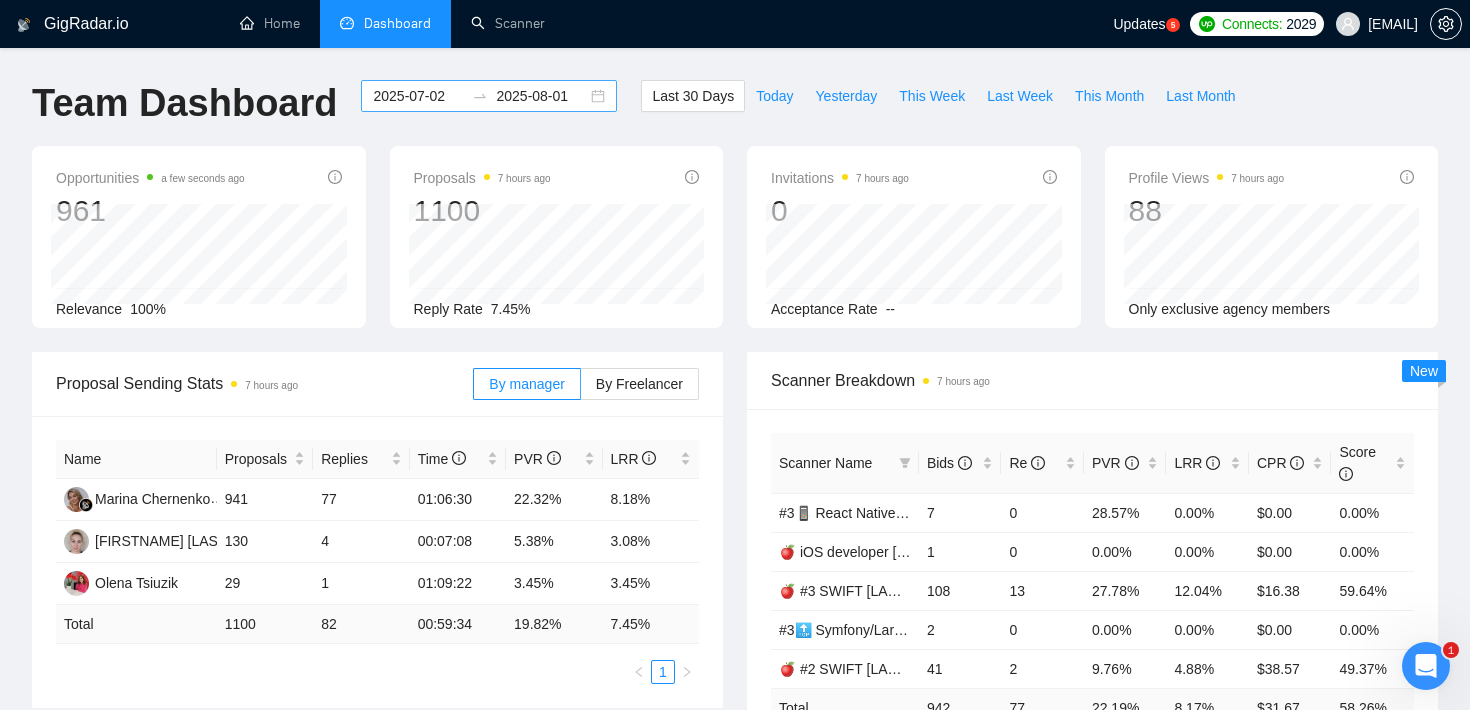 click on "2025-07-02" at bounding box center (418, 96) 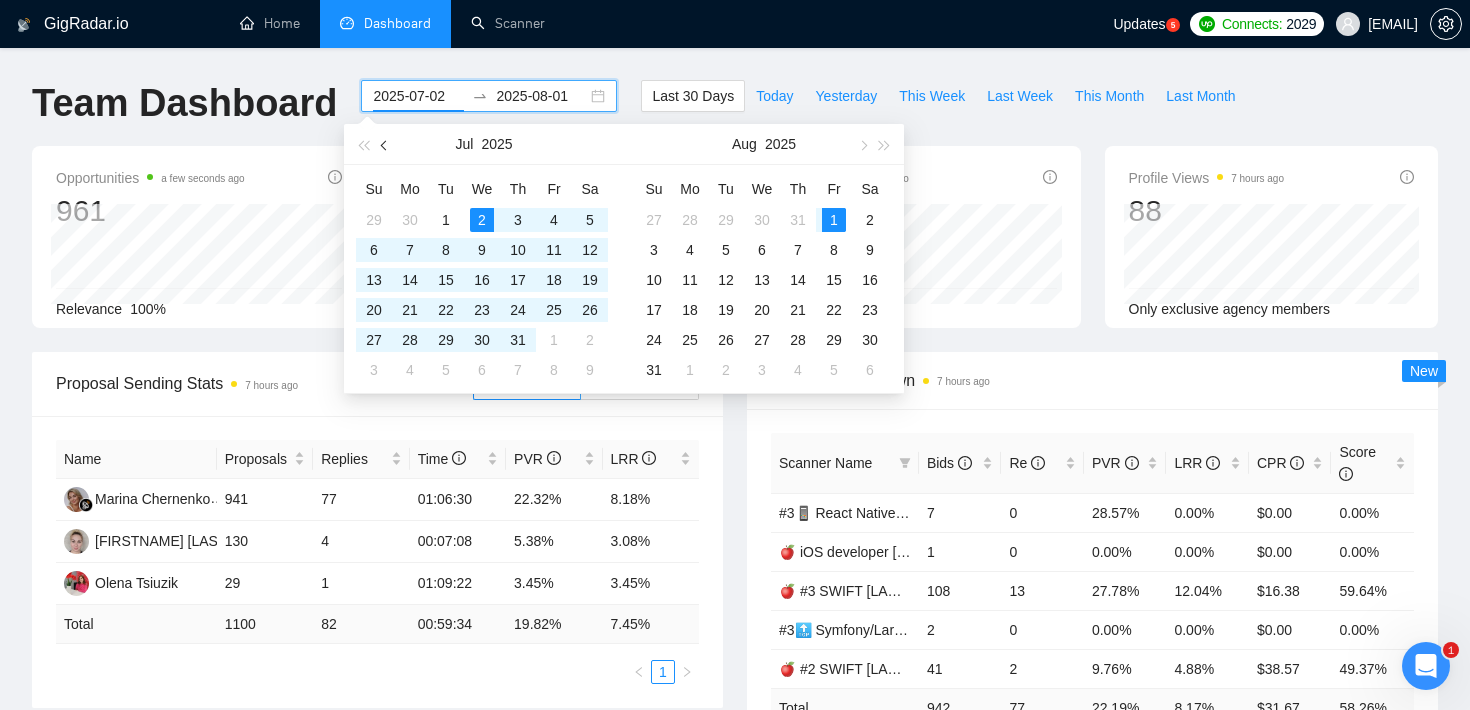 click at bounding box center [385, 144] 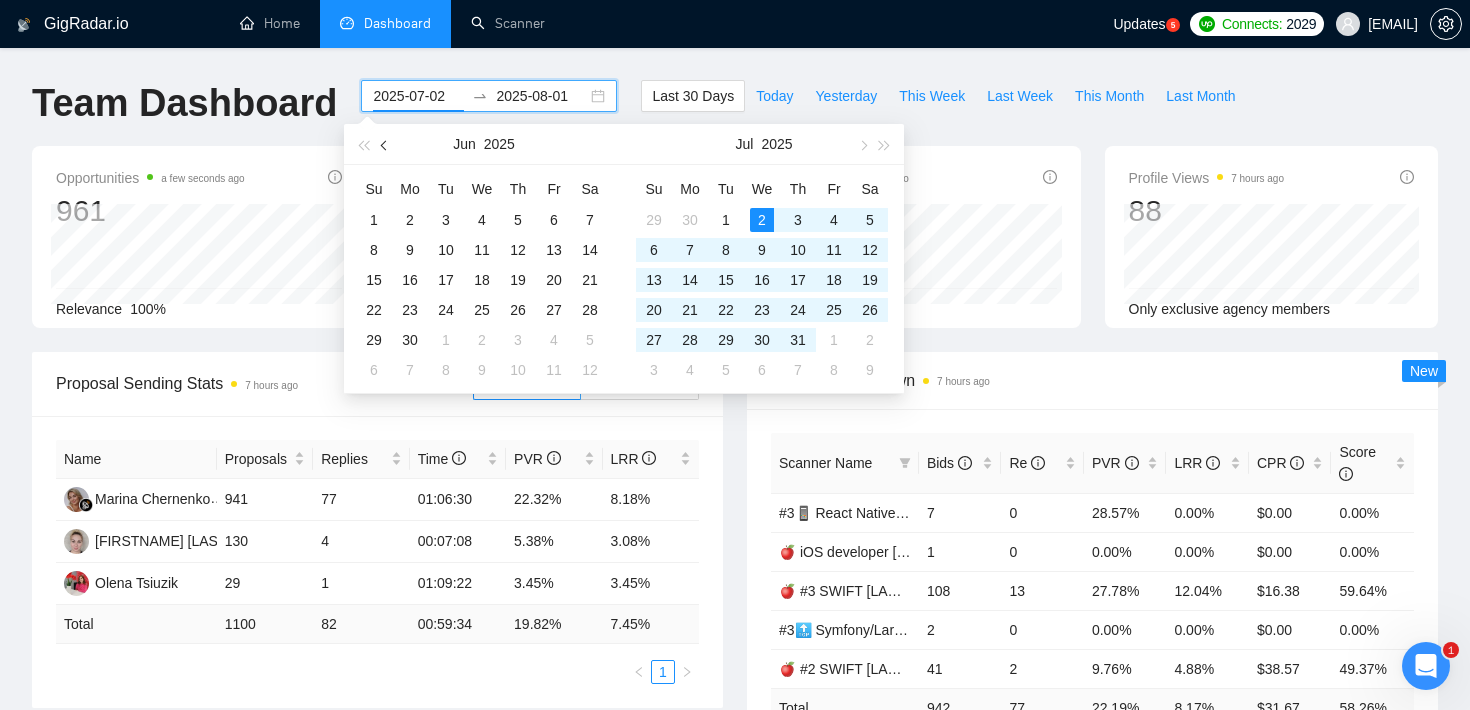 click at bounding box center [385, 144] 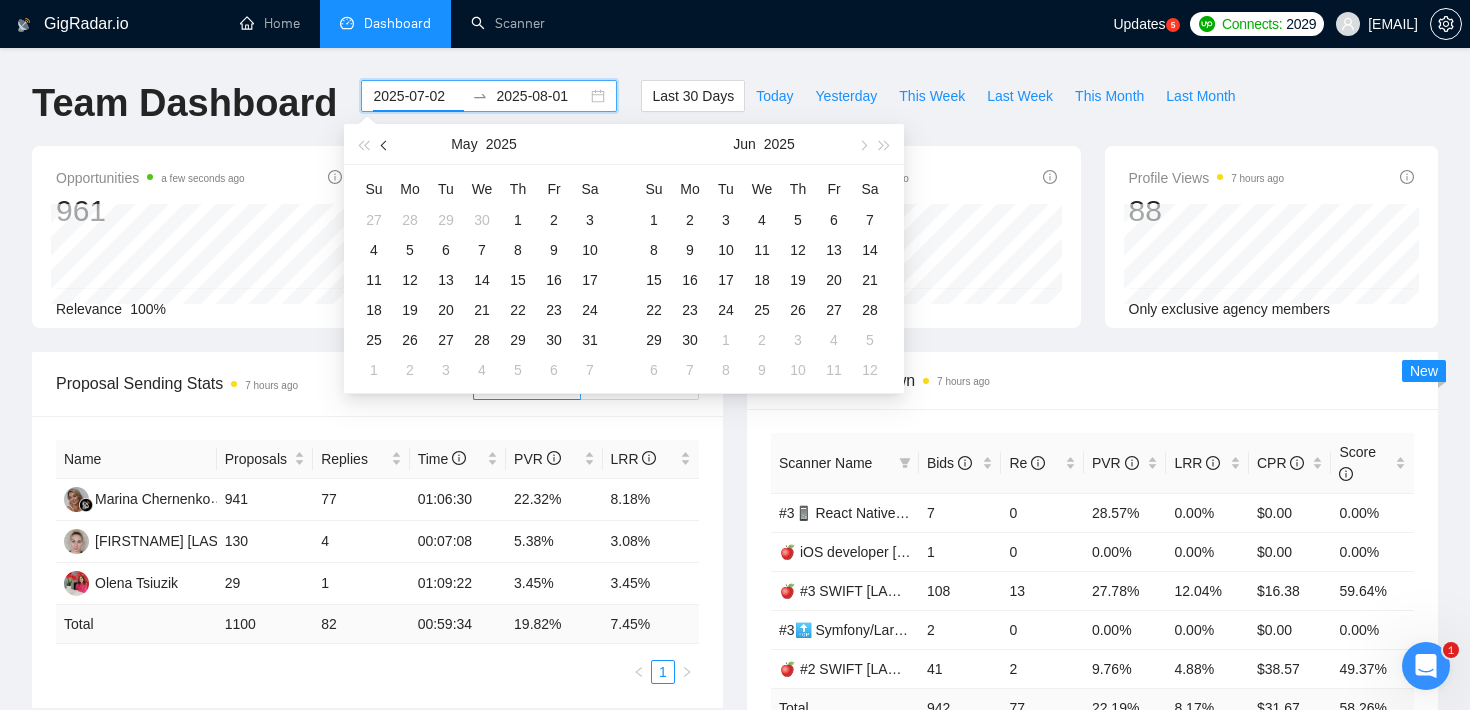 click at bounding box center [385, 144] 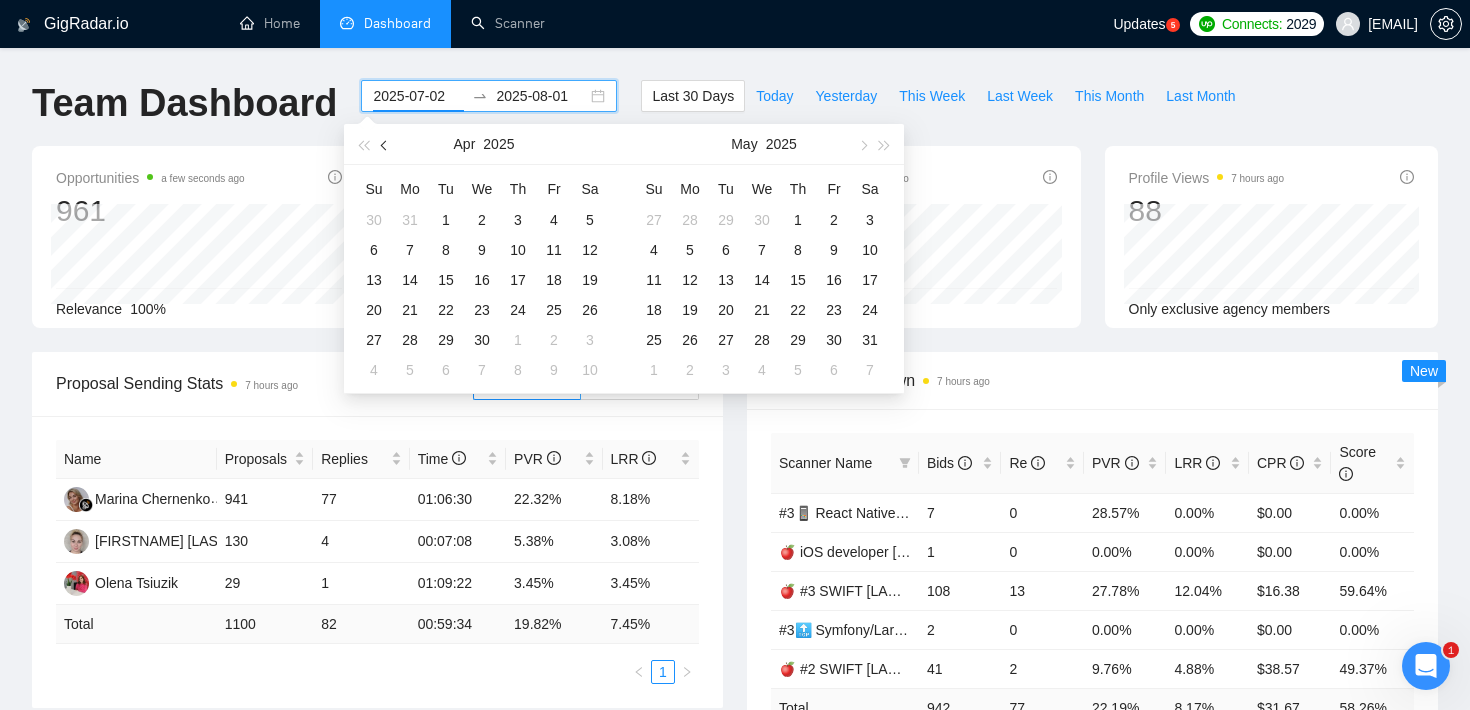 click at bounding box center (385, 144) 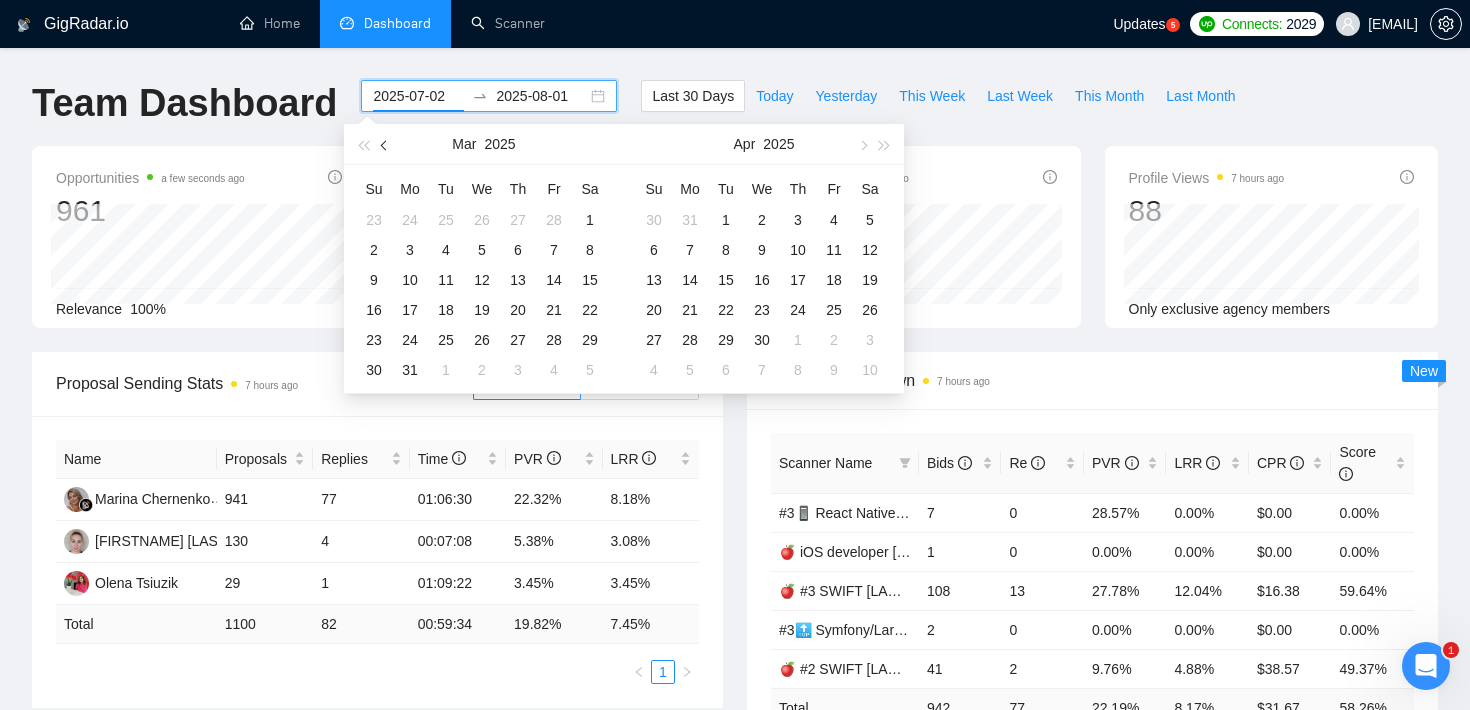 click at bounding box center (385, 144) 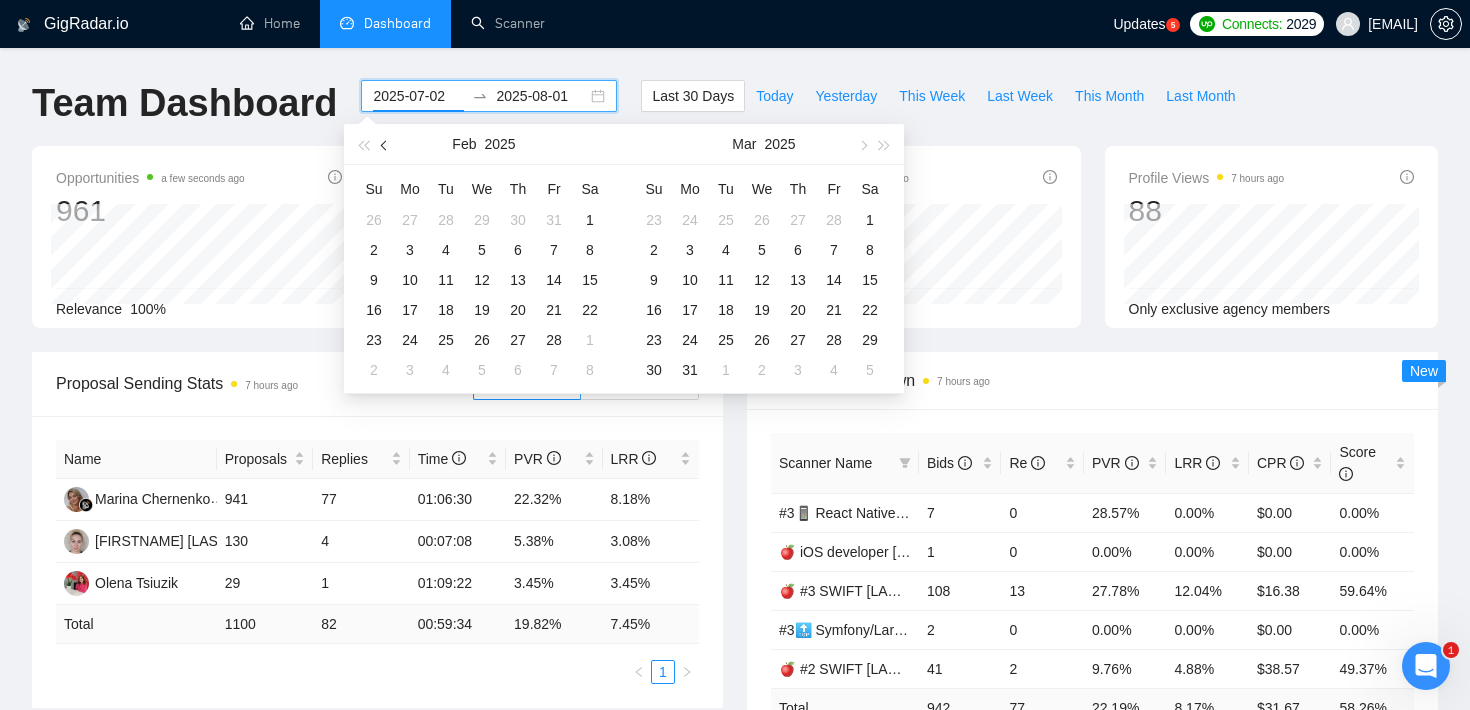 click at bounding box center [386, 145] 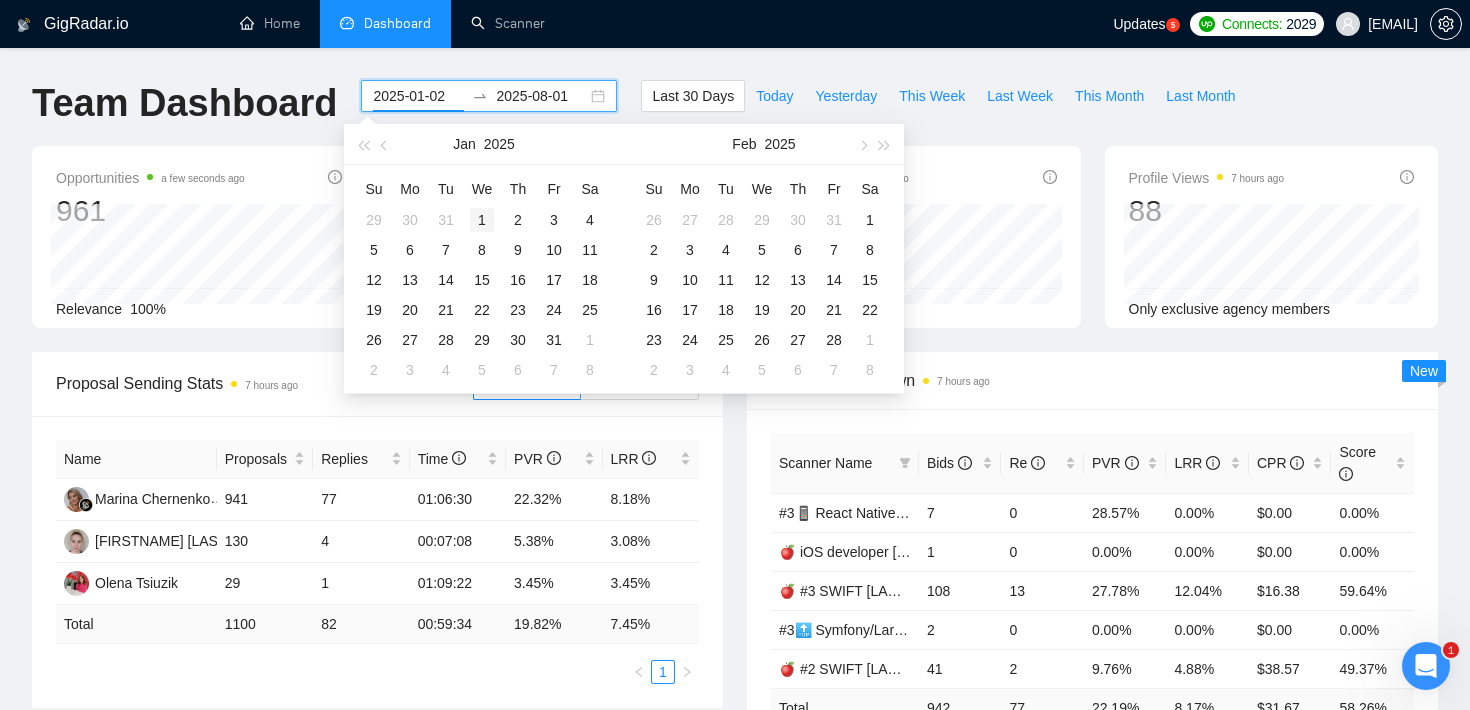 type on "2025-01-01" 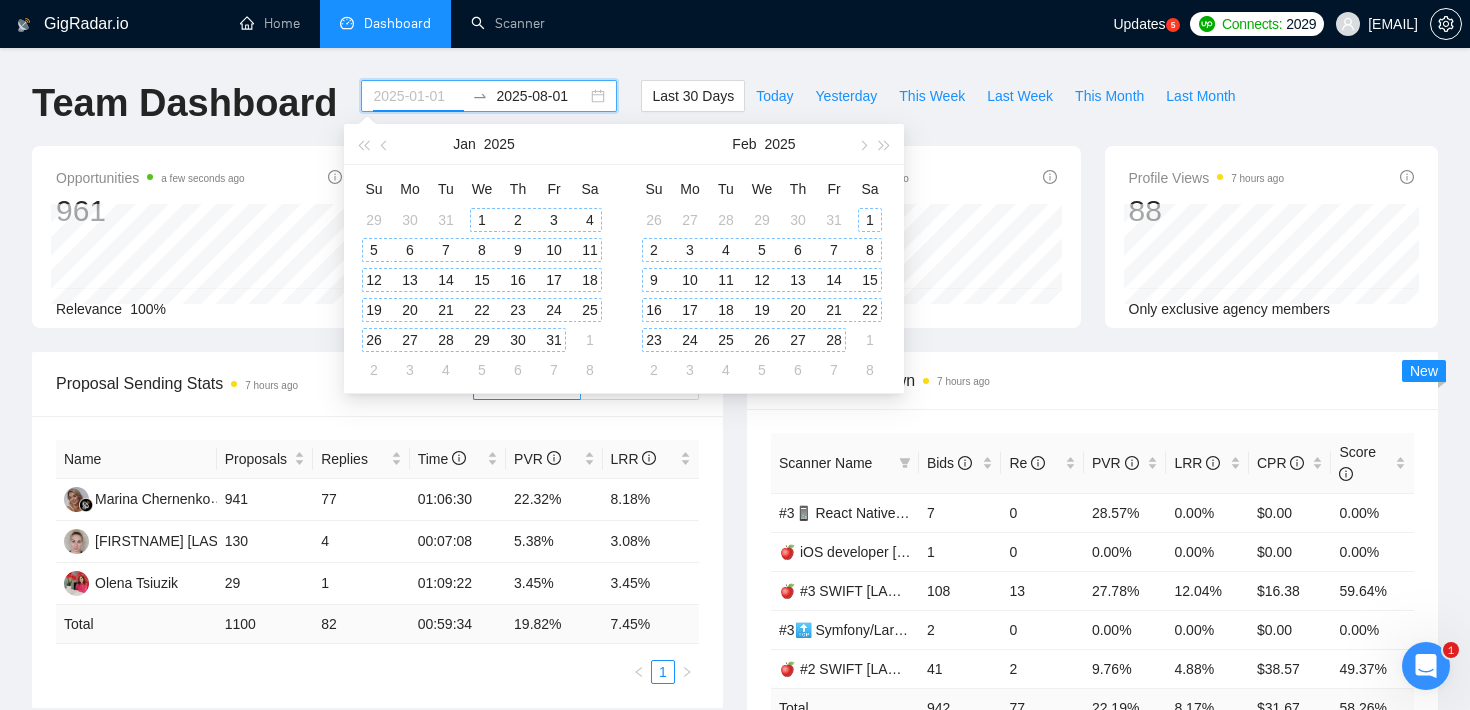 click on "1" at bounding box center [482, 220] 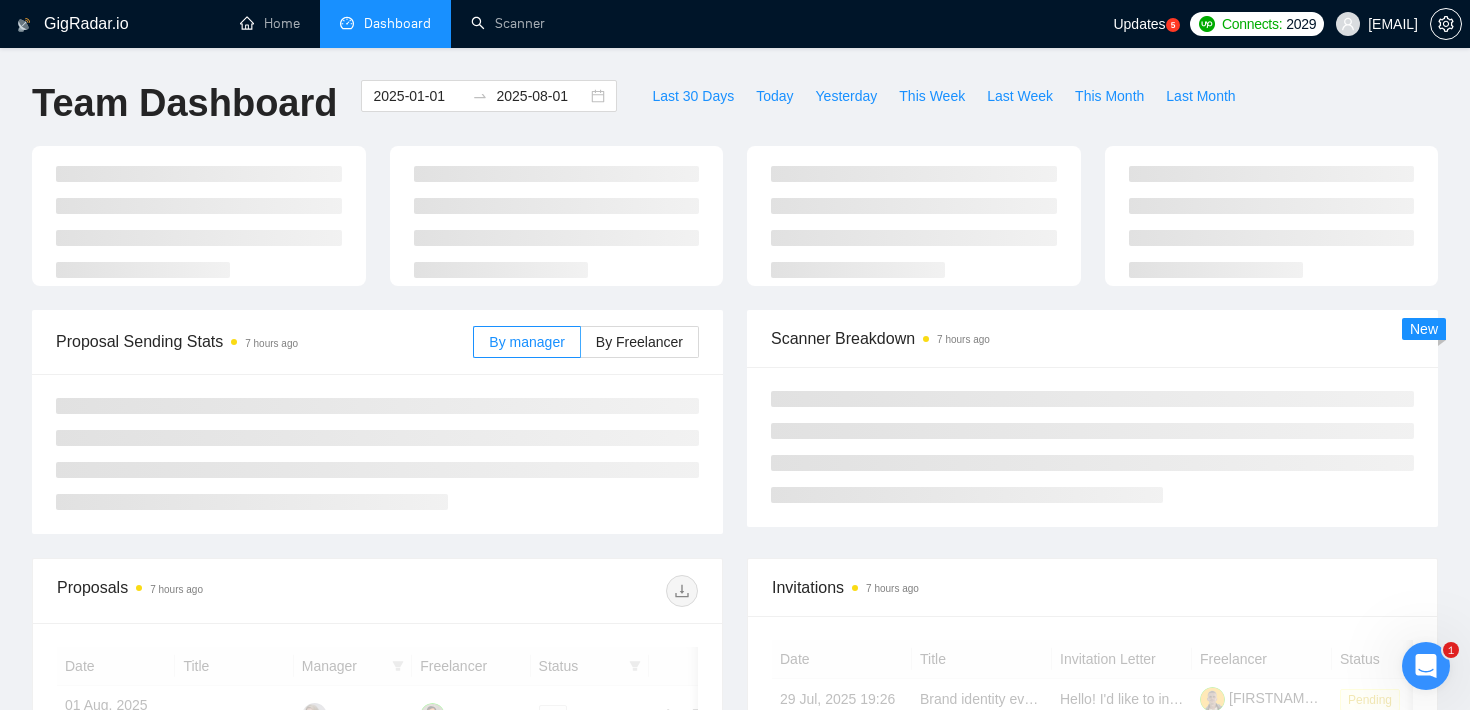 click on "GigRadar.io Home Dashboard Scanner Updates
5
Connects: 2029 [EMAIL] Team Dashboard [DATE] [DATE] Last 30 Days Today Yesterday This Week Last Week This Month Last Month Proposal Sending Stats [TIME] ago By manager By Freelancer Scanner Breakdown [TIME] ago New Proposals [TIME] ago Date Title Manager Freelancer Status               [DATE] [TIME] Smart phone android app for image contrast measurement [FIRSTNAME] [LASTNAME] [FIRSTNAME] [LASTNAME] [DATE] [TIME] CEF Integration into Swift Framework/Library [FIRSTNAME] [LASTNAME] [FIRSTNAME] [LASTNAME] [DATE] [TIME] Build MVP Web App: AI-Powered YouTube Script Optimizer Using OpenAI API [FIRSTNAME] [LASTNAME] [FIRSTNAME] [LASTNAME] [DATE] [TIME] Build storefront mobile app for influencers [FIRSTNAME] [LASTNAME] [FIRSTNAME] [LASTNAME] [DATE] [TIME] Build storefront mobile app for influencers [FIRSTNAME] [LASTNAME] [FIRSTNAME] [LASTNAME] [DATE] [TIME] [FIRSTNAME] [LASTNAME] [FIRSTNAME] [LASTNAME] 1 2 3 4 5 1" at bounding box center (735, 769) 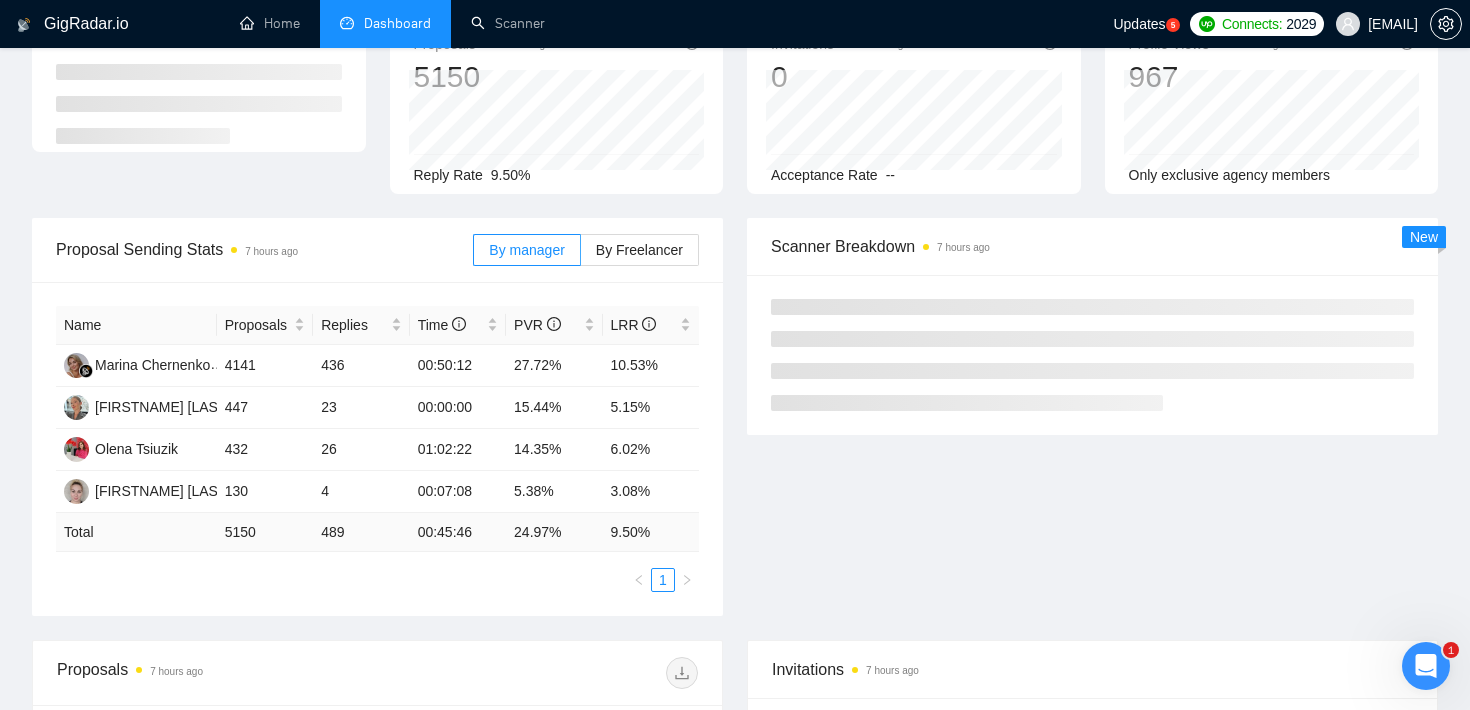 scroll, scrollTop: 128, scrollLeft: 0, axis: vertical 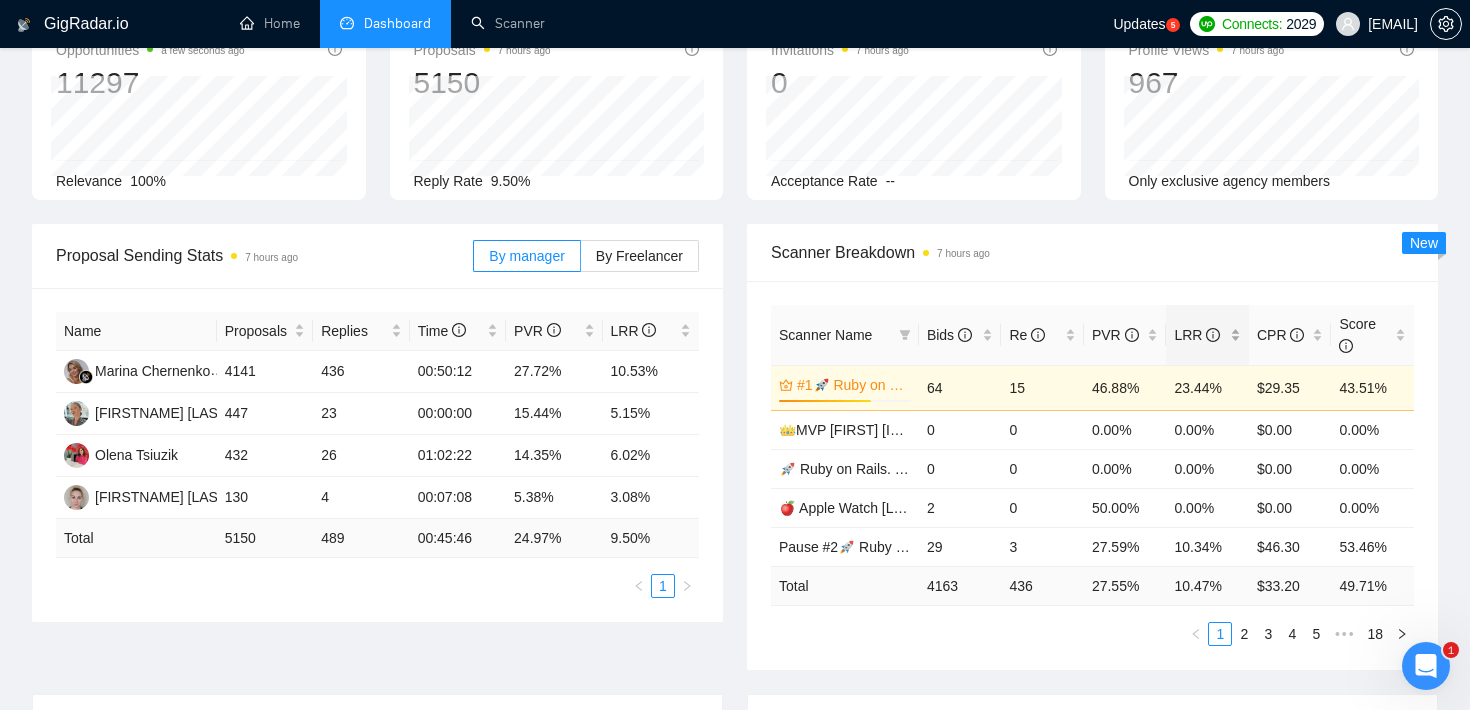 click on "LRR" at bounding box center [1207, 335] 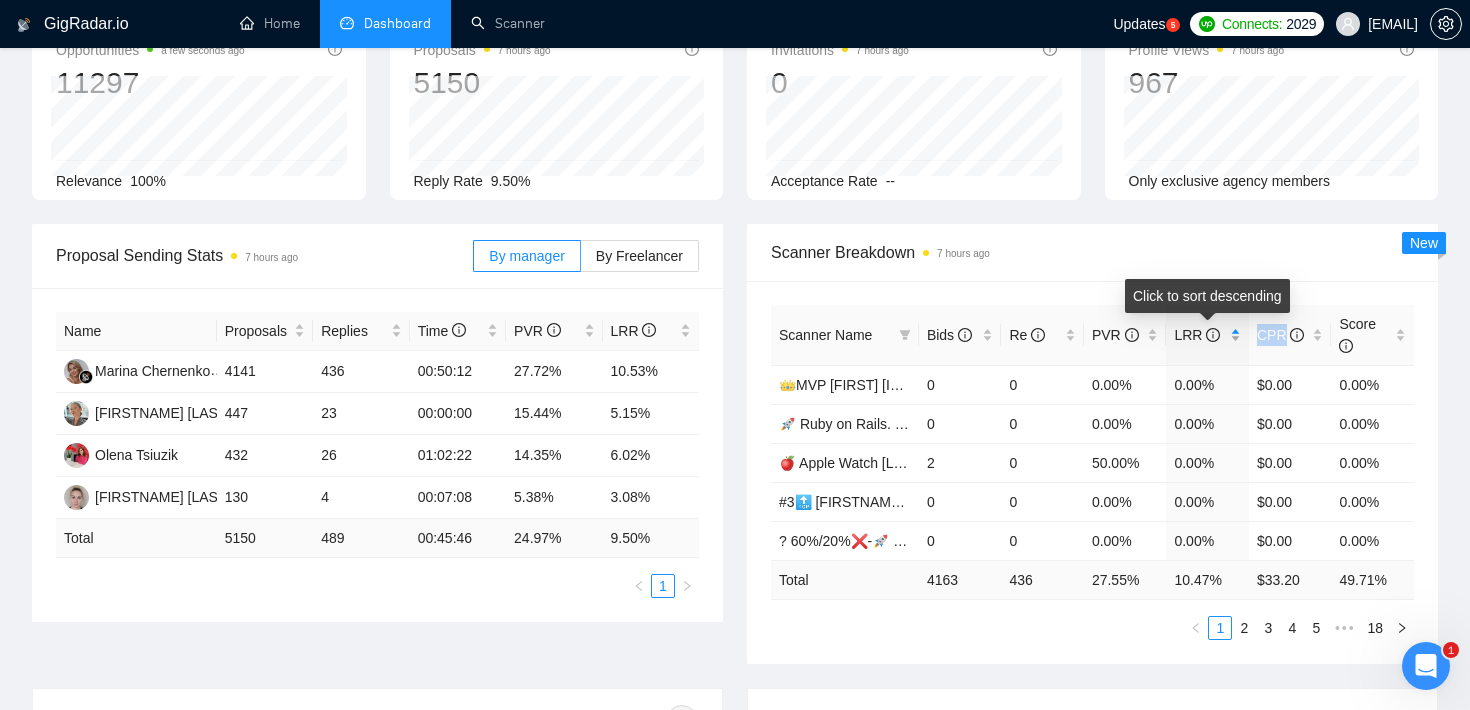 click on "LRR" at bounding box center (1207, 335) 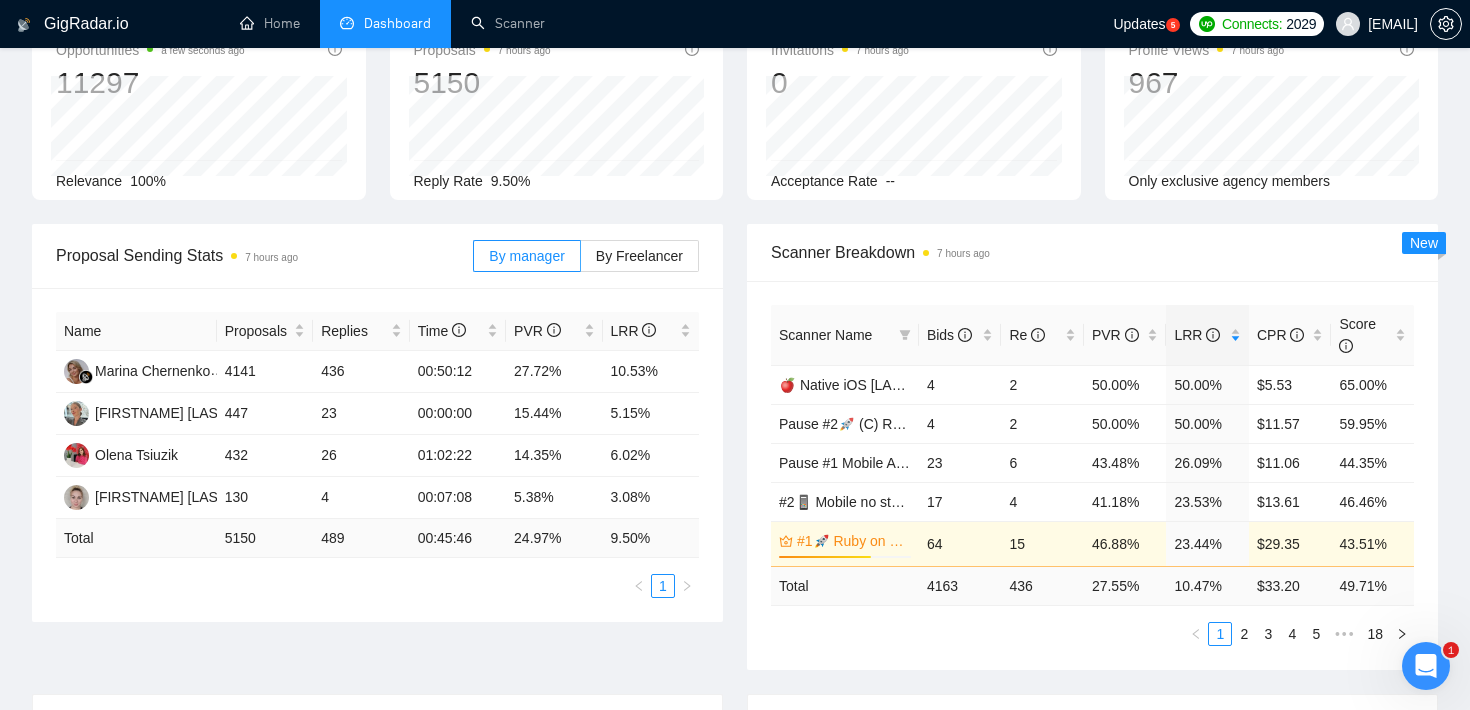 click on "Scanner Breakdown 7 hours ago" at bounding box center (1092, 252) 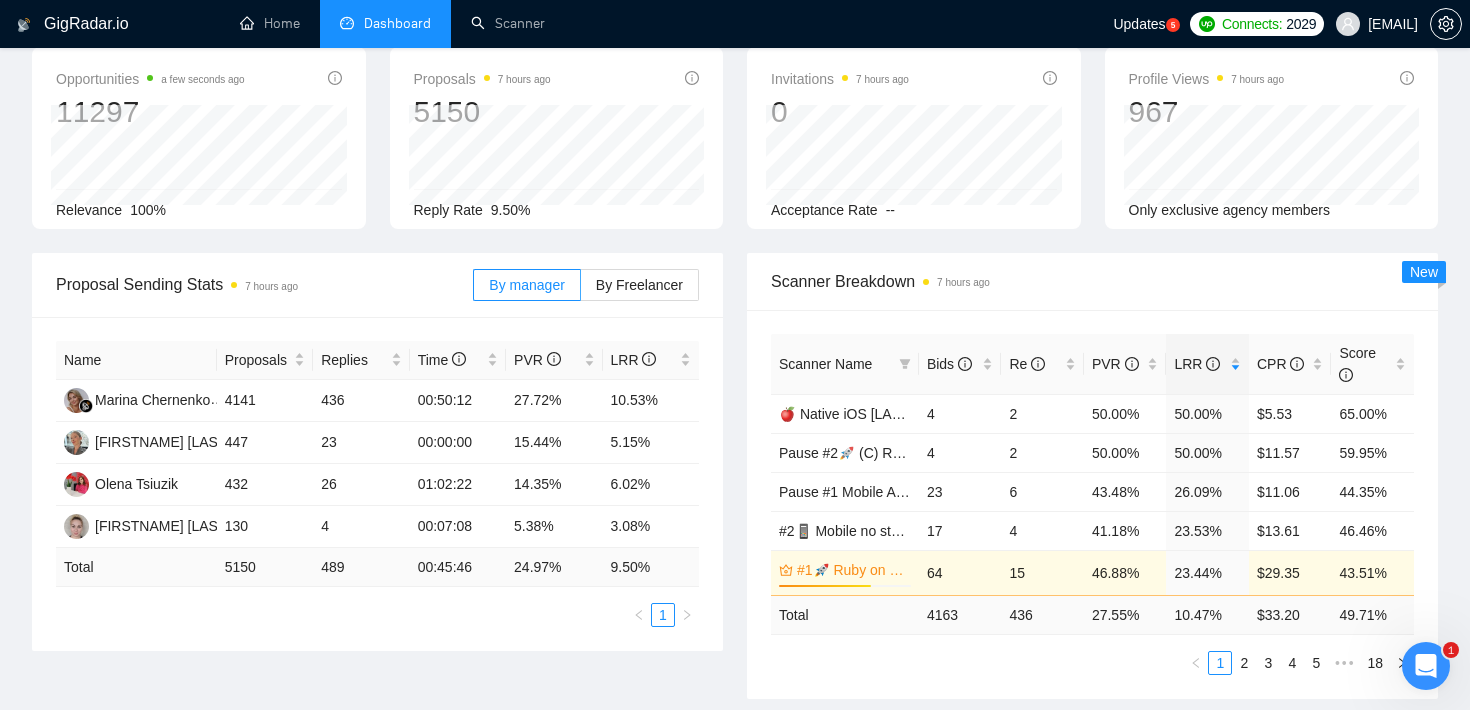 scroll, scrollTop: 102, scrollLeft: 0, axis: vertical 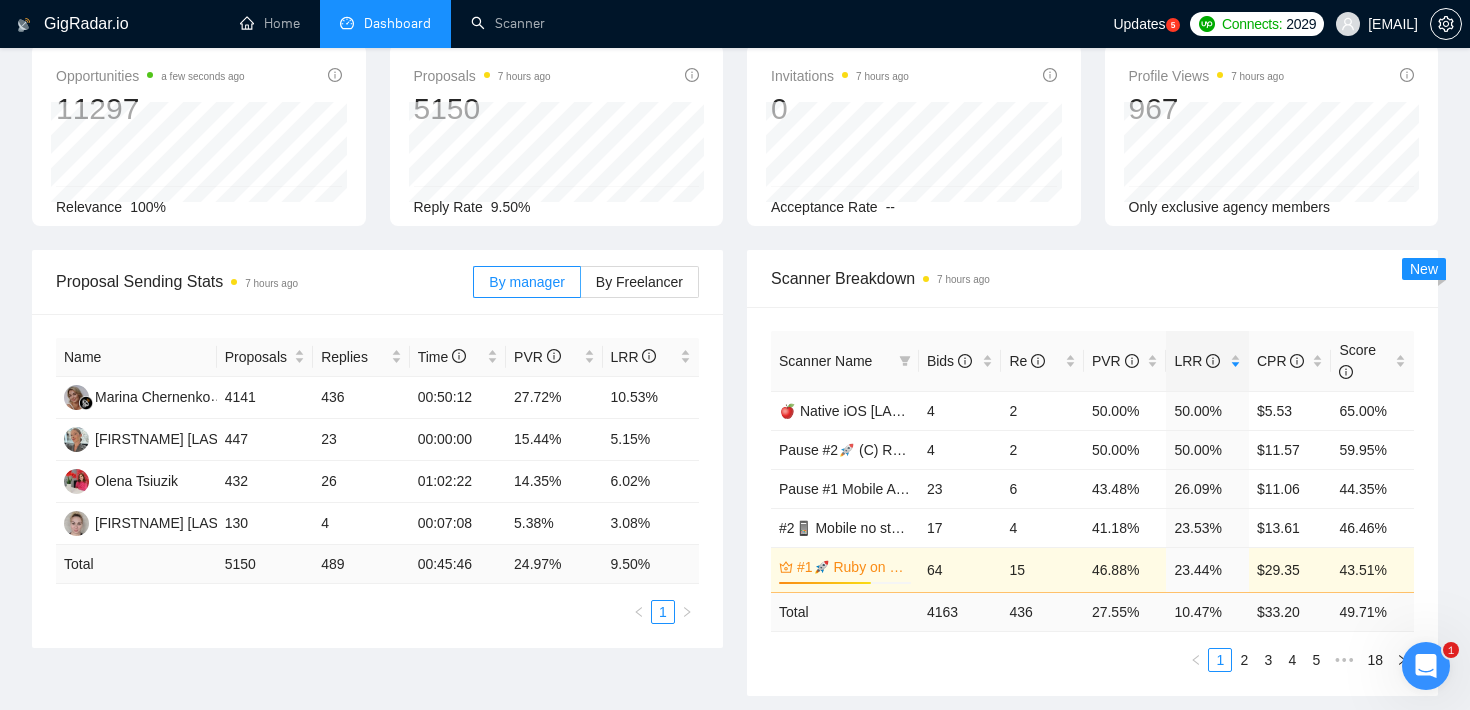 click on "Opportunities [TIME] ago 11297   Relevance 100% Proposals [TIME] ago 5150   [DATE]
Sent 32
Replied 1 Reply Rate 9.50% Invitations [TIME] ago 0   [DATE]
[DATE] 0 Acceptance Rate -- Profile Views [TIME] ago 967   Only exclusive agency members" at bounding box center (735, 147) 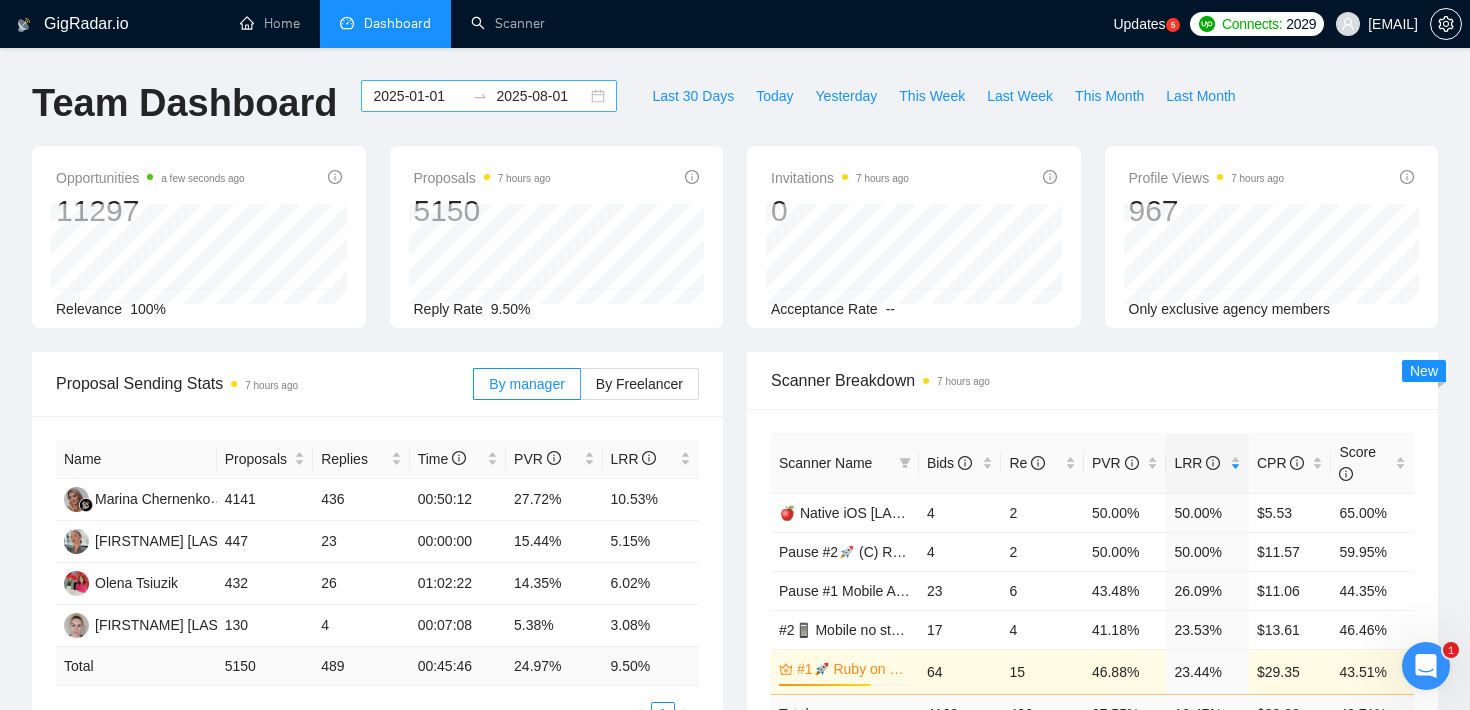 click on "2025-08-01" at bounding box center [541, 96] 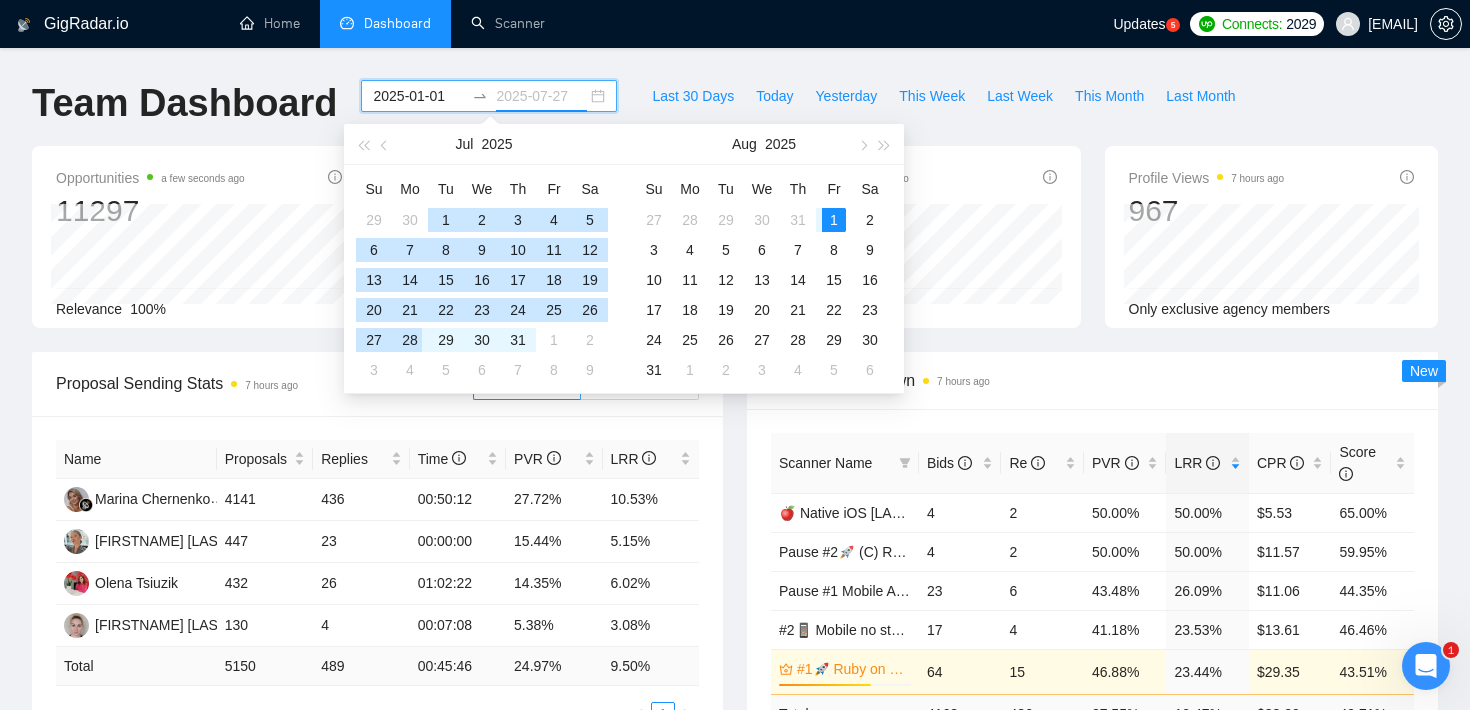 type on "2025-08-01" 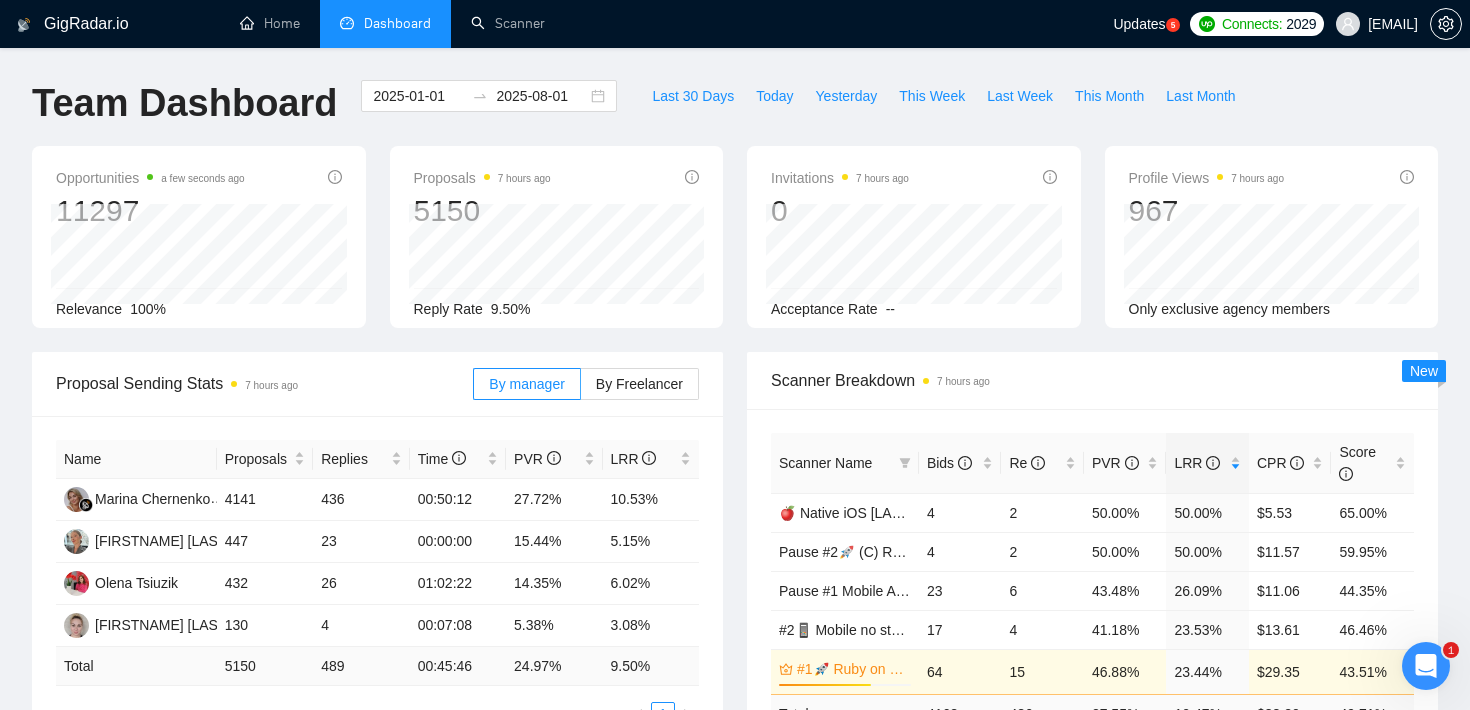 click on "GigRadar.io Home Dashboard Scanner Updates
5
Connects: 2029 [EMAIL] Team Dashboard [DATE] [DATE] Last 30 Days Today Yesterday This Week Last Week This Month Last Month Opportunities a few seconds ago 11297   Relevance 100% Proposals [HOURS] ago 5150   [DATE]
Sent 11
Replied 4 Reply Rate 9.50% Invitations [HOURS] ago 0   Acceptance Rate -- Profile Views [HOURS] ago 967 Only exclusive agency members Proposal Sending Stats [HOURS] ago By manager By Freelancer Name Proposals Replies Time   PVR   LRR   [FIRST] [LAST] 4141 436 00:50:12 27.72% 10.53% [FIRST] [LAST] 447 23 00:00:00 15.44% 5.15% [FIRST] [LAST] 432 26 01:02:22 14.35% 6.02% [FIRST] [LAST] 130 4 00:07:08 5.38% 3.08% Total 5150 489 00:45:46 24.97 % 9.50 % 1 Scanner Breakdown [HOURS] ago Scanner Name Bids   Re   PVR   LRR   CPR   Score   🍎 Native iOS [LAST] ([INITIAL]) [DATE] Profile Changed 4 2 50.00% 50.00% $5.53 65.00% 4 2 50.00% 6" at bounding box center (735, 901) 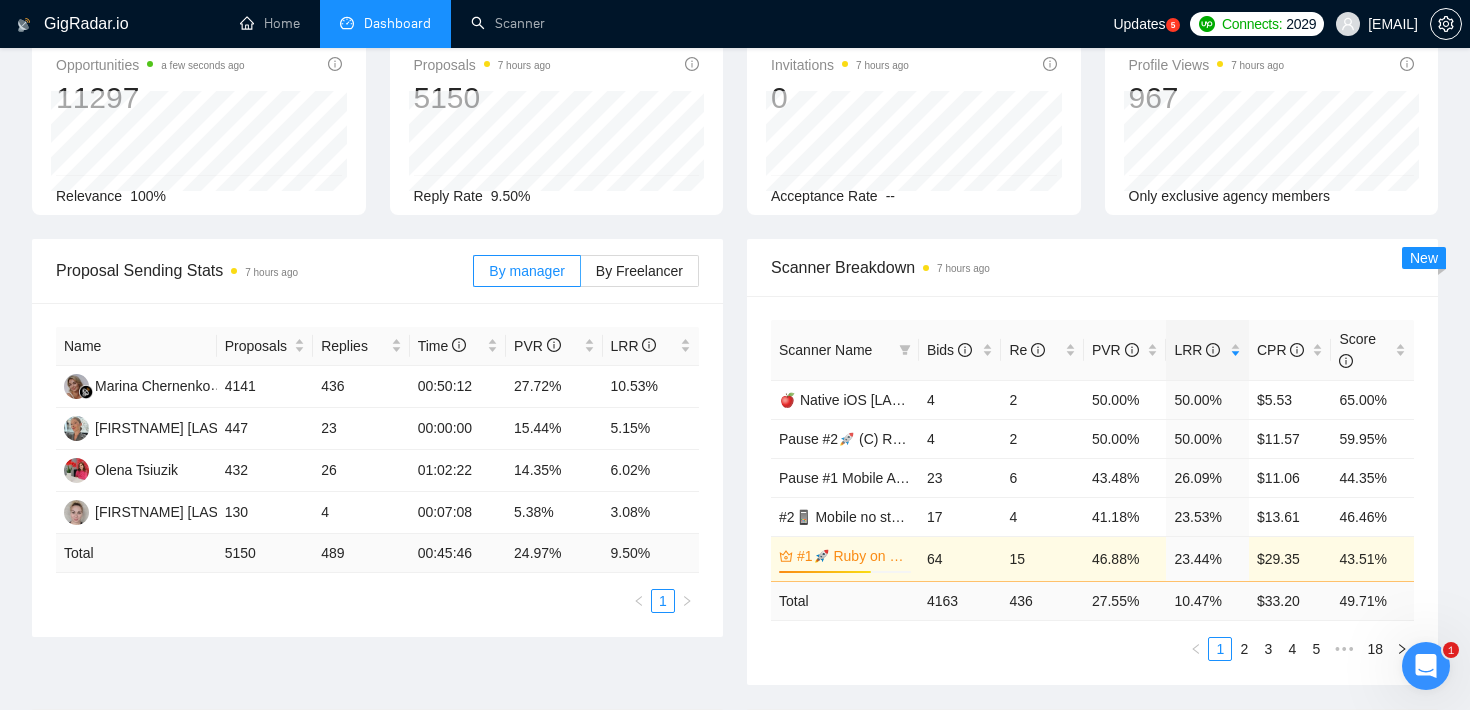 scroll, scrollTop: 121, scrollLeft: 0, axis: vertical 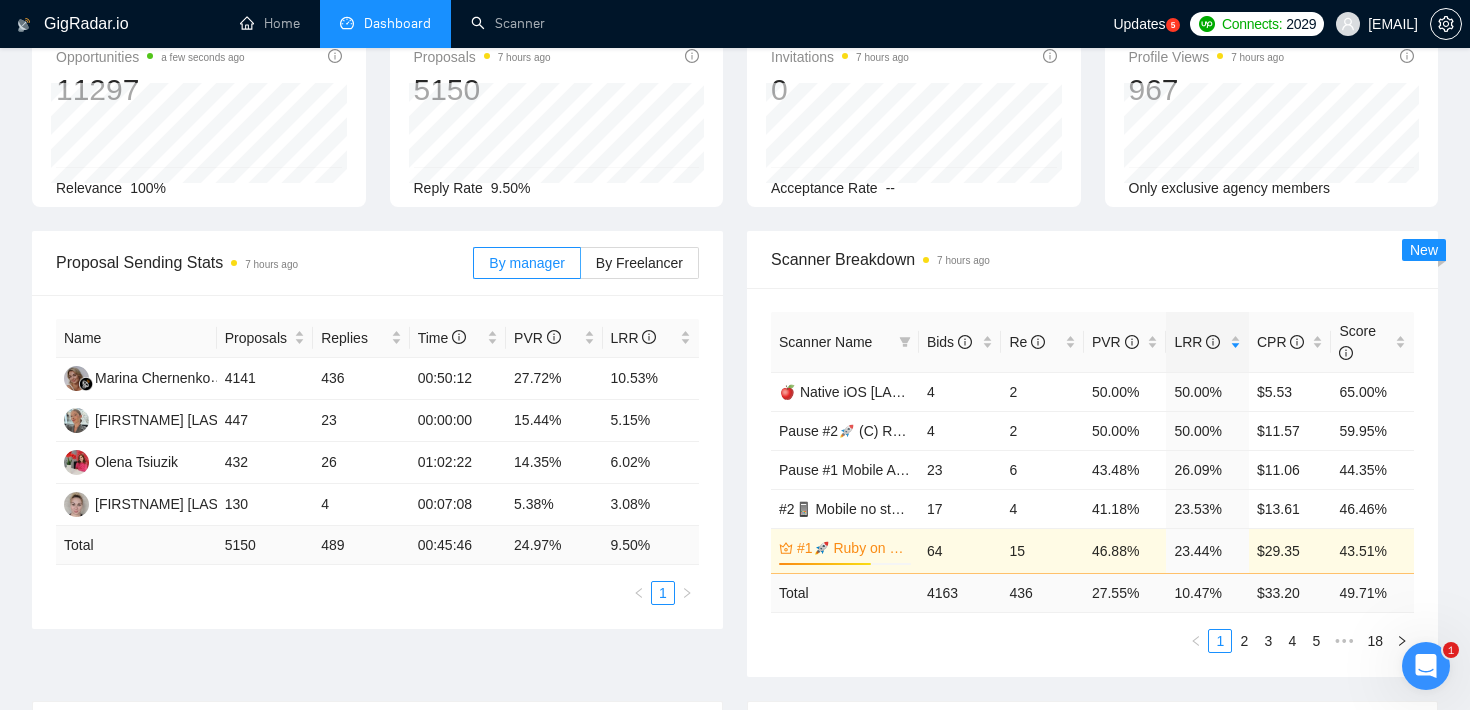 click on "Opportunities a few seconds ago 11297 Relevance 100% Proposals [HOURS] ago 5150 [DATE]
Sent 32
Replied 1 Reply Rate 9.50% Invitations [HOURS] ago 0 [DATE]
[DATE] 0 Acceptance Rate -- Profile Views [HOURS] ago 967 Only exclusive agency members" at bounding box center [735, 128] 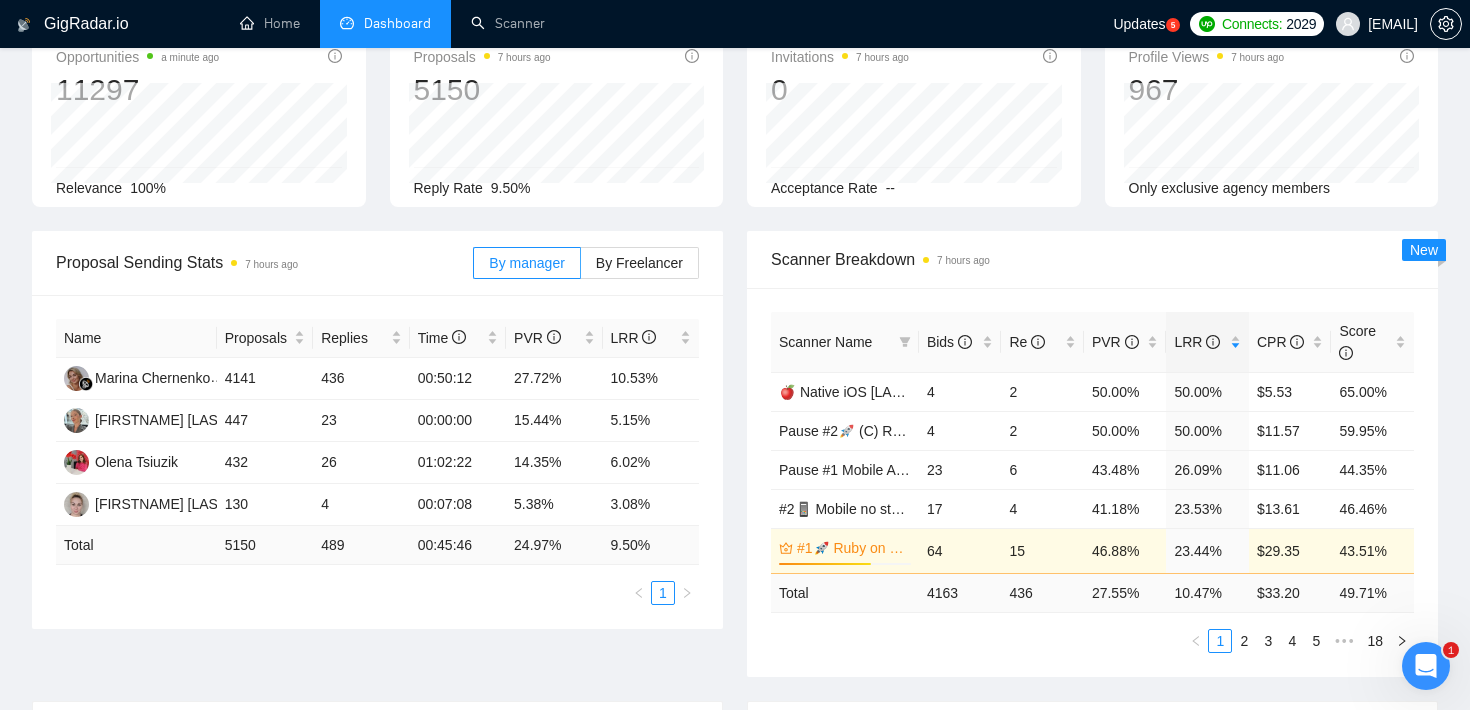 click on "Opportunities a minute ago 11297 Relevance 100% Proposals [HOURS] ago 5150 [DATE]
Sent 32
Replied 1 Reply Rate 9.50% Invitations [HOURS] ago 0 [DATE]
[DATE] 0 Acceptance Rate -- Profile Views [HOURS] ago 967 Only exclusive agency members" at bounding box center [735, 128] 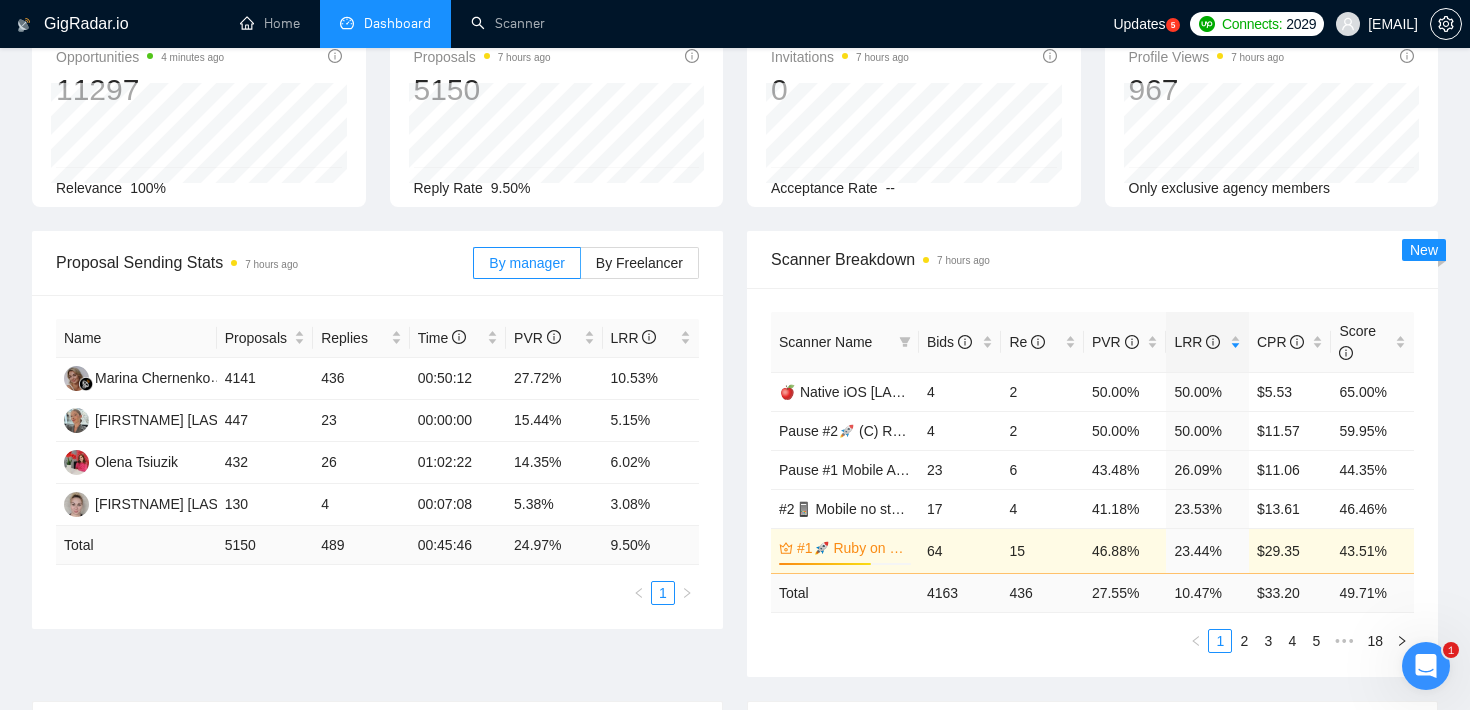 click on "Opportunities [TIME] ago 11297   Relevance 100% Proposals [TIME] ago 5150   [DATE]
Sent 32
Replied 1 Reply Rate 9.50% Invitations [TIME] ago 0   [DATE]
[DATE] 0 Acceptance Rate -- Profile Views [TIME] ago 967   Only exclusive agency members" at bounding box center [735, 128] 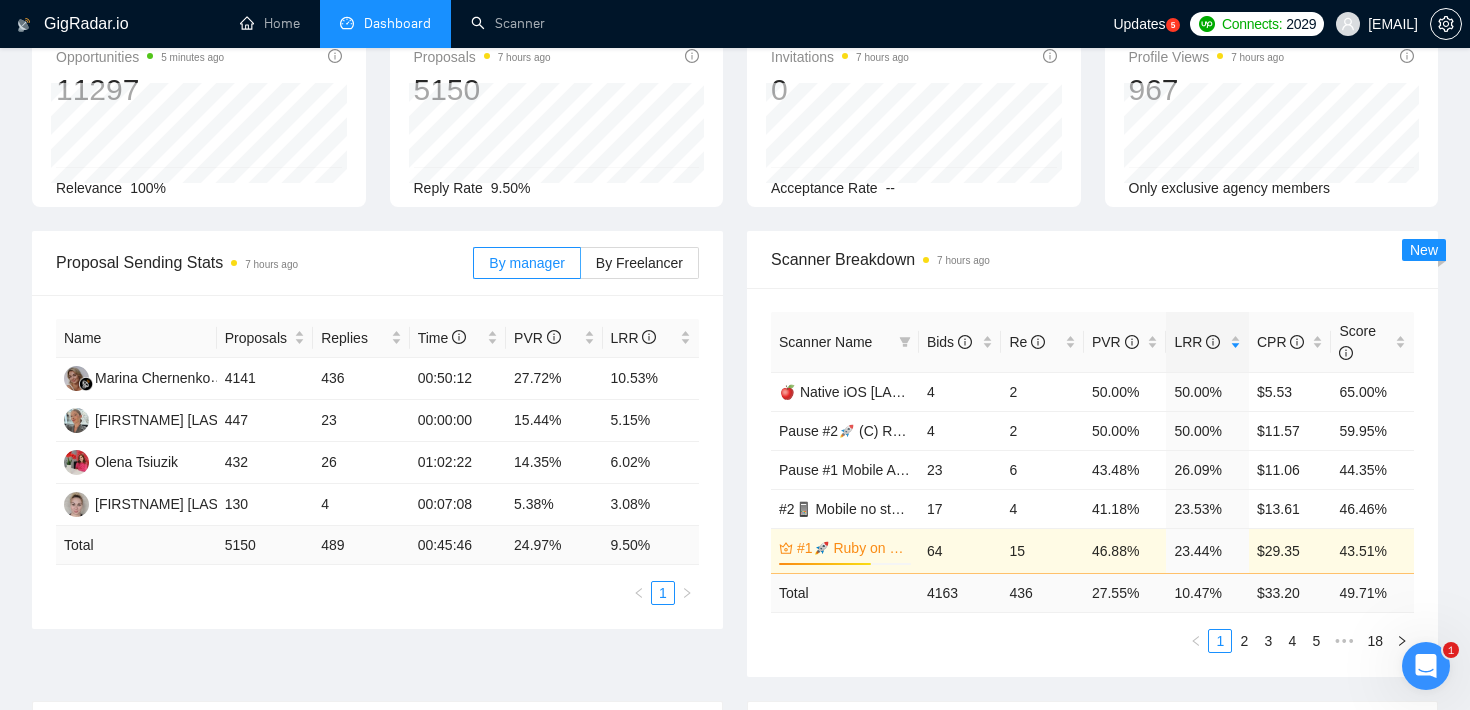 click on "Opportunities [TIME] ago 11297   Relevance 100% Proposals [TIME] ago 5150   [DATE]
Sent 11
Replied 4 Reply Rate 9.50% Invitations [TIME] ago 0   Acceptance Rate -- Profile Views [TIME] ago 967   Only exclusive agency members" at bounding box center (735, 128) 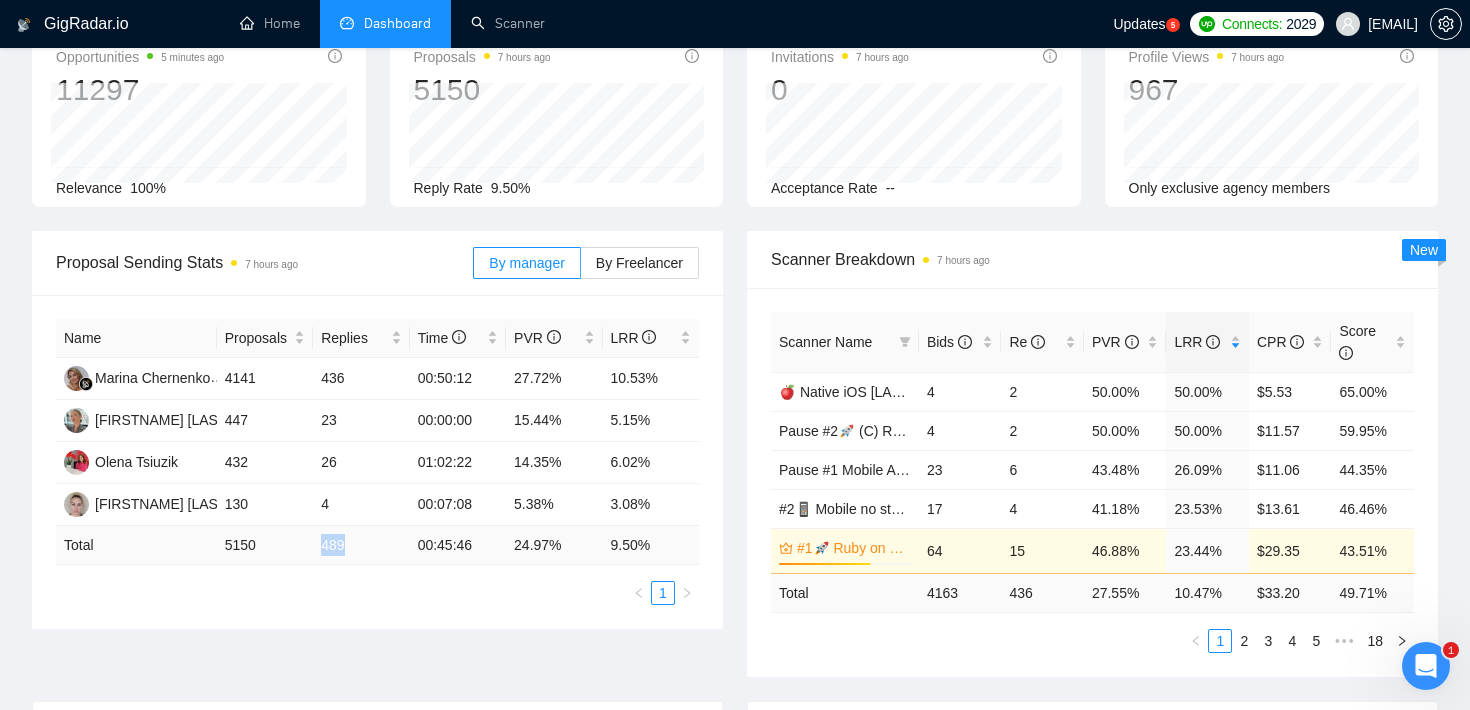 drag, startPoint x: 320, startPoint y: 545, endPoint x: 378, endPoint y: 546, distance: 58.00862 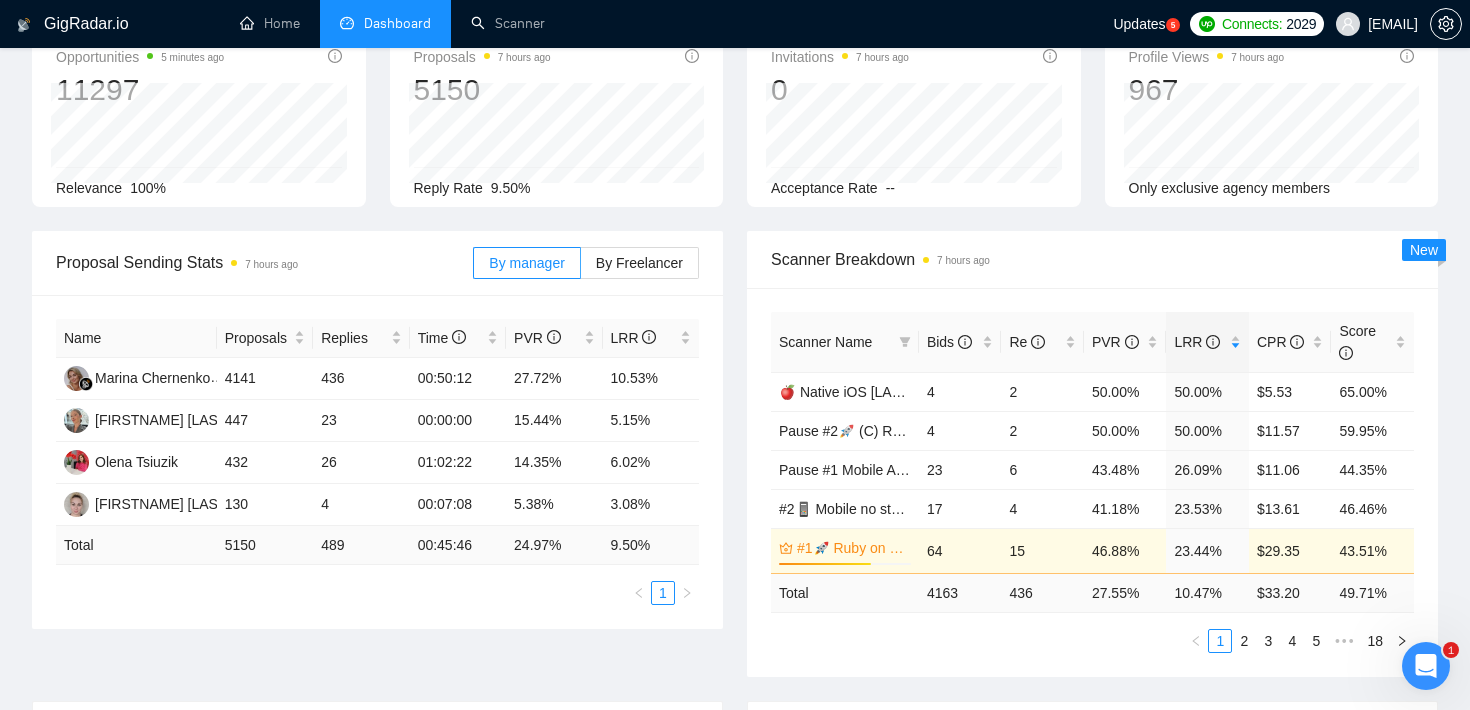 click on "Opportunities [MINUTES] ago 11297 Relevance 100% Proposals [HOURS] ago 5150 [DATE]
Sent 43
Replied 3 Reply Rate 9.50% Invitations [HOURS] ago 0 [DATE]
[DATE] 0 Acceptance Rate -- Profile Views [HOURS] ago 967 Only exclusive agency members" at bounding box center [735, 128] 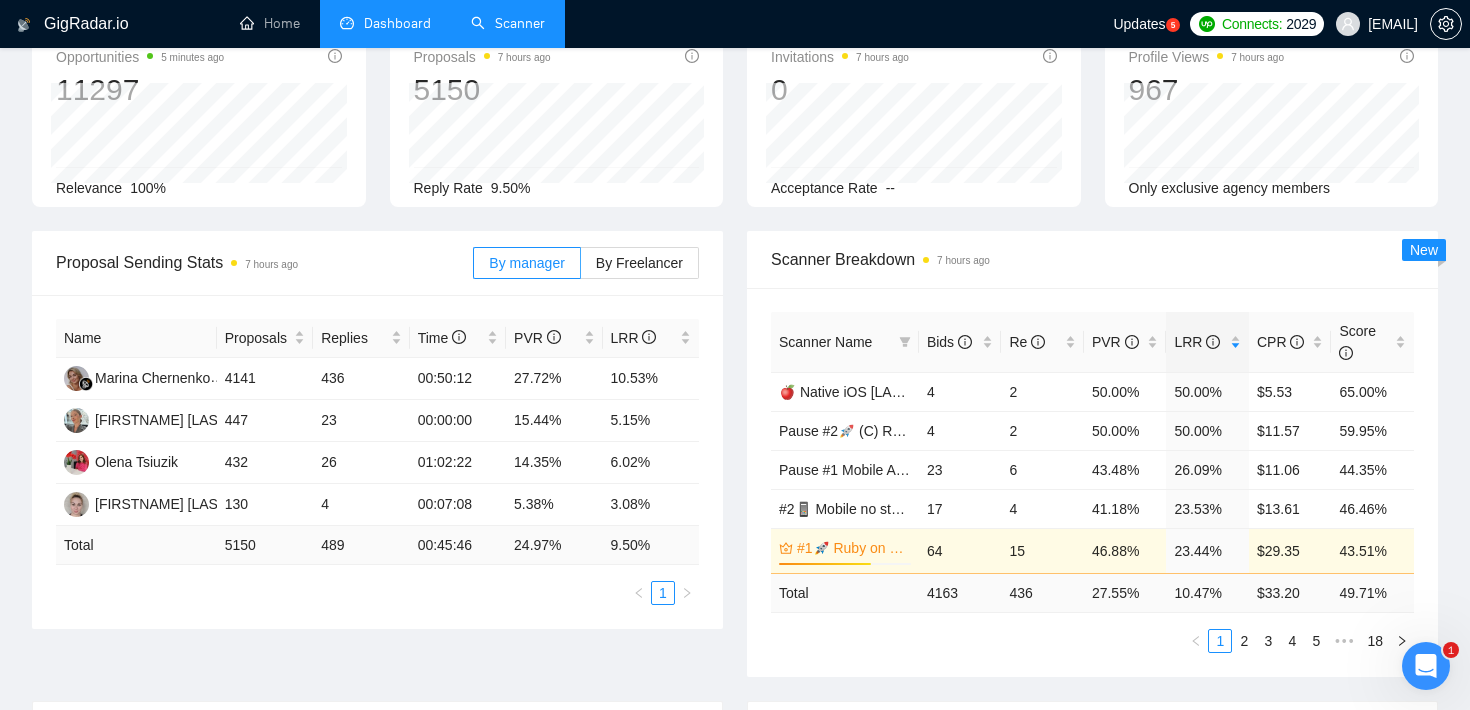 click on "Scanner" at bounding box center [508, 23] 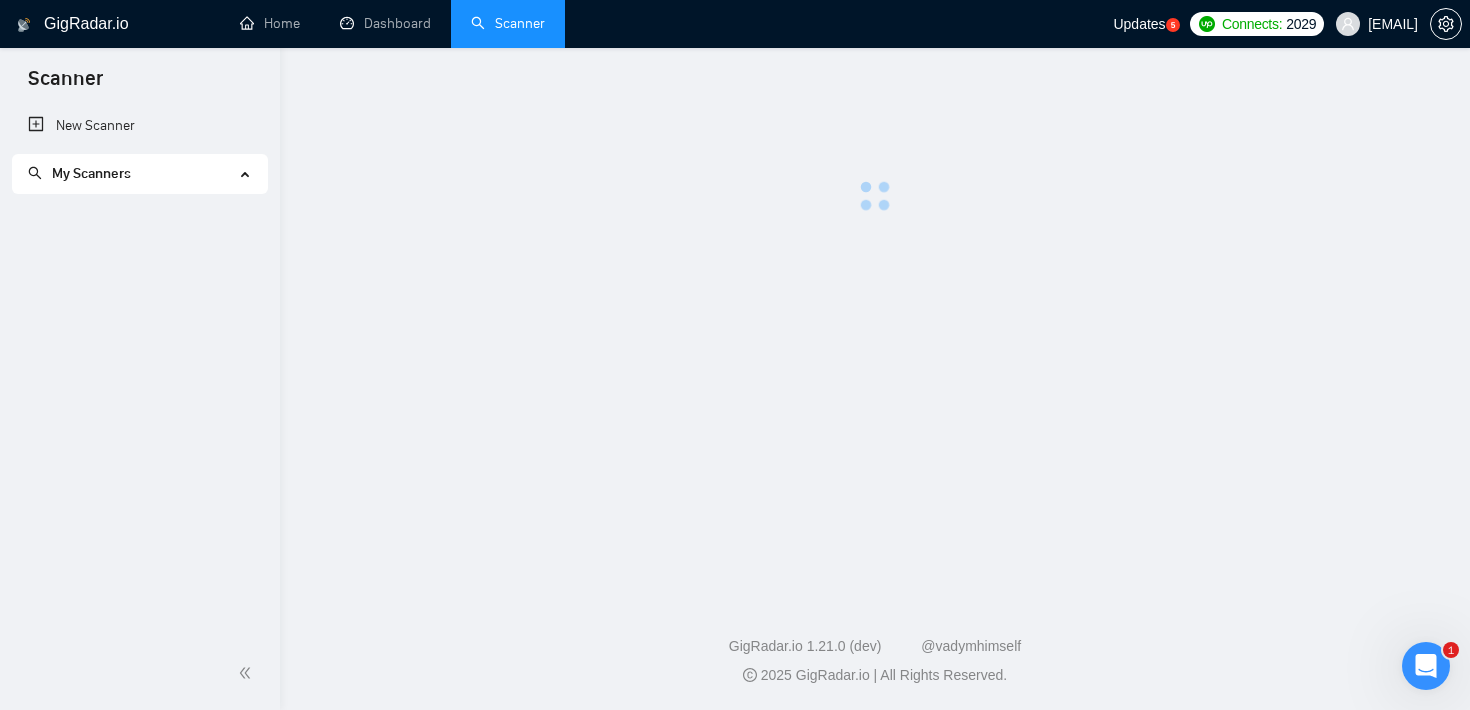 scroll, scrollTop: 0, scrollLeft: 0, axis: both 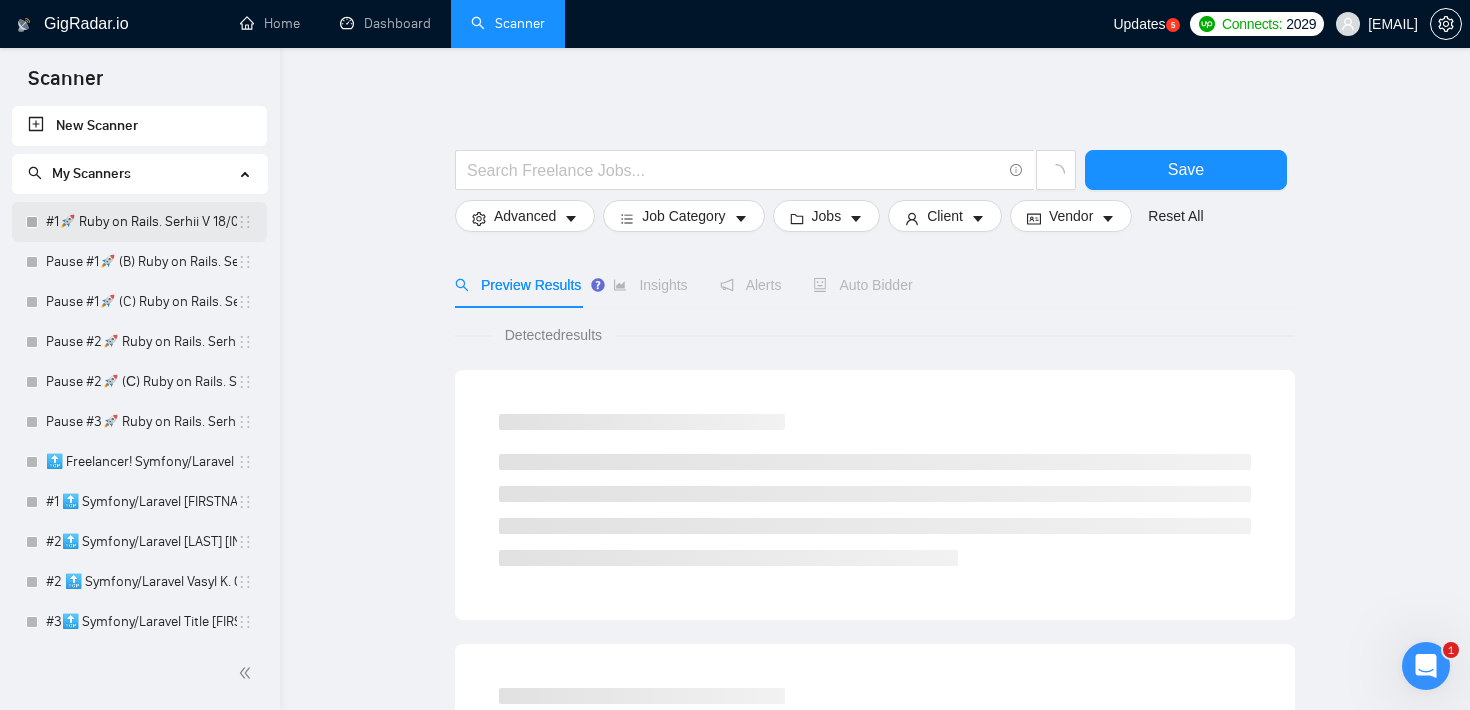 click on "#1🚀 Ruby on Rails. Serhii V 18/03" at bounding box center (141, 222) 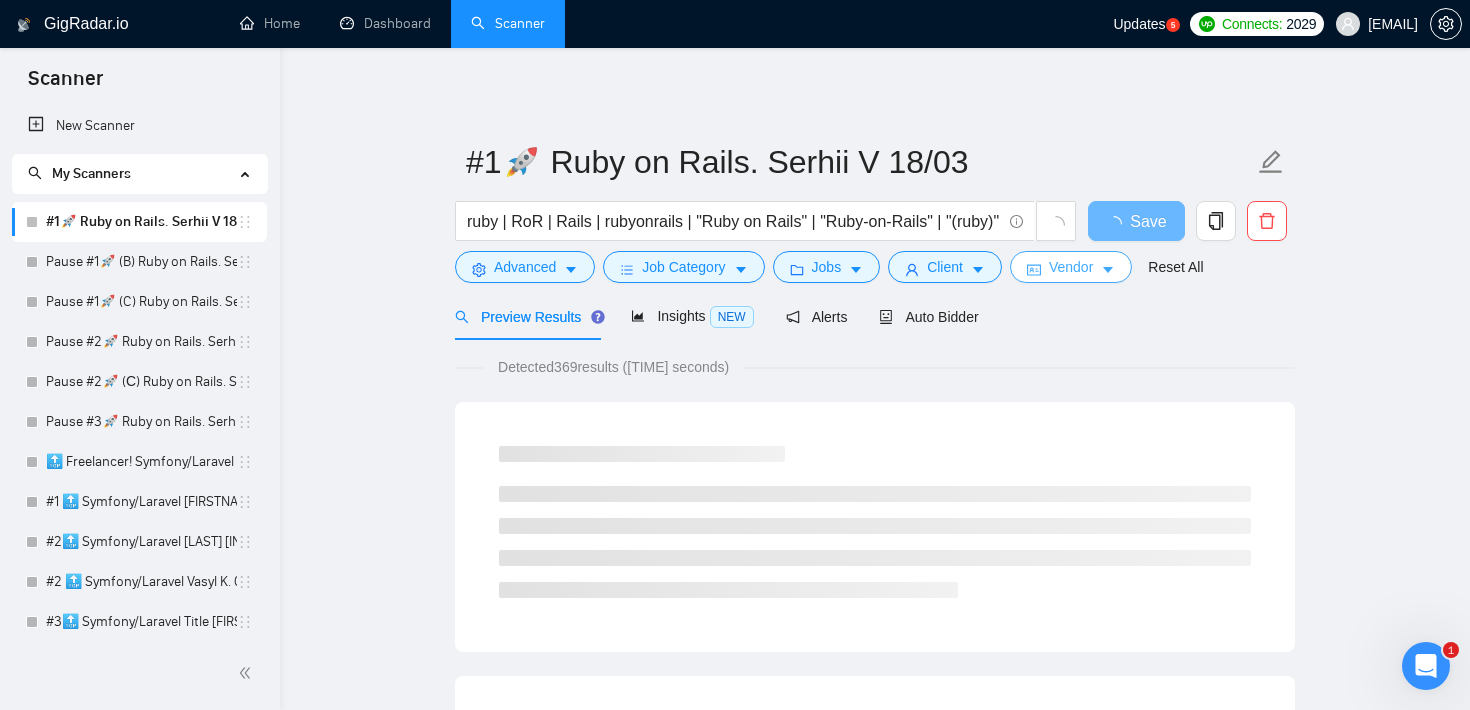 click on "Vendor" at bounding box center (1071, 267) 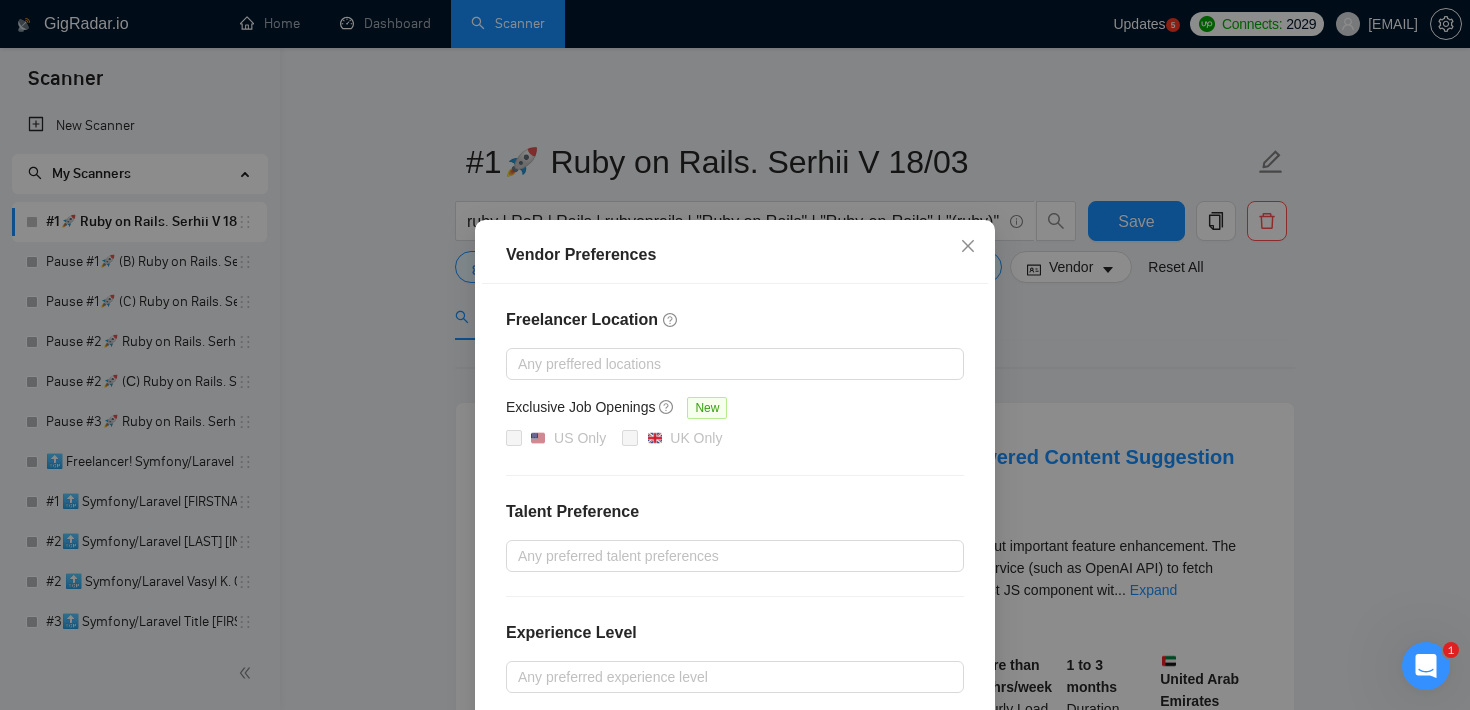 click on "Vendor Preferences Freelancer Location     Any preffered locations Exclusive Job Openings New US Only UK Only Talent Preference   Any preferred talent preferences Experience Level   Any preferred experience level Freelancer's Spoken Languages New   Any preffered languages Reset OK" at bounding box center (735, 355) 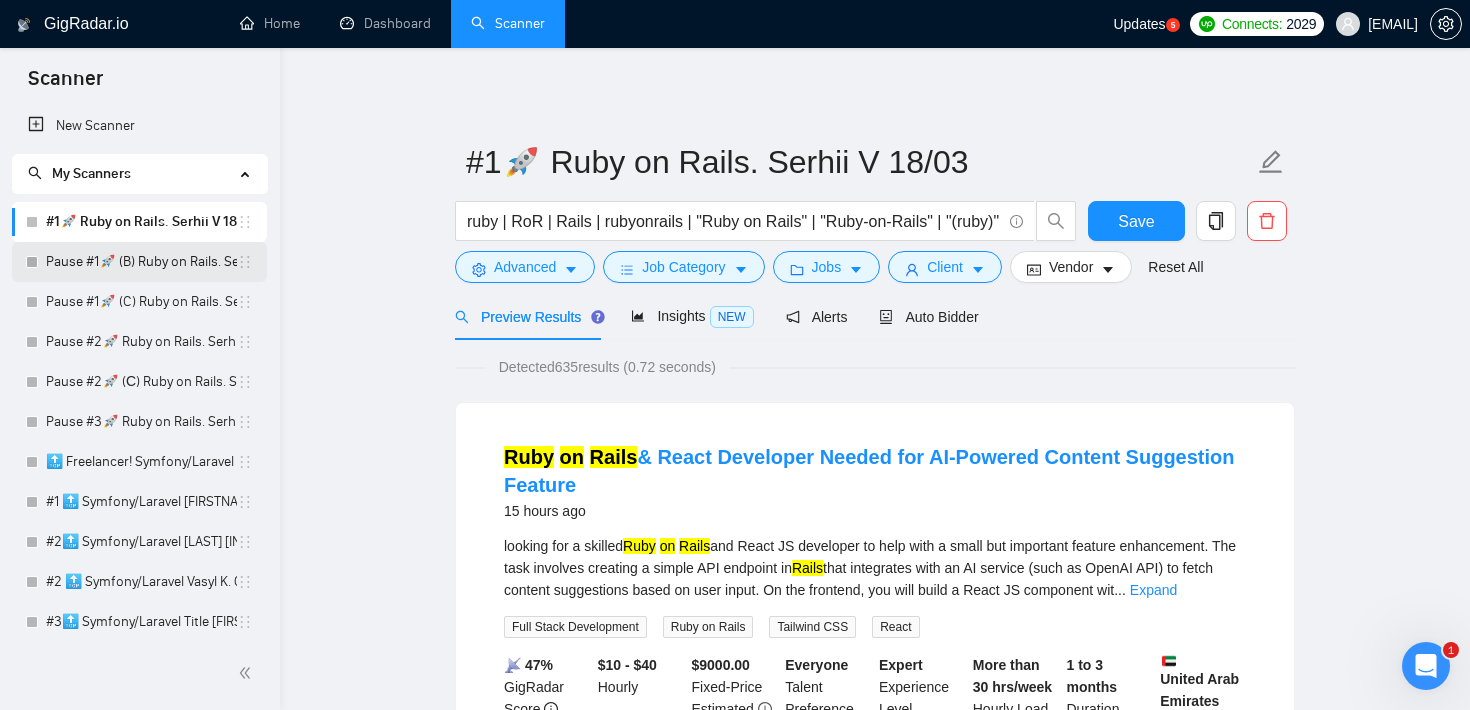 click on "Pause #1🚀 (B) Ruby on Rails. Serhii V 18/03" at bounding box center [141, 262] 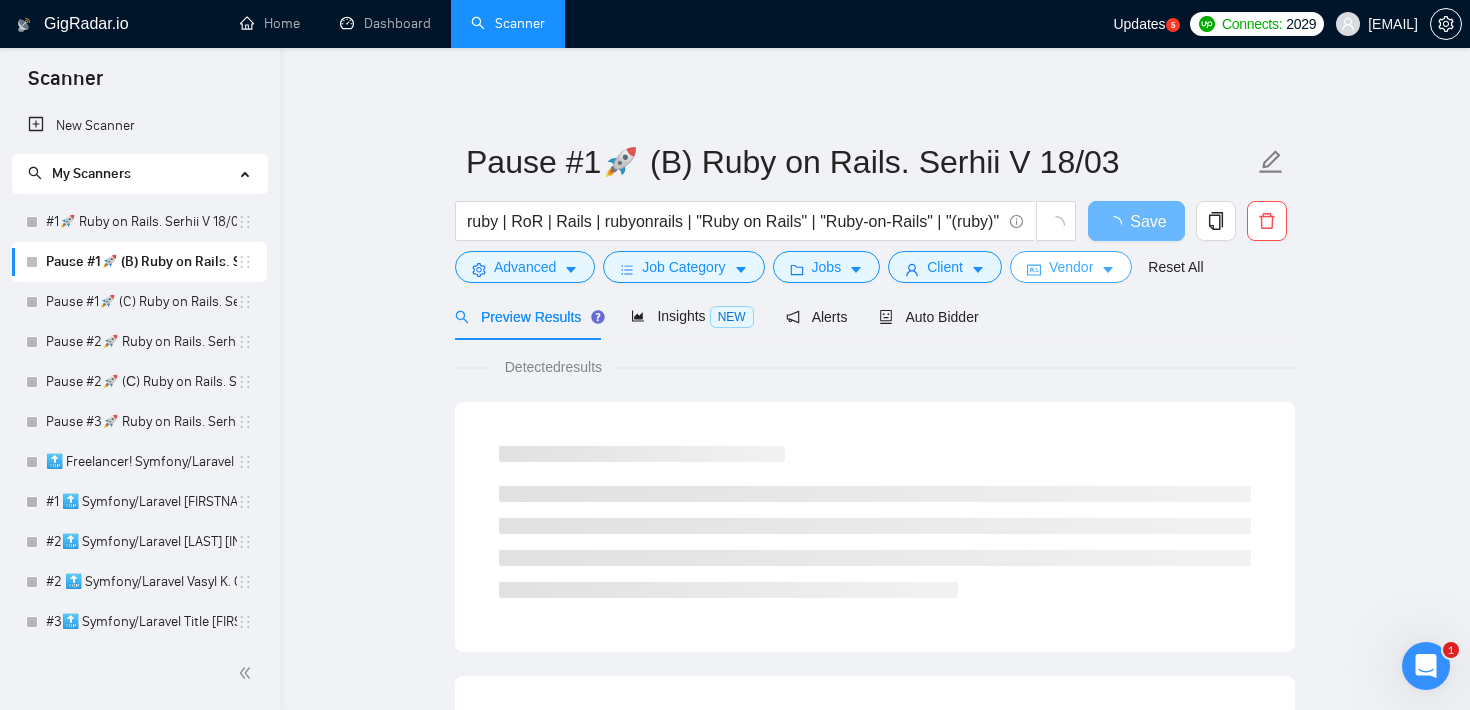 click on "Vendor" at bounding box center [1071, 267] 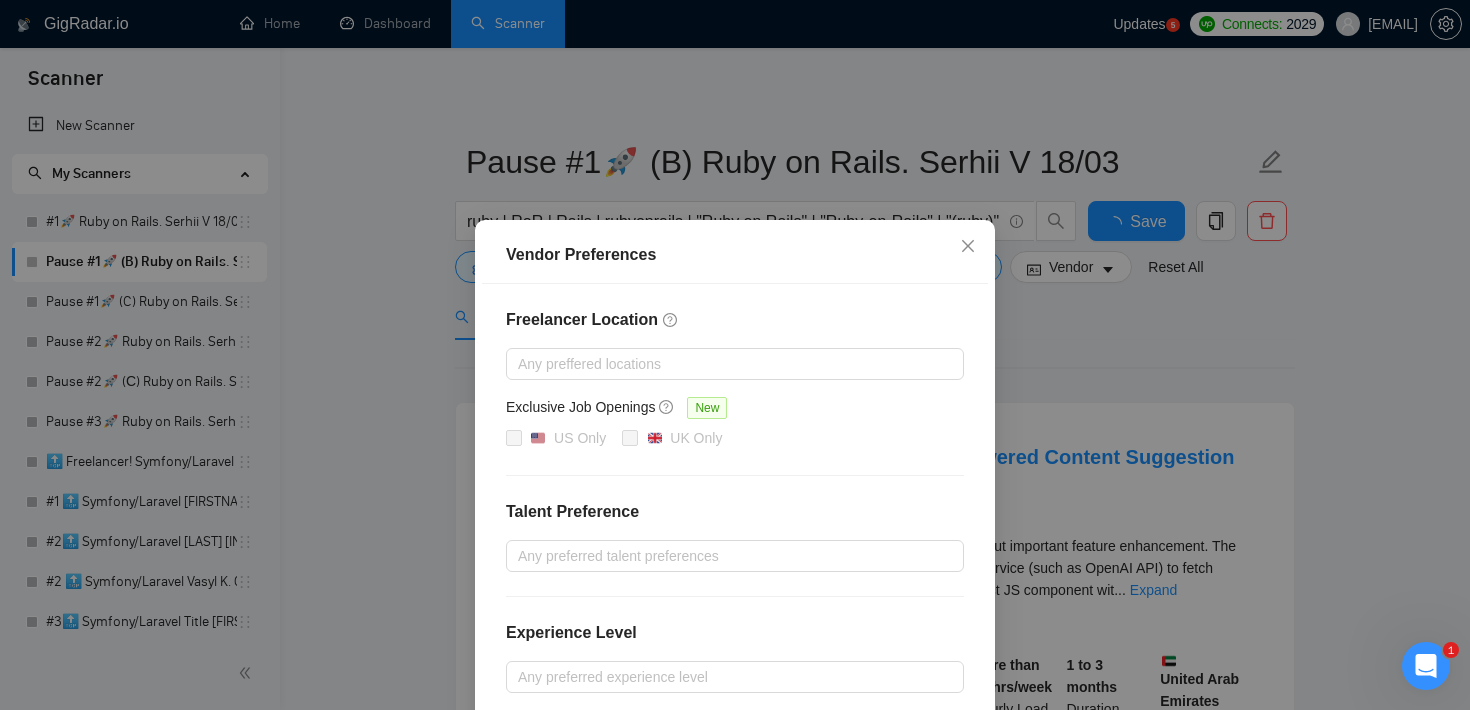 click on "Vendor Preferences Freelancer Location     Any preffered locations Exclusive Job Openings New US Only UK Only Talent Preference   Any preferred talent preferences Experience Level   Any preferred experience level Freelancer's Spoken Languages New   Any preffered languages Reset OK" at bounding box center (735, 355) 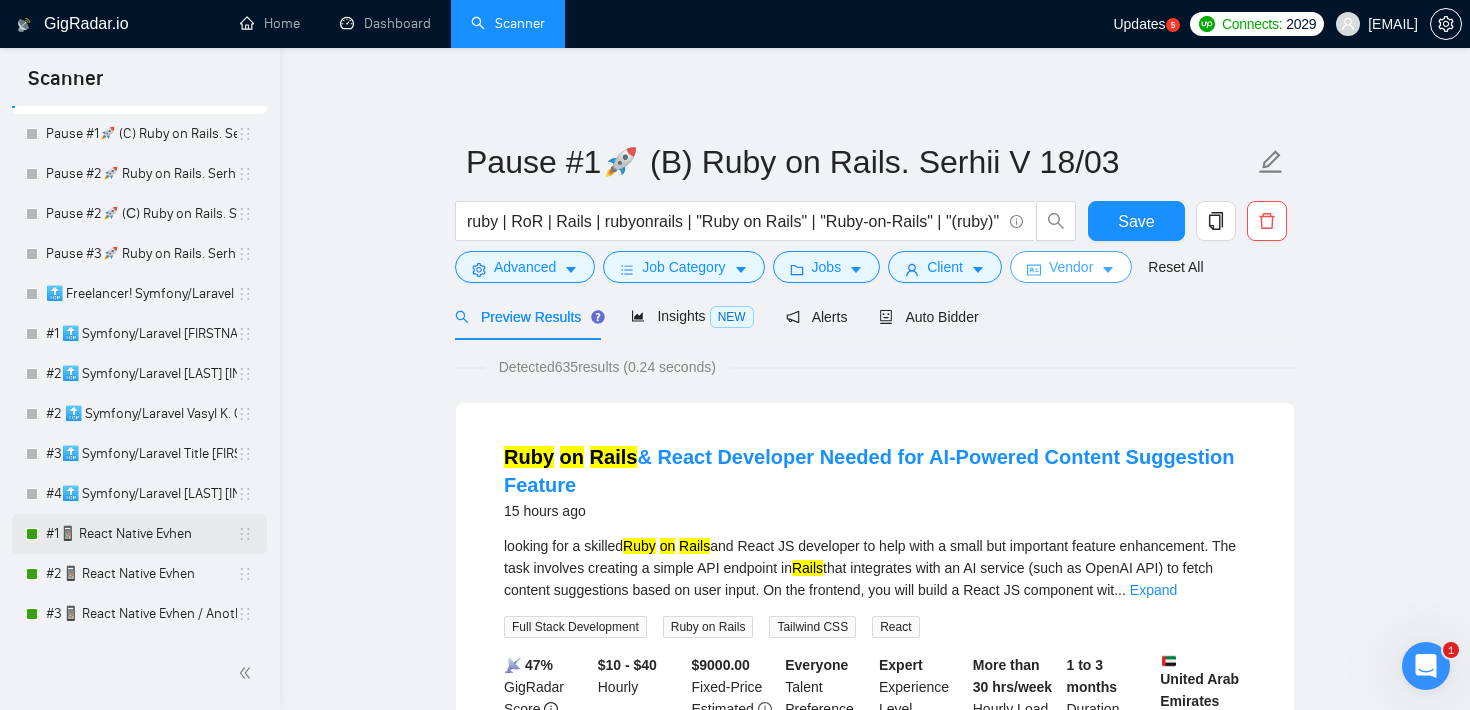 scroll, scrollTop: 176, scrollLeft: 0, axis: vertical 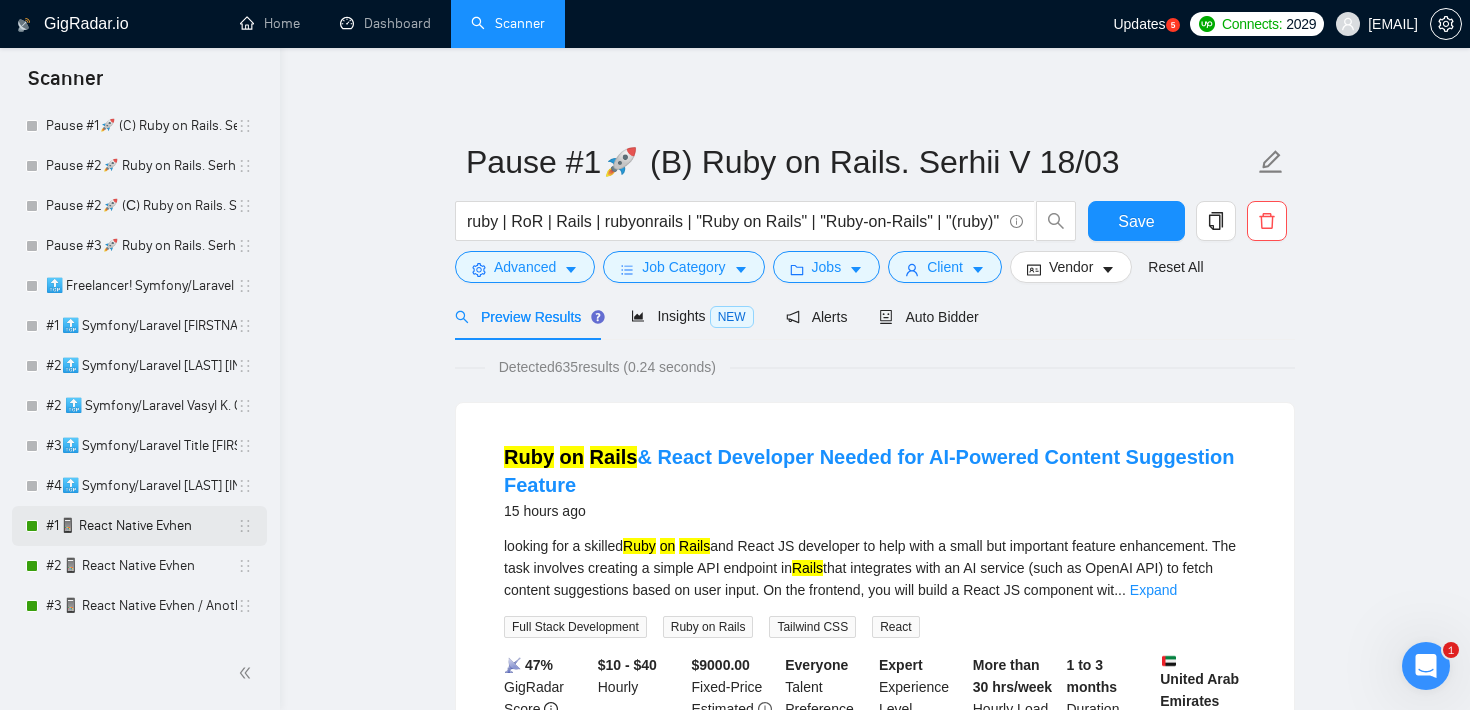 click on "#1📱 React Native Evhen" at bounding box center [141, 526] 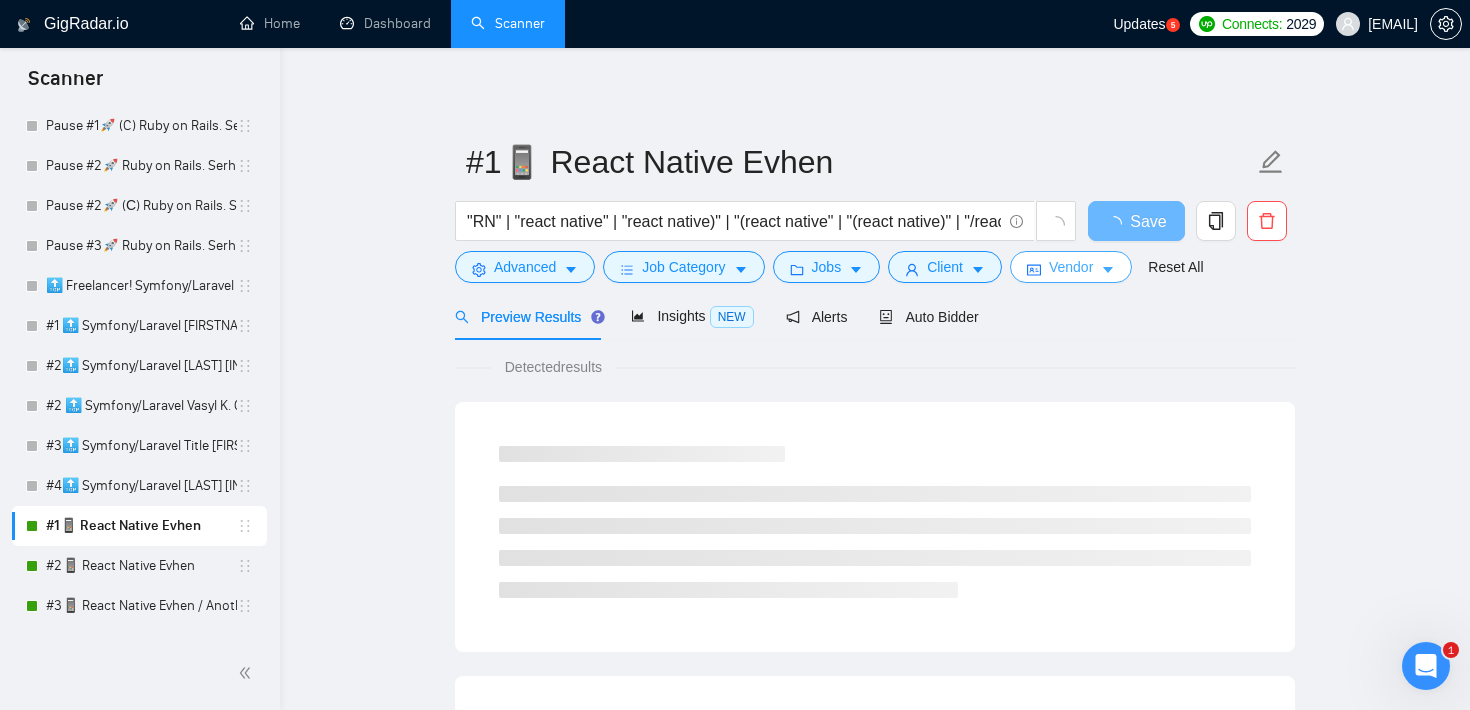 click on "Vendor" at bounding box center [1071, 267] 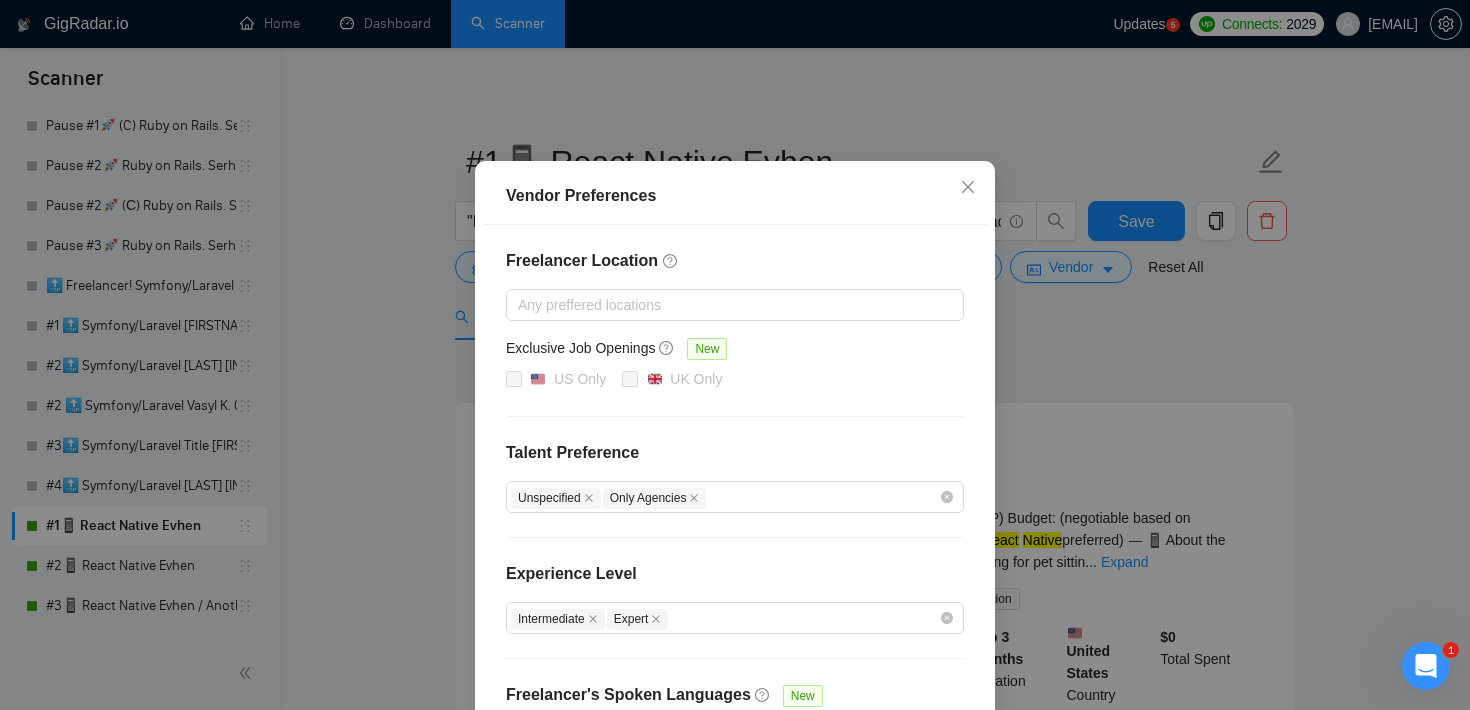 scroll, scrollTop: 79, scrollLeft: 0, axis: vertical 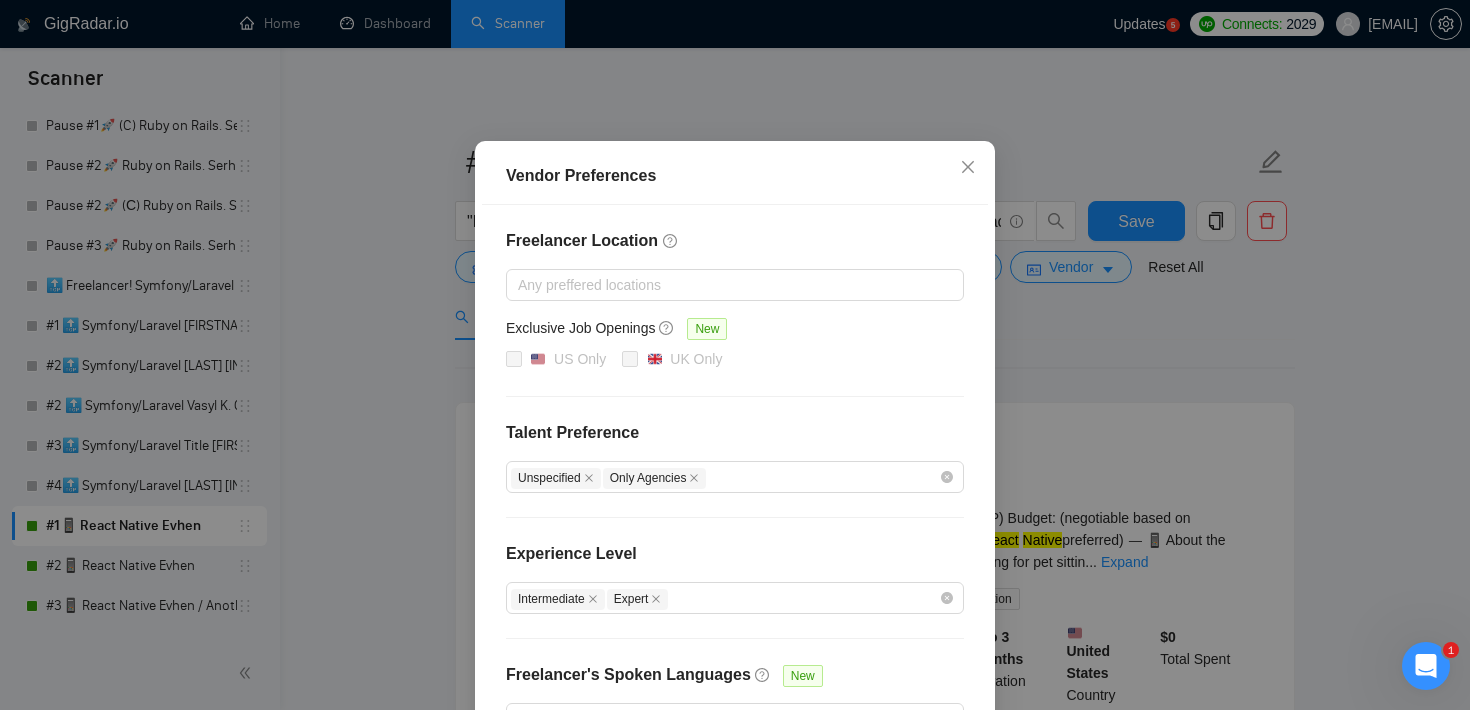 click on "Vendor Preferences Freelancer Location     Any preffered locations Exclusive Job Openings New US Only UK Only Talent Preference Unspecified Only Agencies   Experience Level Intermediate Expert   Freelancer's Spoken Languages New   Any preffered languages Reset OK" at bounding box center [735, 355] 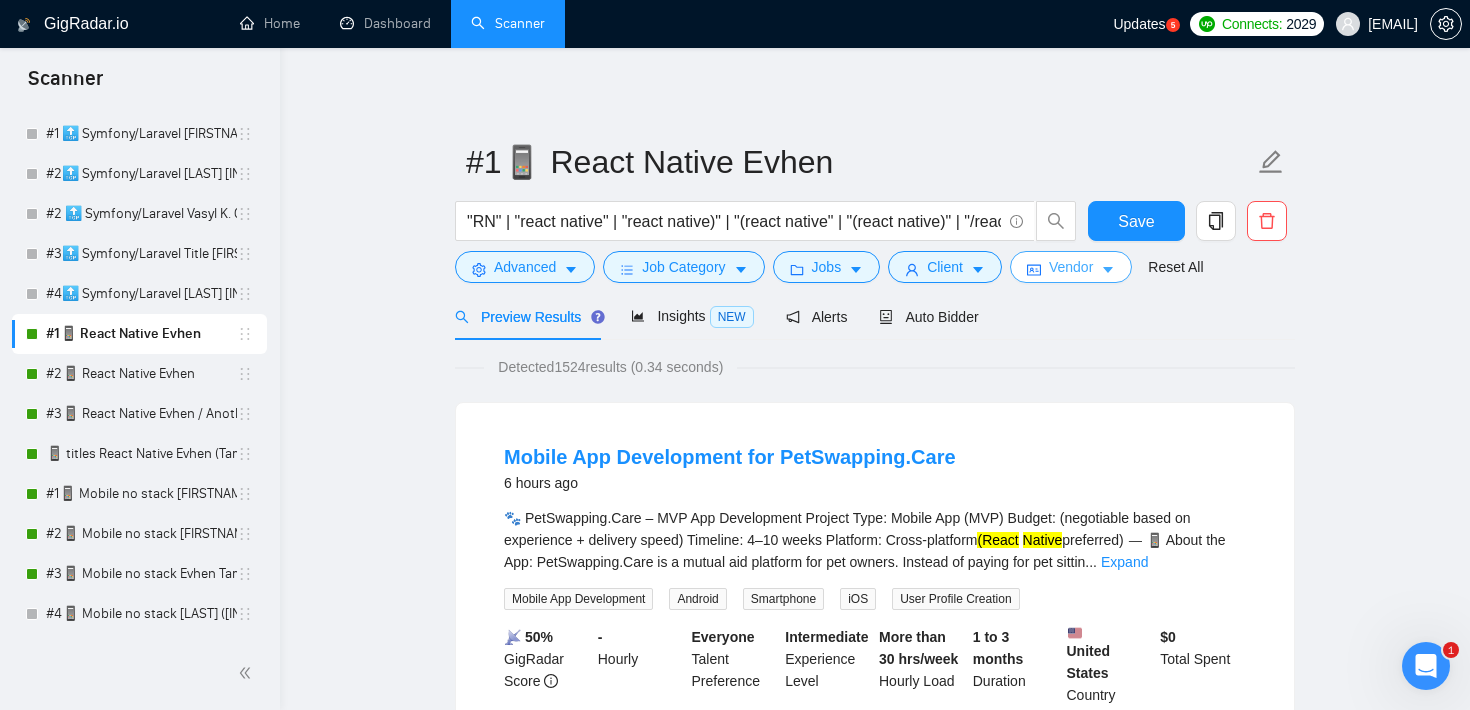 scroll, scrollTop: 419, scrollLeft: 0, axis: vertical 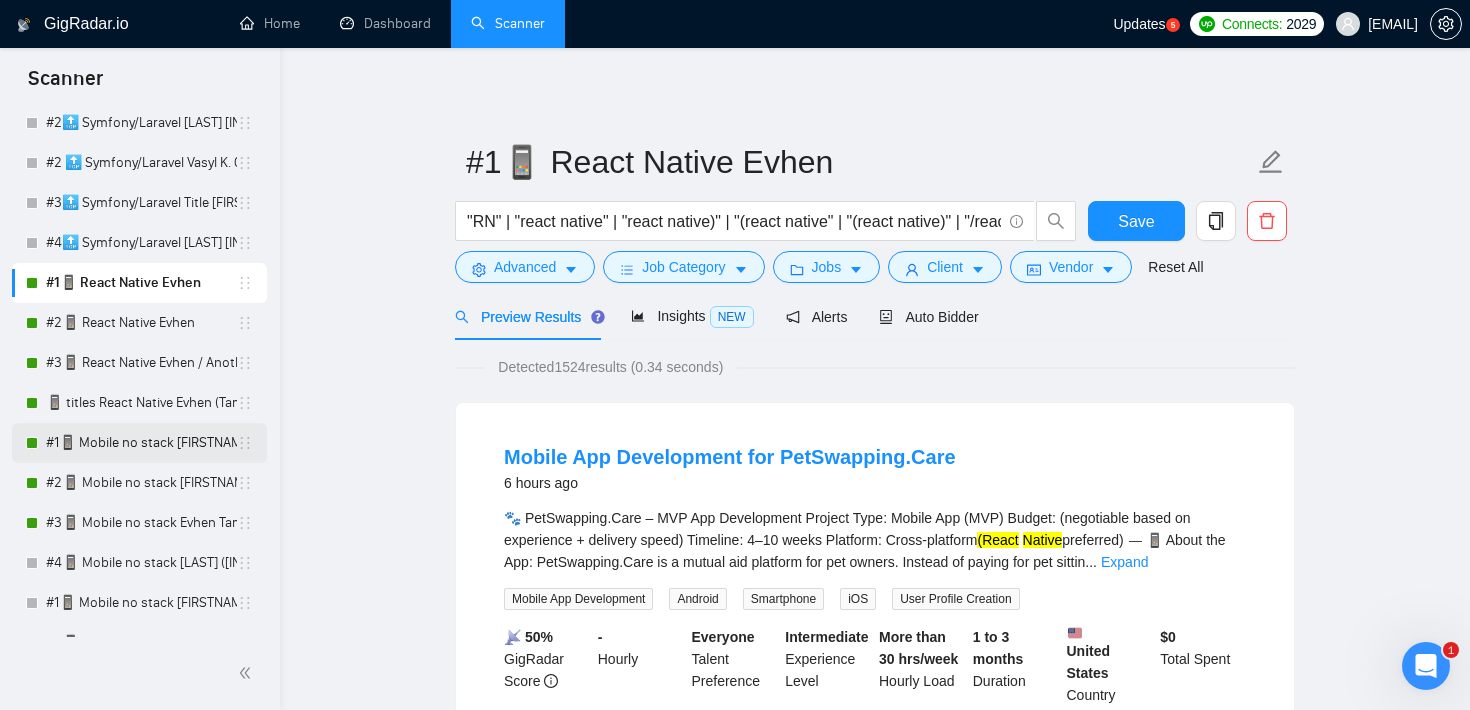 click on "#1📱 Mobile no stack [FIRSTNAME] (-iOS)" at bounding box center [141, 443] 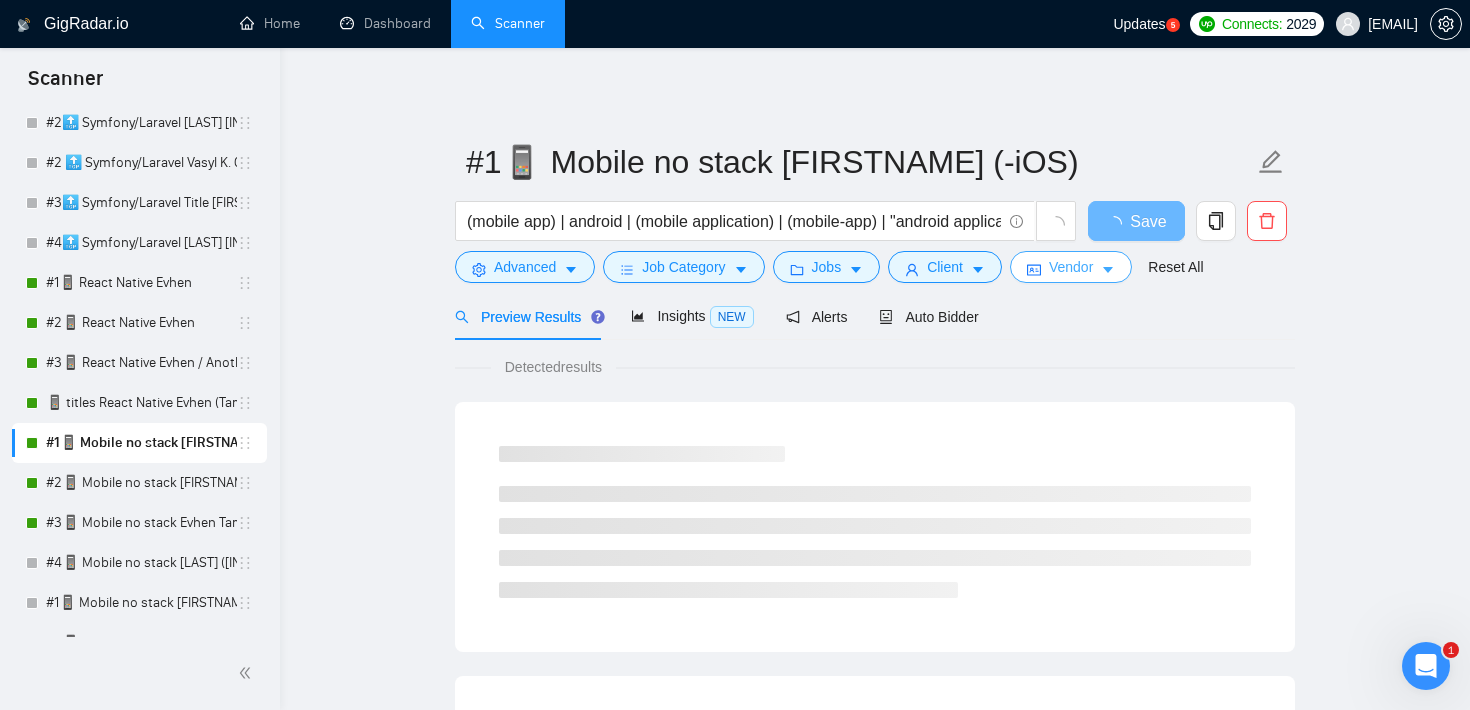 click on "Vendor" at bounding box center (1071, 267) 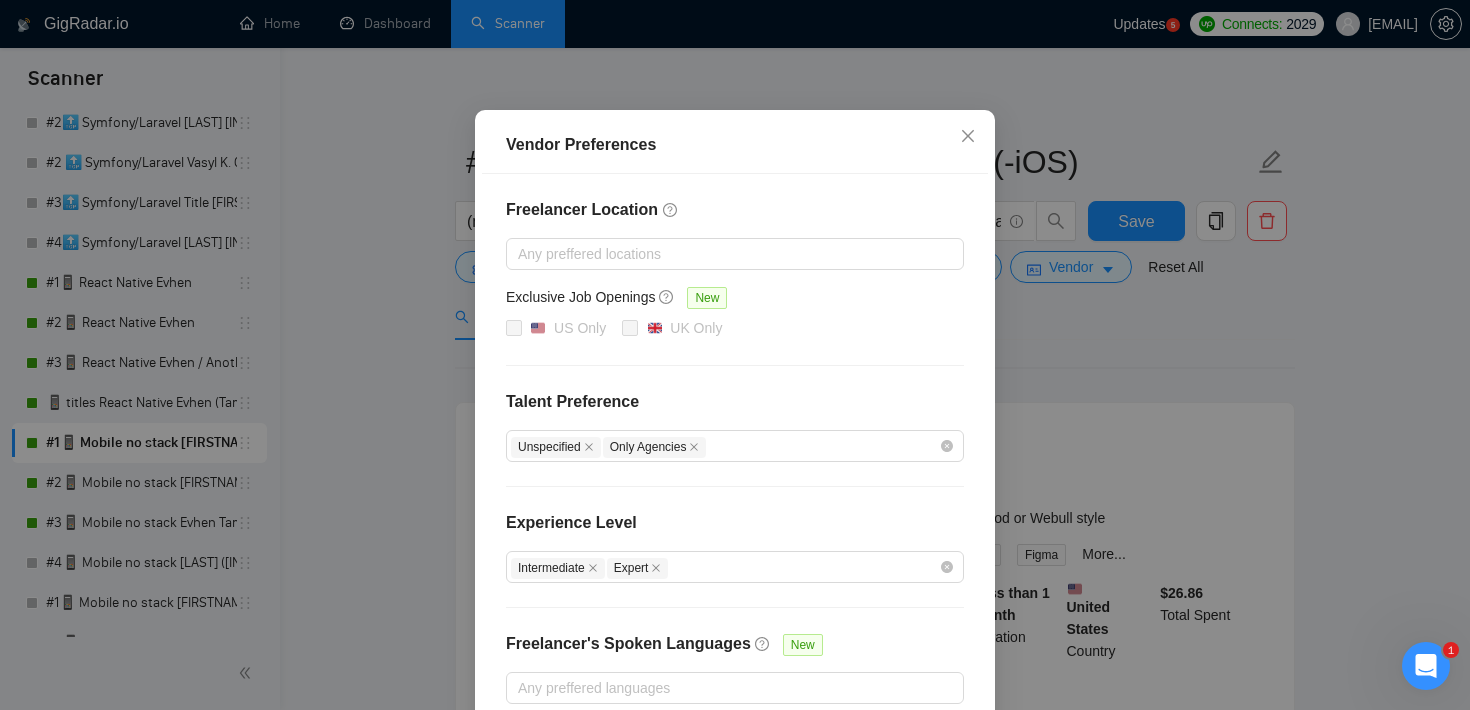 scroll, scrollTop: 111, scrollLeft: 0, axis: vertical 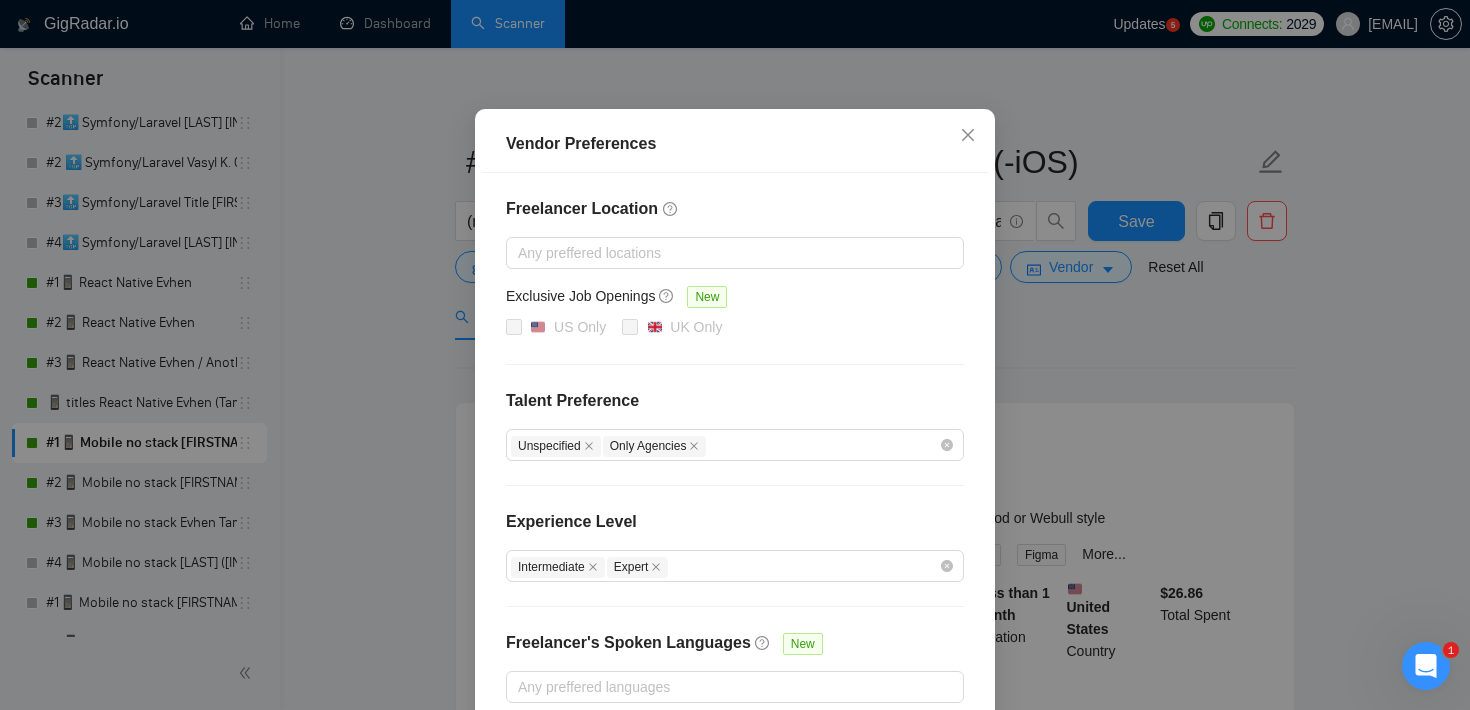 click on "Vendor Preferences Freelancer Location     Any preffered locations Exclusive Job Openings New US Only UK Only Talent Preference Unspecified Only Agencies   Experience Level Intermediate Expert   Freelancer's Spoken Languages New   Any preffered languages Reset OK" at bounding box center [735, 355] 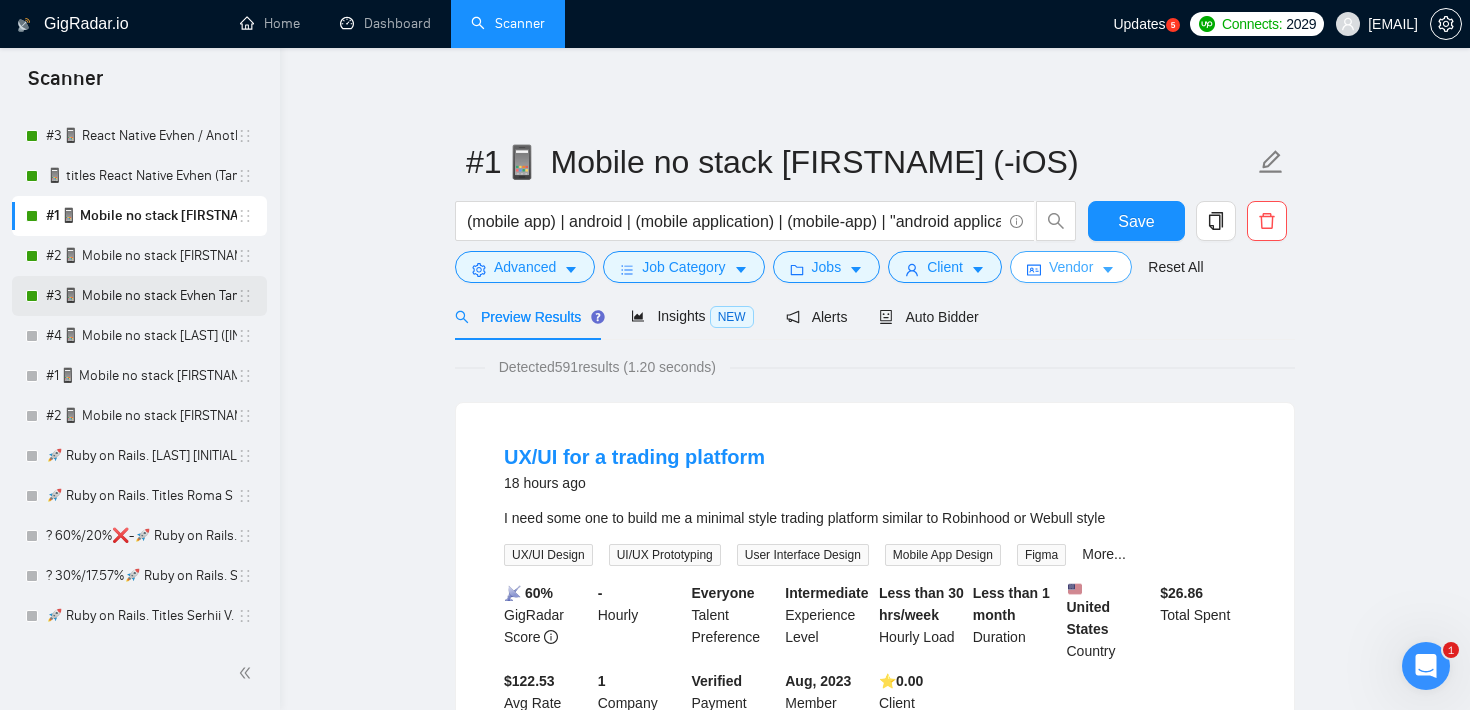 scroll, scrollTop: 690, scrollLeft: 0, axis: vertical 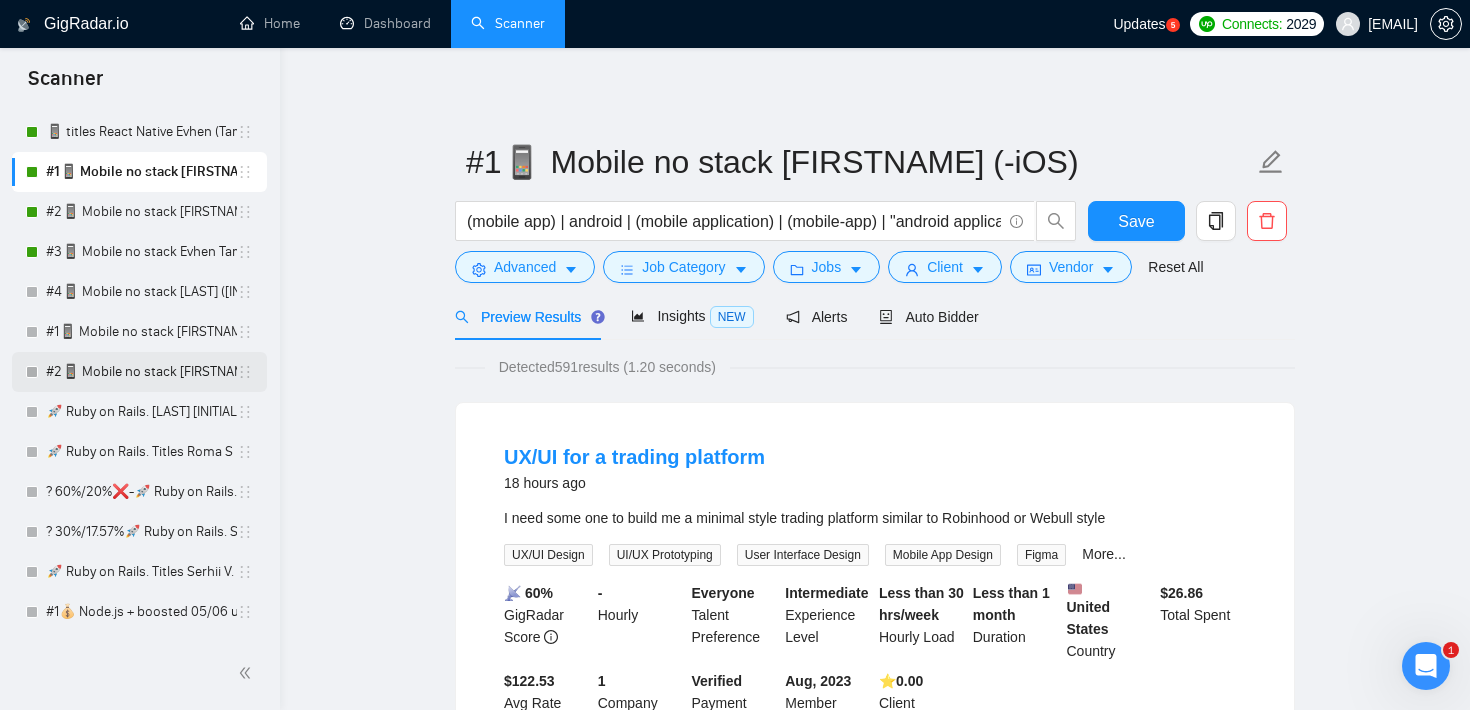 click on "#2📱 Mobile no stack [FIRSTNAME] (-iOS) / Client: 3+" at bounding box center (141, 372) 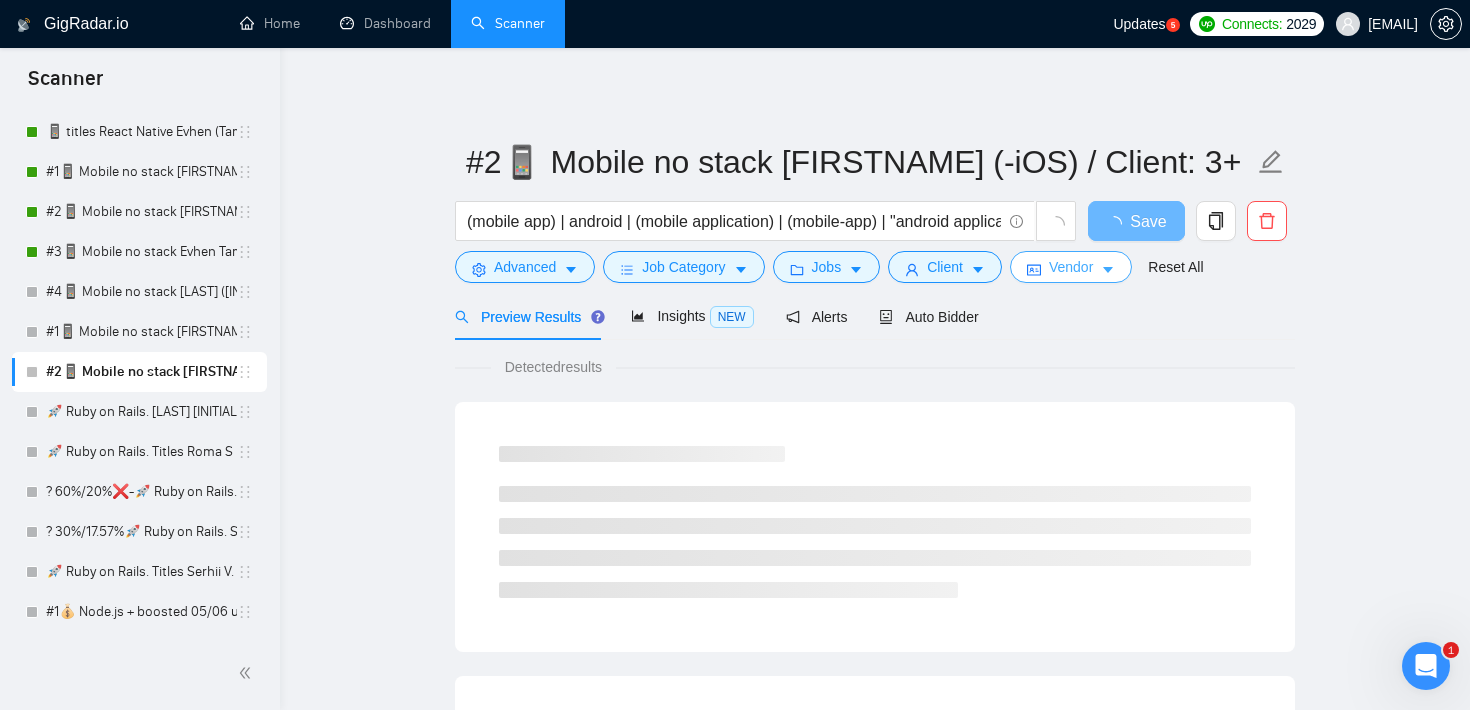 click on "Vendor" at bounding box center [1071, 267] 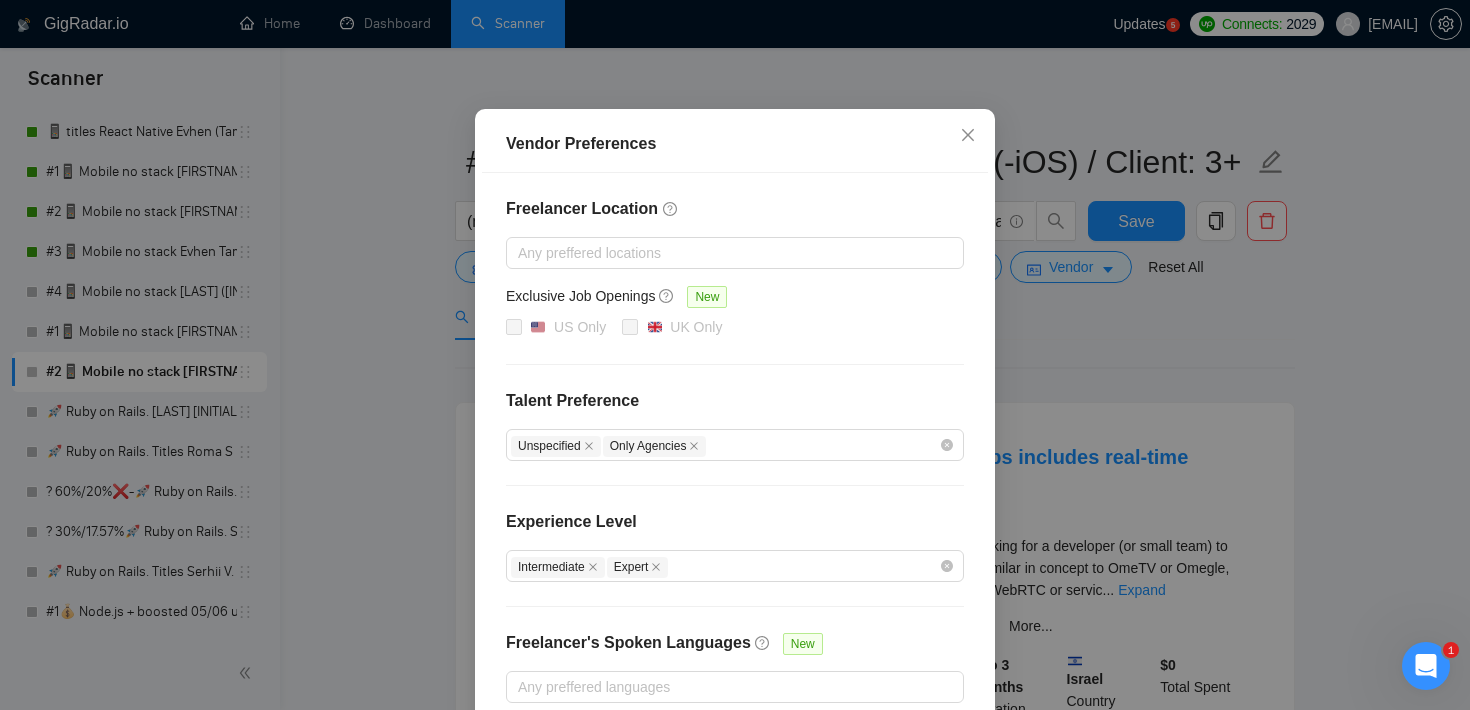 scroll, scrollTop: 110, scrollLeft: 0, axis: vertical 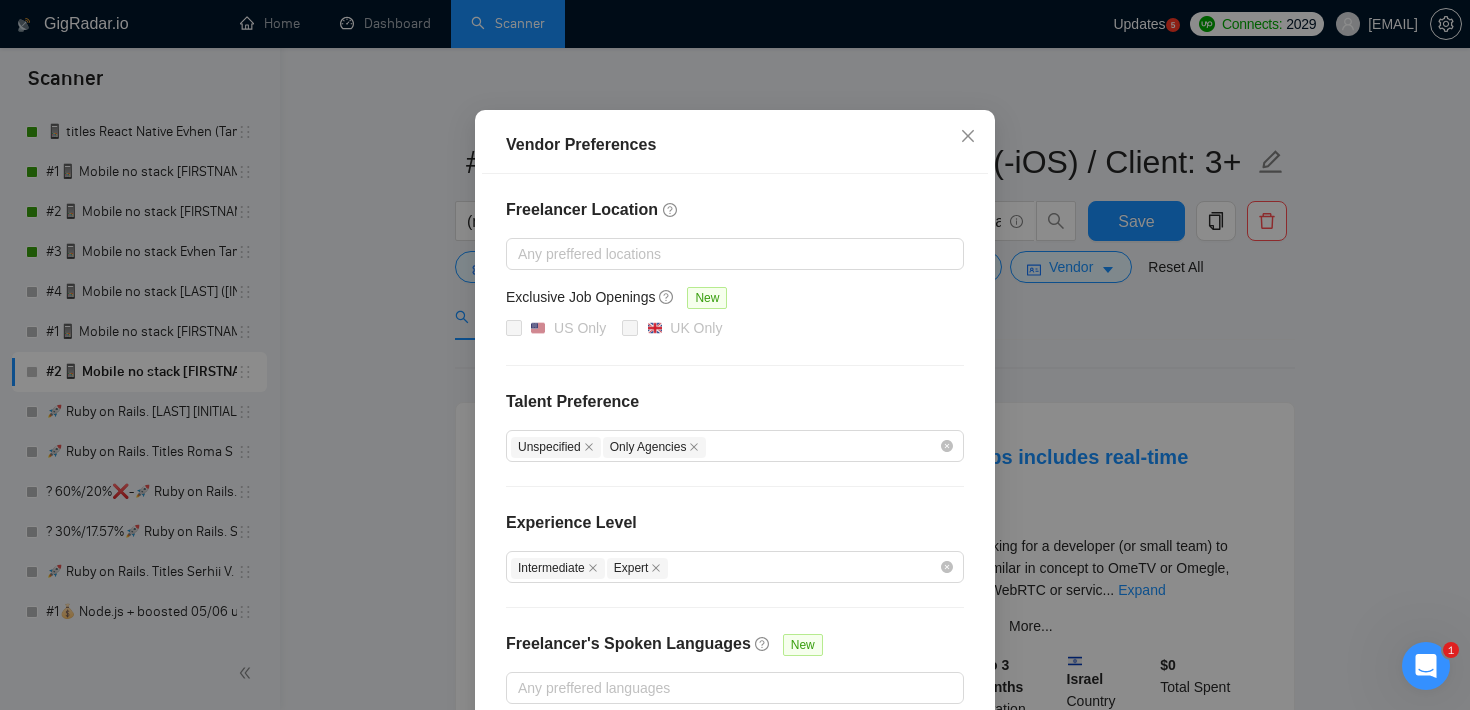 click on "Vendor Preferences Freelancer Location     Any preffered locations Exclusive Job Openings New US Only UK Only Talent Preference Unspecified Only Agencies   Experience Level Intermediate Expert   Freelancer's Spoken Languages New   Any preffered languages Reset OK" at bounding box center [735, 355] 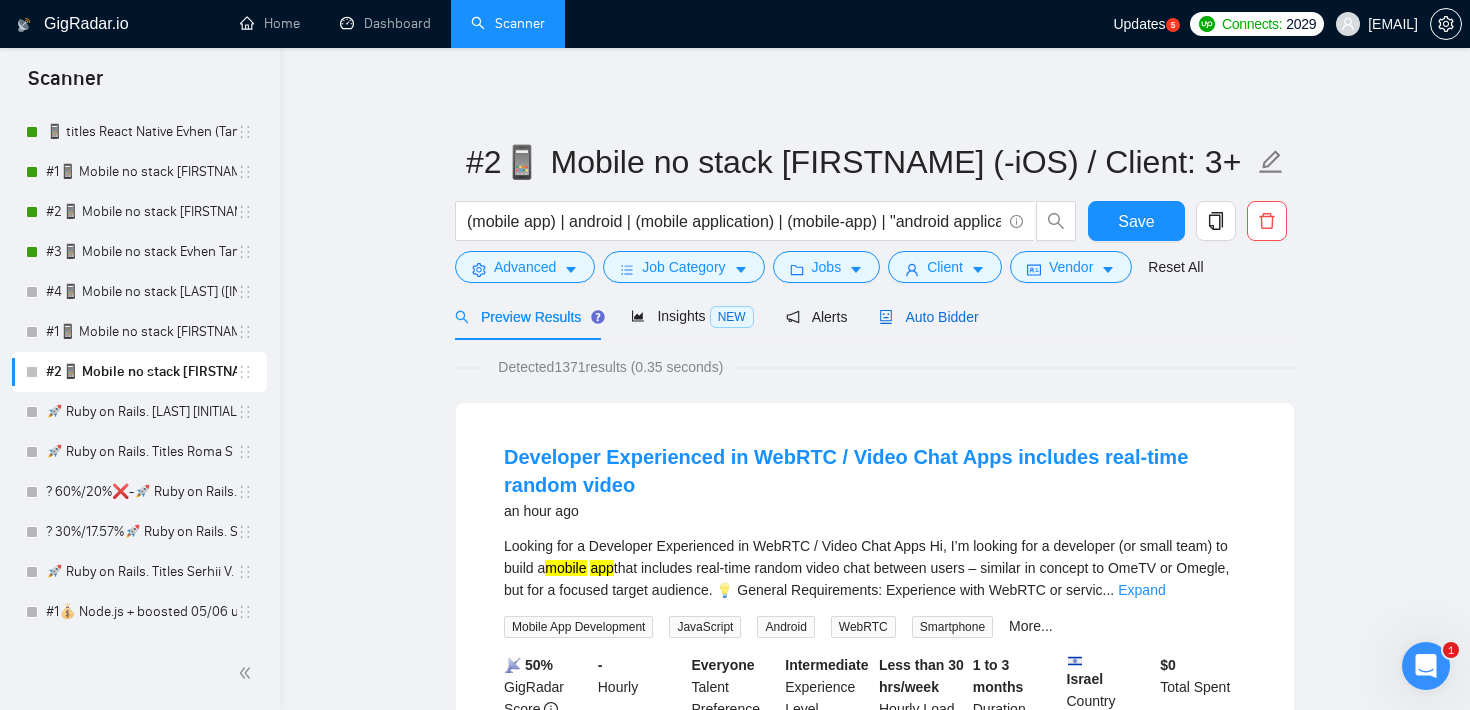click on "Auto Bidder" at bounding box center (928, 317) 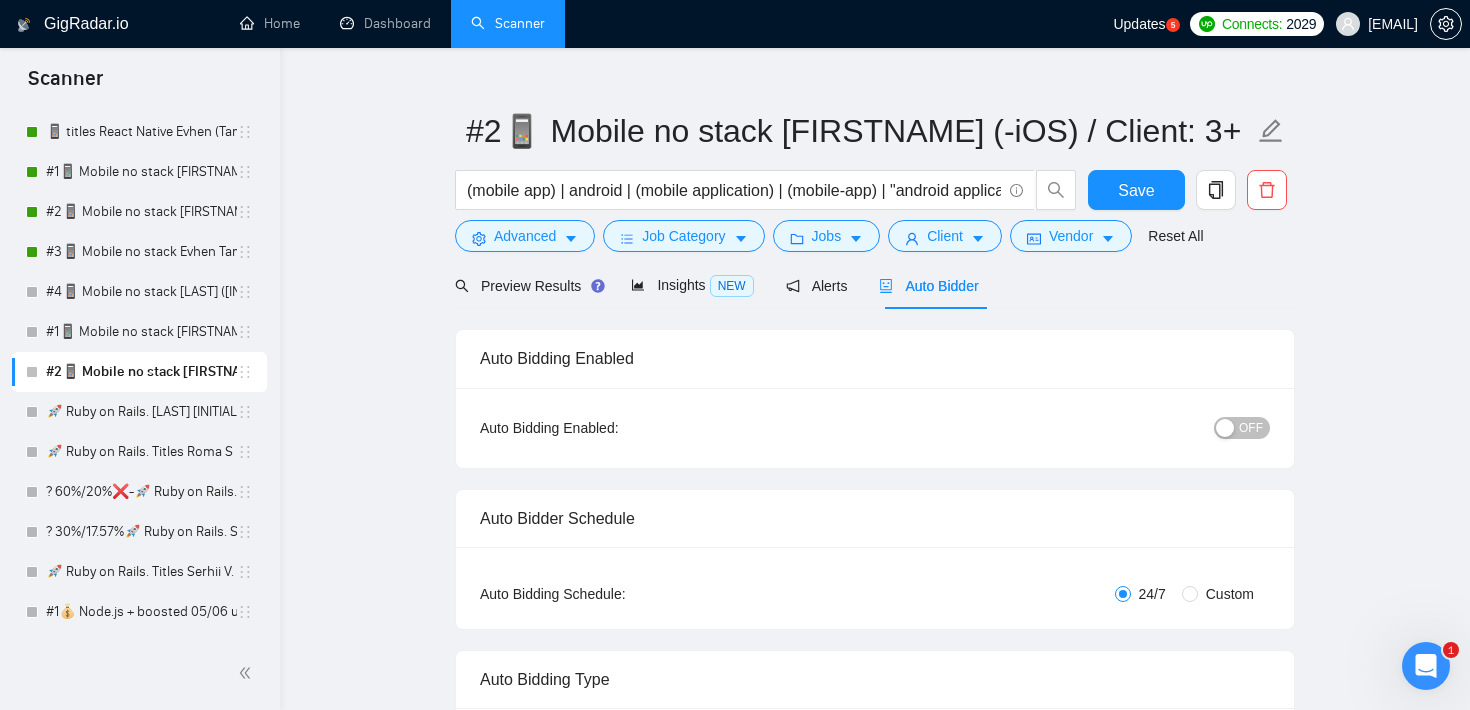 type 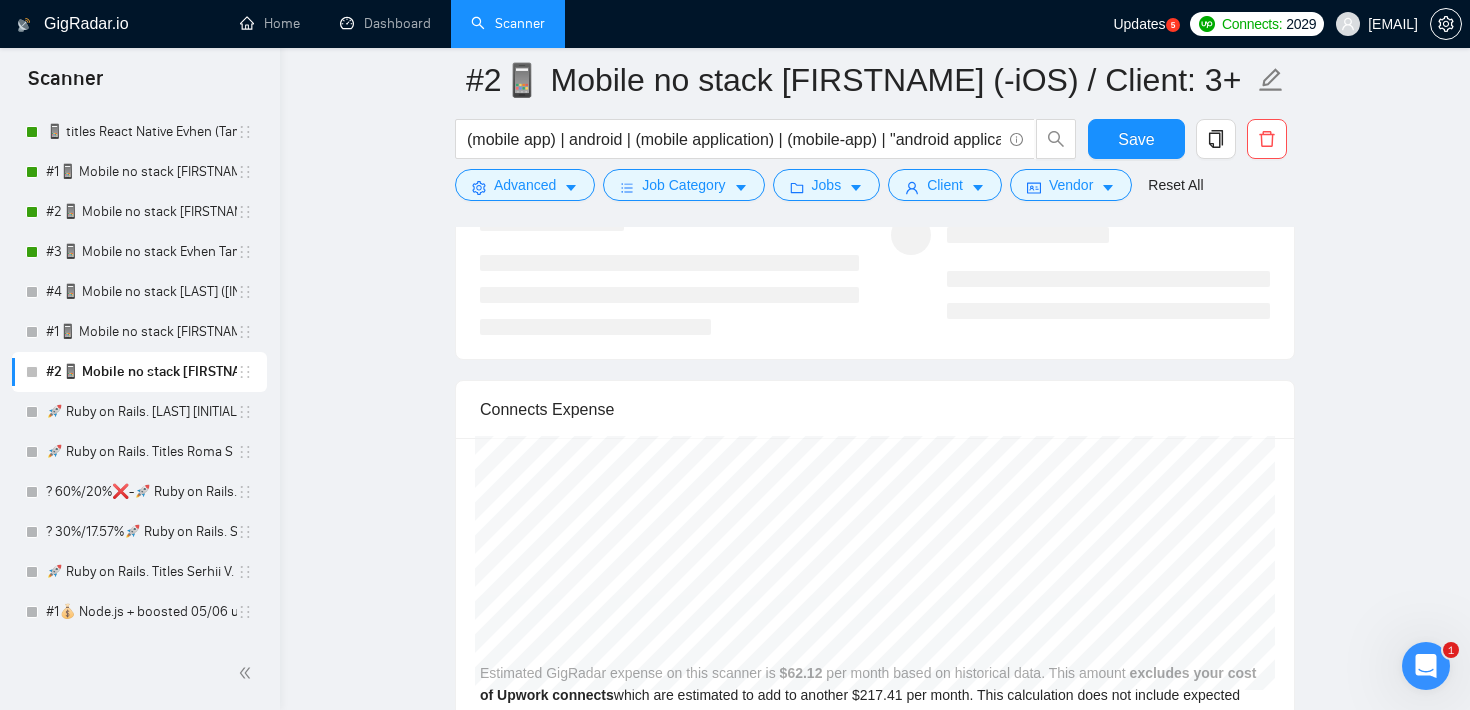 scroll, scrollTop: 3306, scrollLeft: 0, axis: vertical 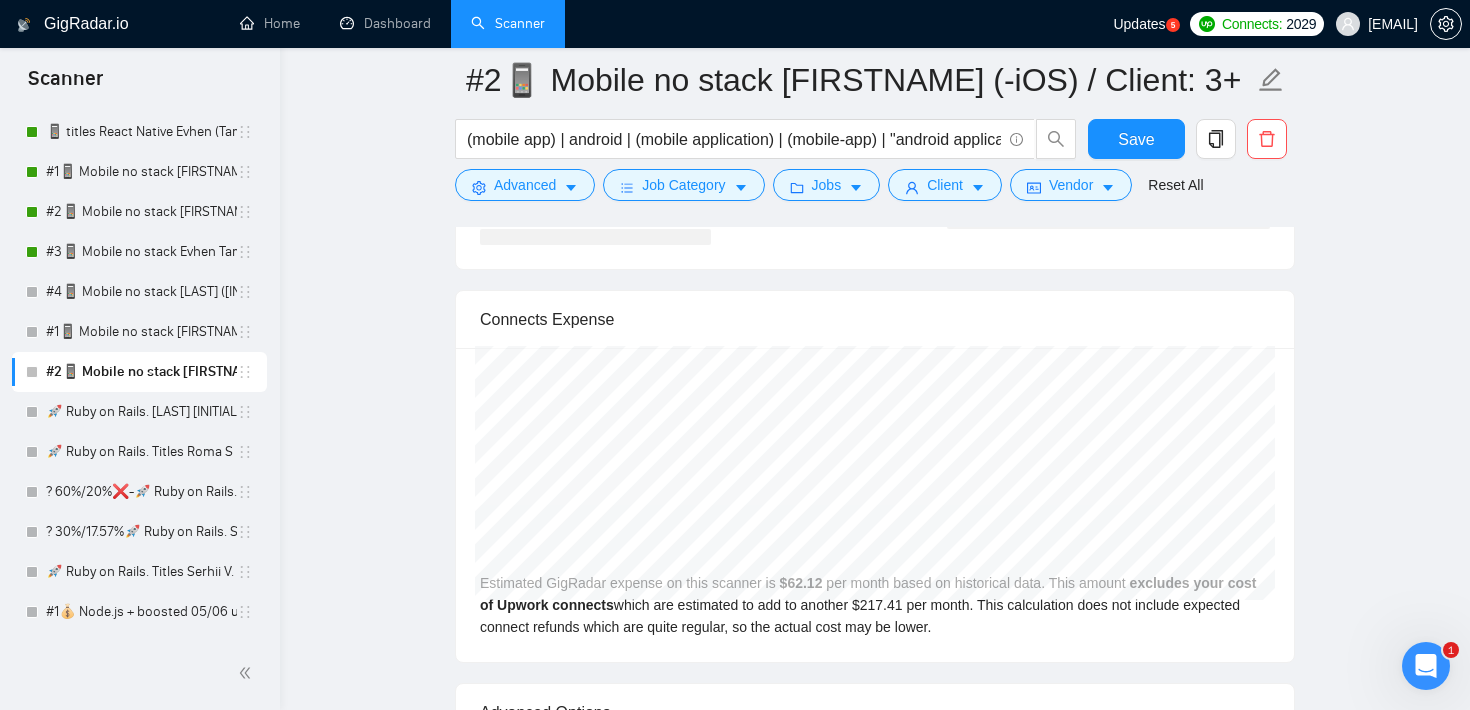 click 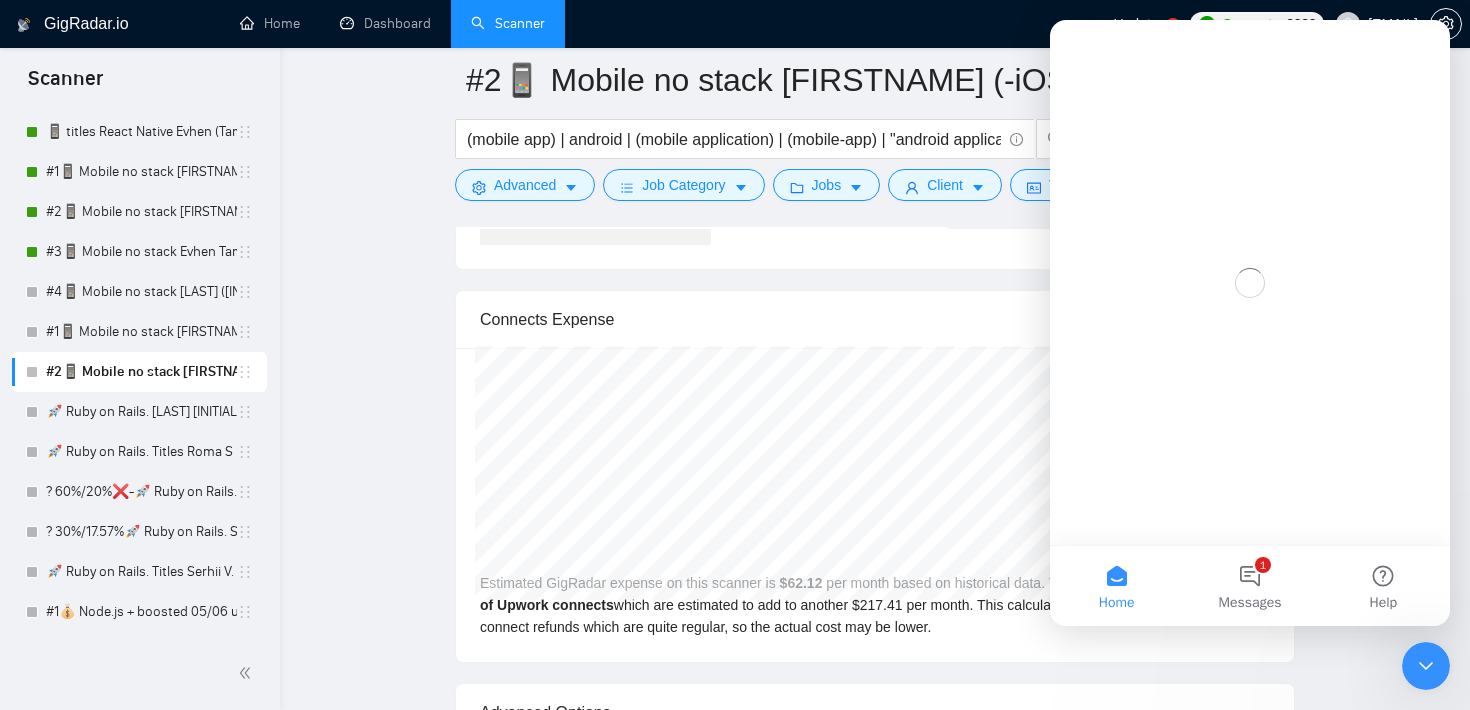 scroll, scrollTop: 0, scrollLeft: 0, axis: both 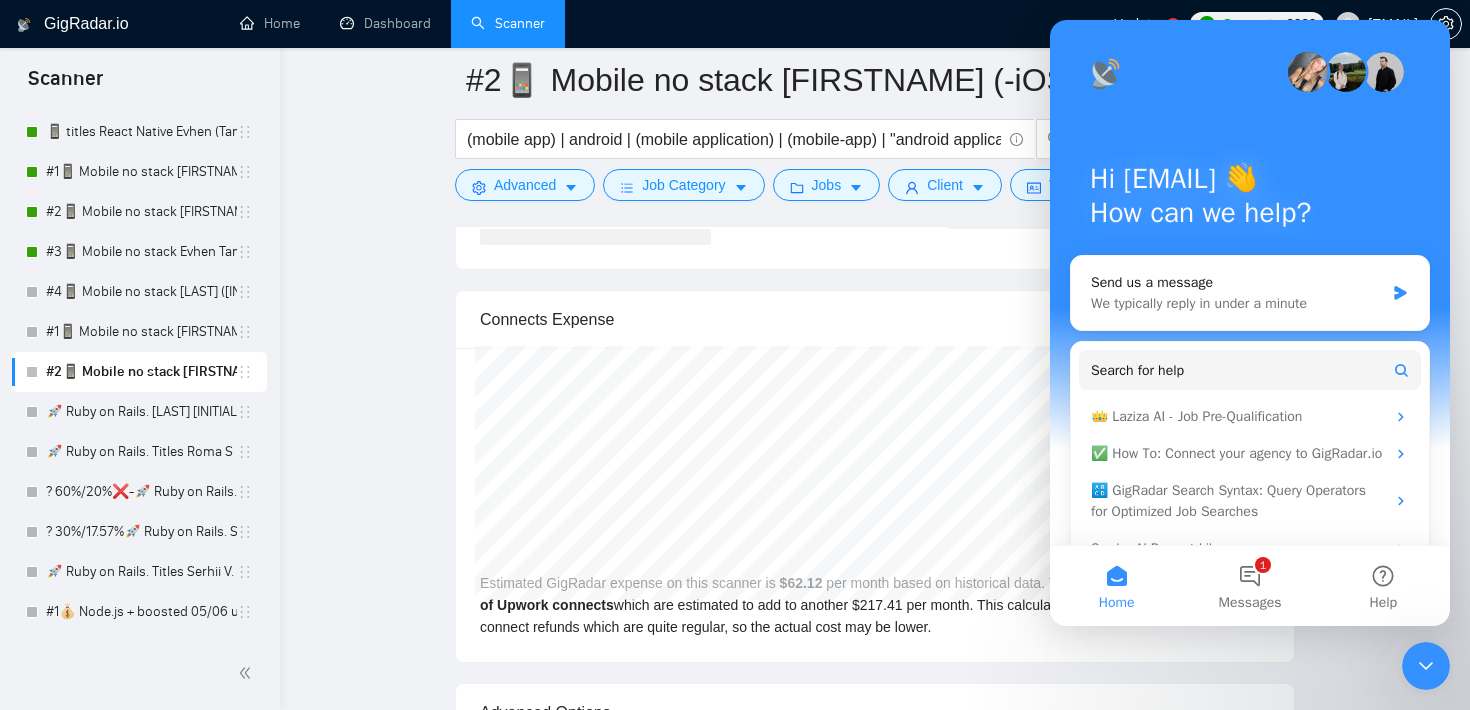 click 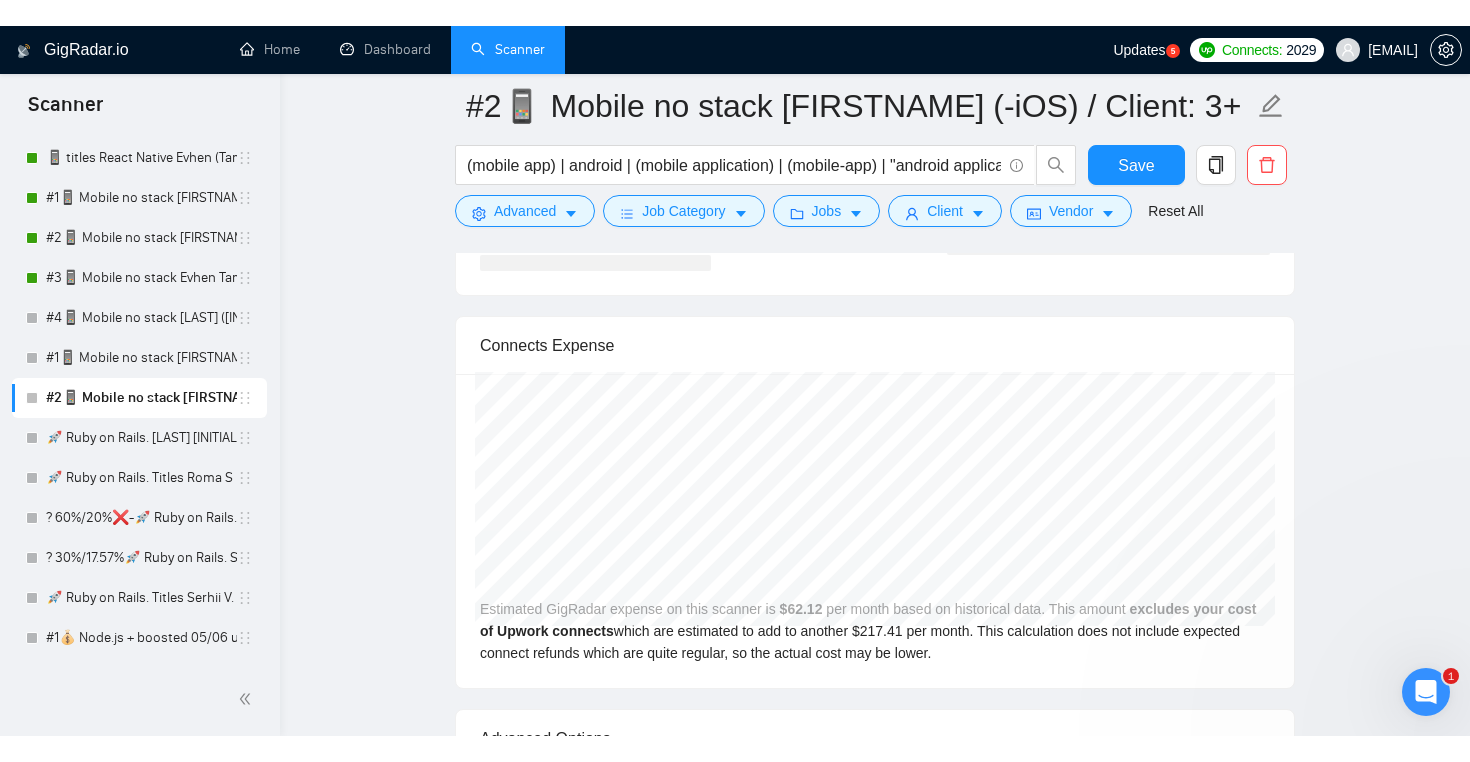 scroll, scrollTop: 0, scrollLeft: 0, axis: both 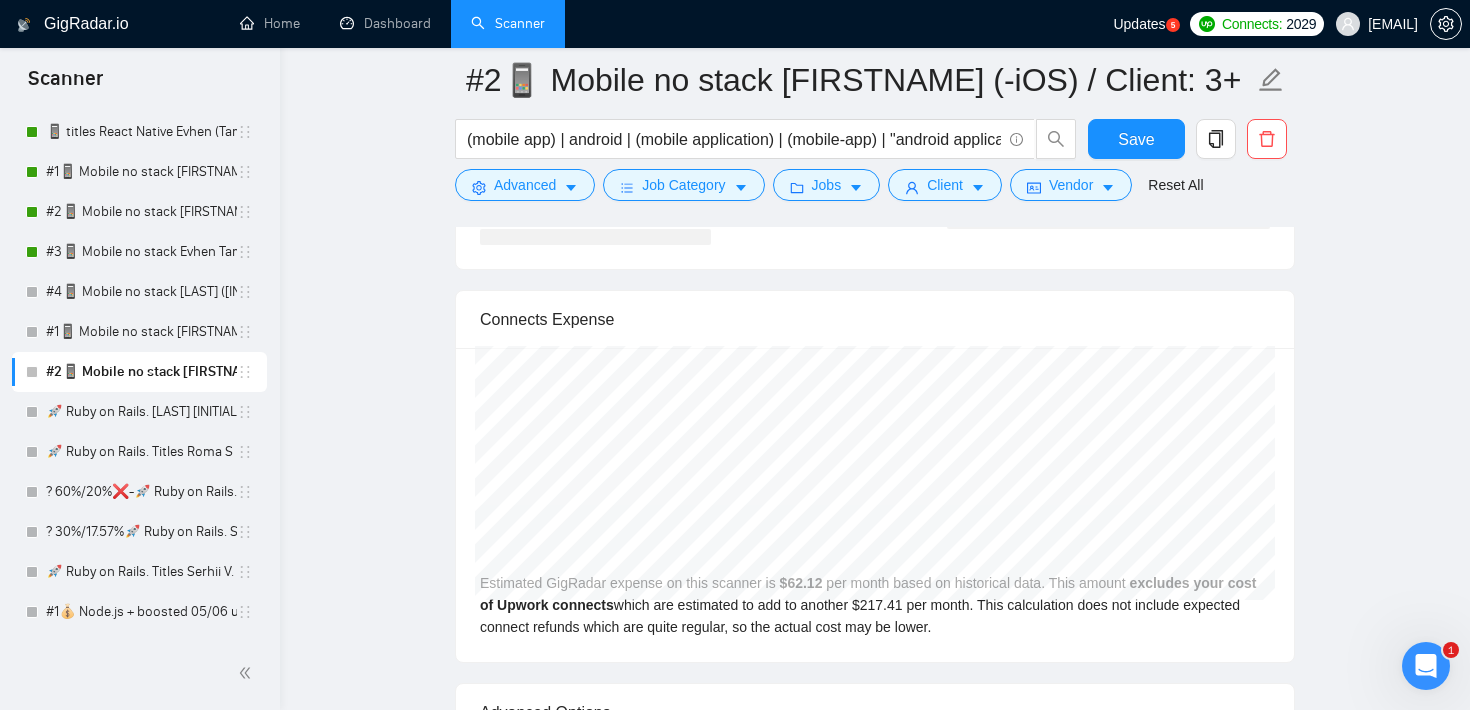click 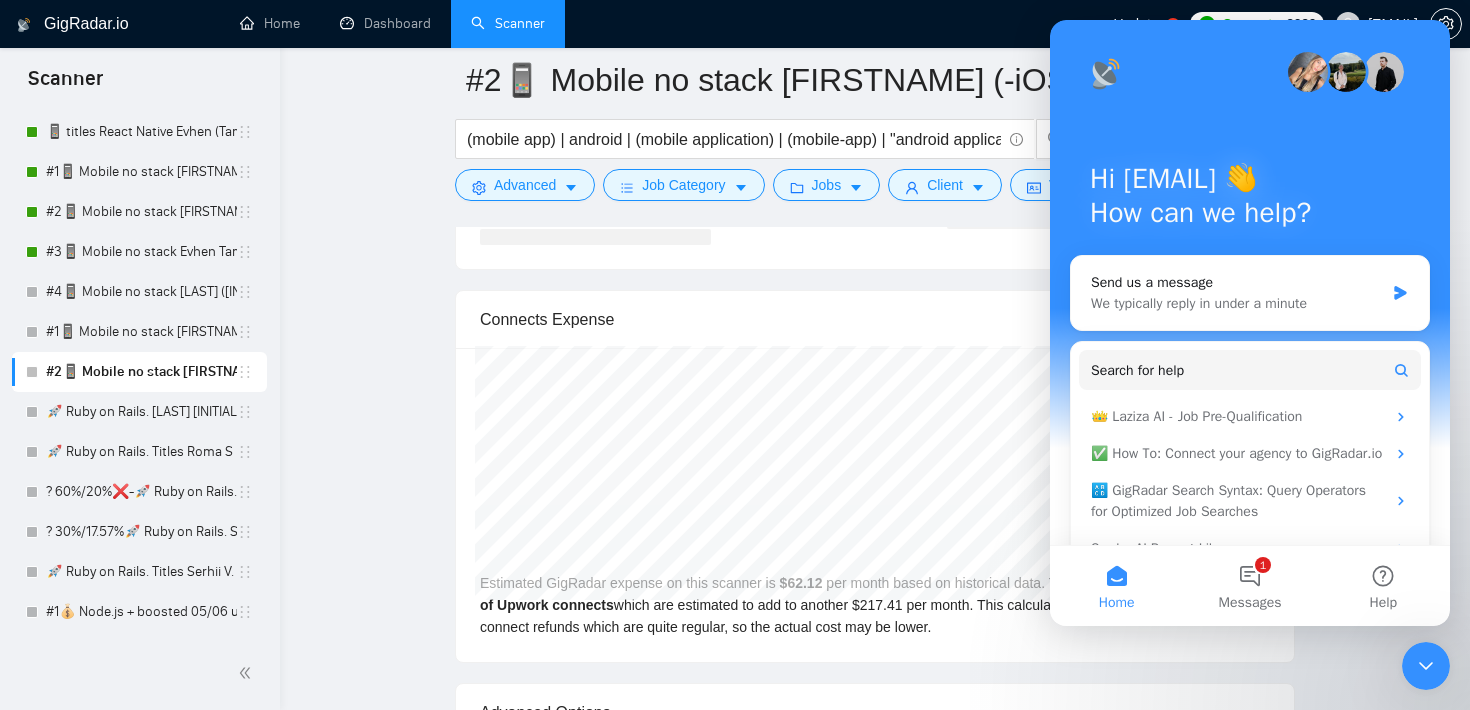 click 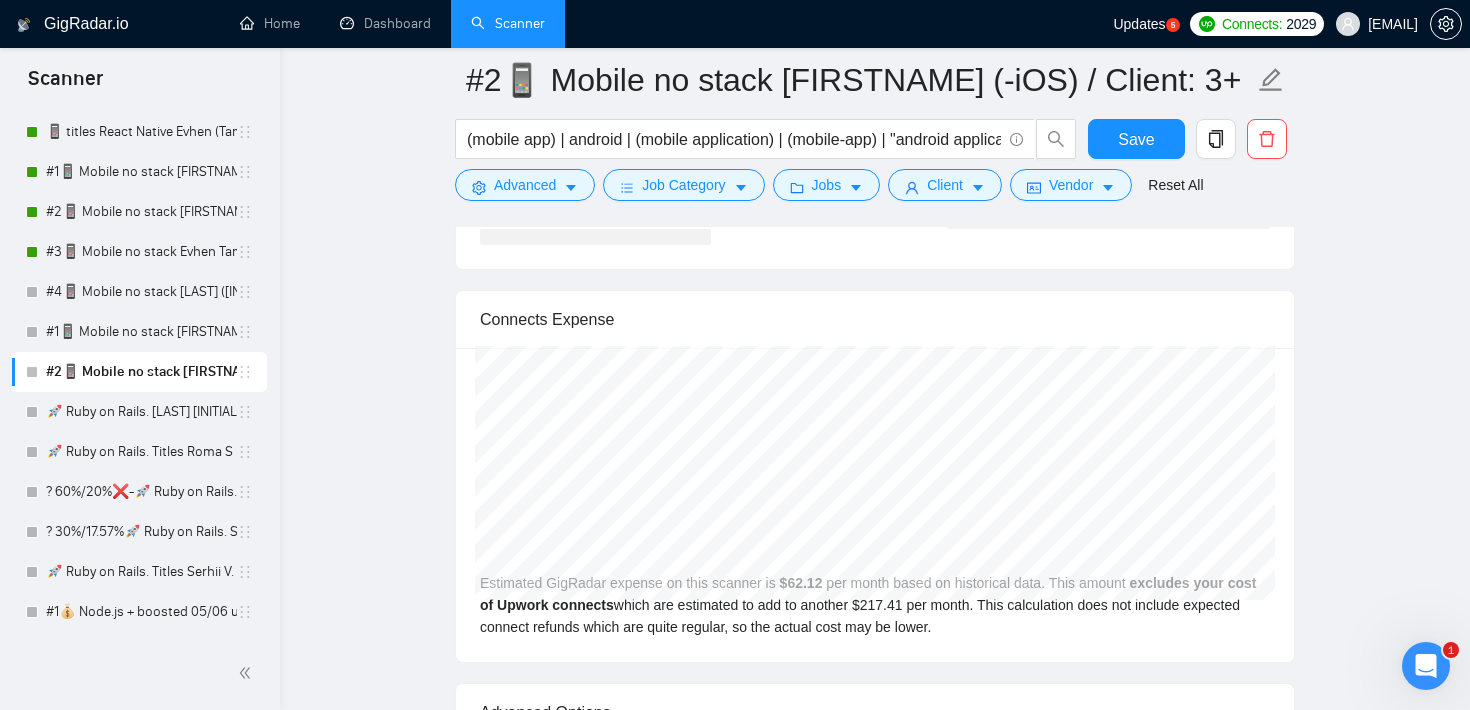 click on "#2📱 Mobile no stack [FIRSTNAME] (-iOS) / Client: 3+ / (mobile app) | android | (mobile application) | (mobile-app) | "android application" | "ios application" | "android application" Save Advanced   Job Category   Jobs   Client   Vendor   Reset All Preview Results Insights NEW Alerts Auto Bidder Auto Bidding Enabled Auto Bidding Enabled: OFF Auto Bidder Schedule Auto Bidding Type: Automated (recommended) Semi-automated Auto Bidding Schedule: 24/7 Custom Custom Auto Bidder Schedule Repeat every week on Monday Tuesday Wednesday Thursday Friday Saturday Sunday Active Hours ( Europe/Kiev ): From: To: ( 24  hours) Europe/Kiev Auto Bidding Type Select your bidding algorithm: Choose the algorithm for you bidding. The price per proposal does not include your connects expenditure. Template Bidder Works great for narrow segments and short cover letters that don't change. 0.50  credits / proposal [FIRSTNAME] AI 🤖 Personalise your cover letter with ai [placeholders] 0.70  credits / proposal Experimental [FIRSTNAME] AI  👑" at bounding box center (875, -762) 